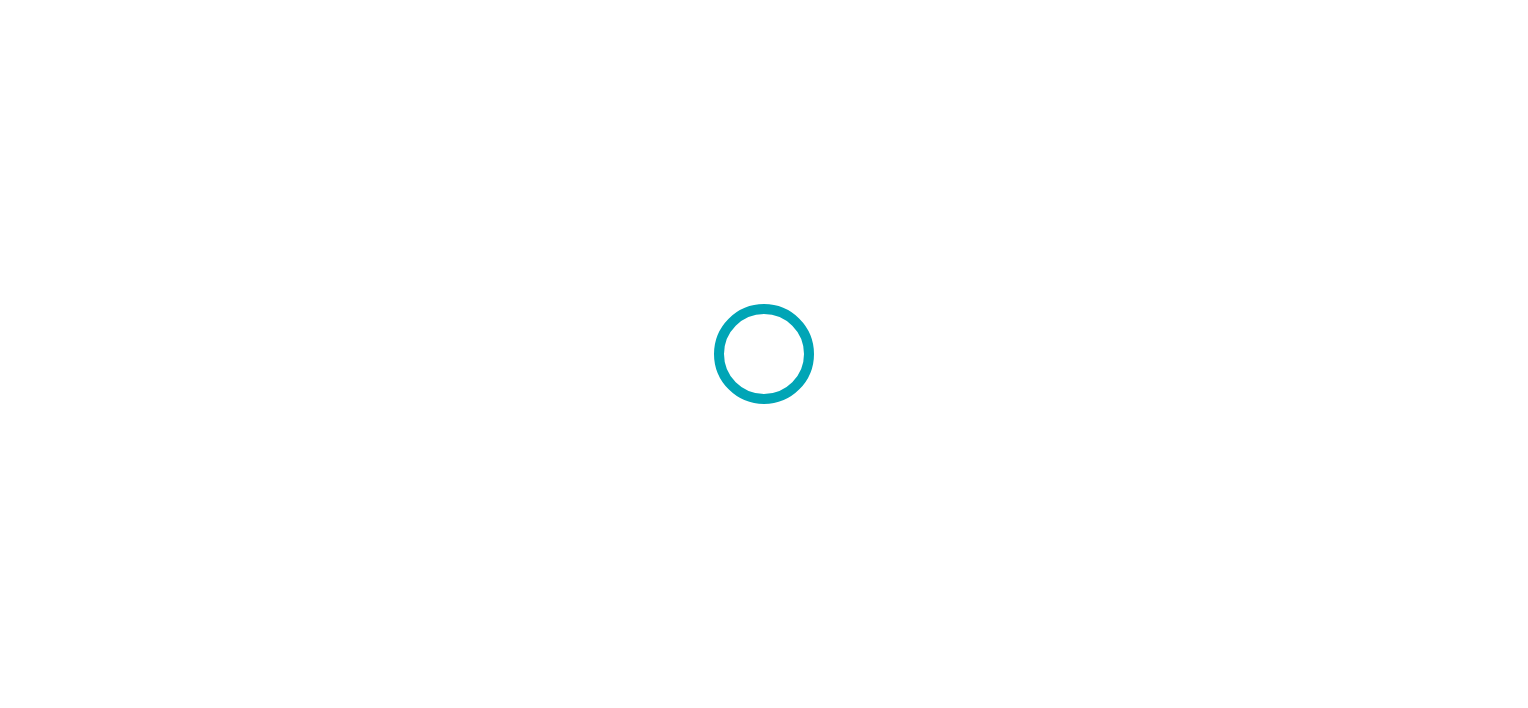 scroll, scrollTop: 0, scrollLeft: 0, axis: both 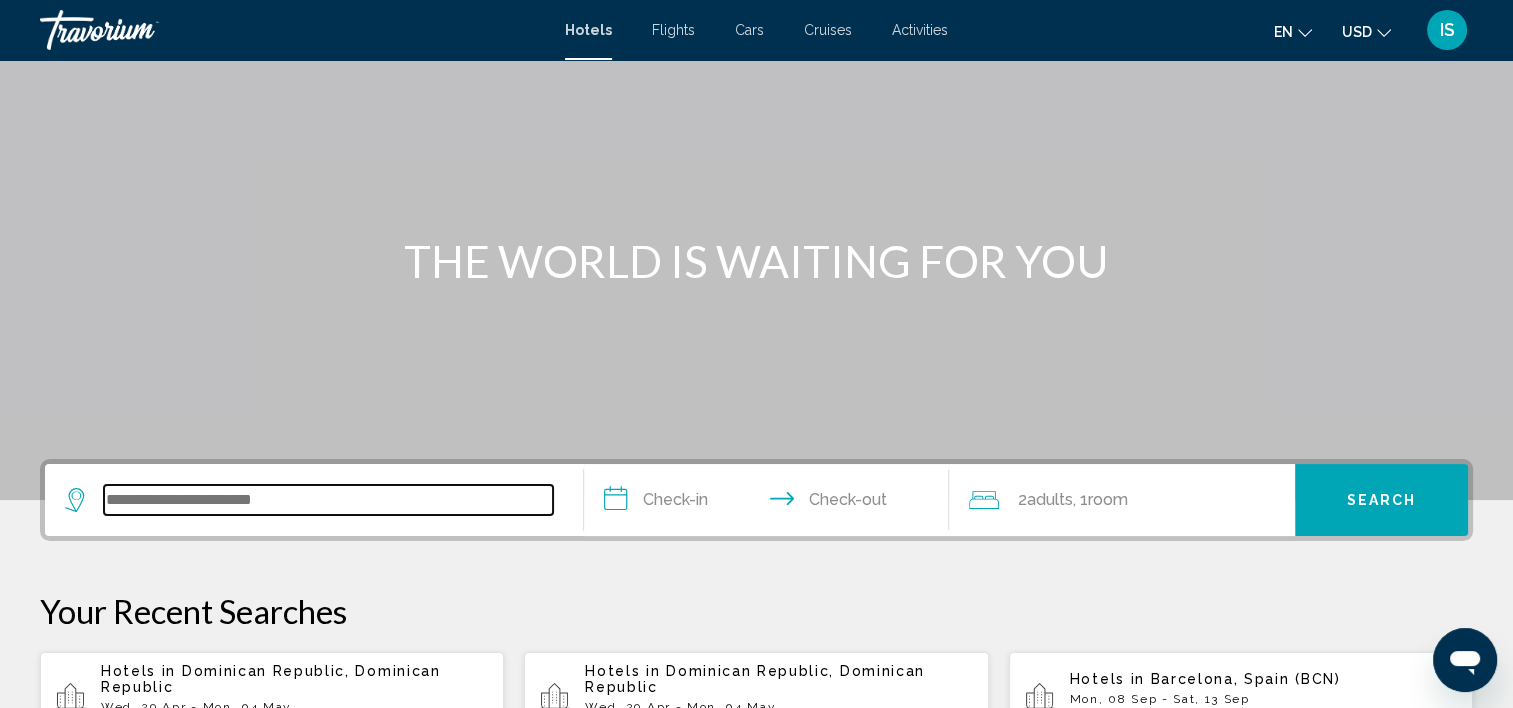 click at bounding box center [328, 500] 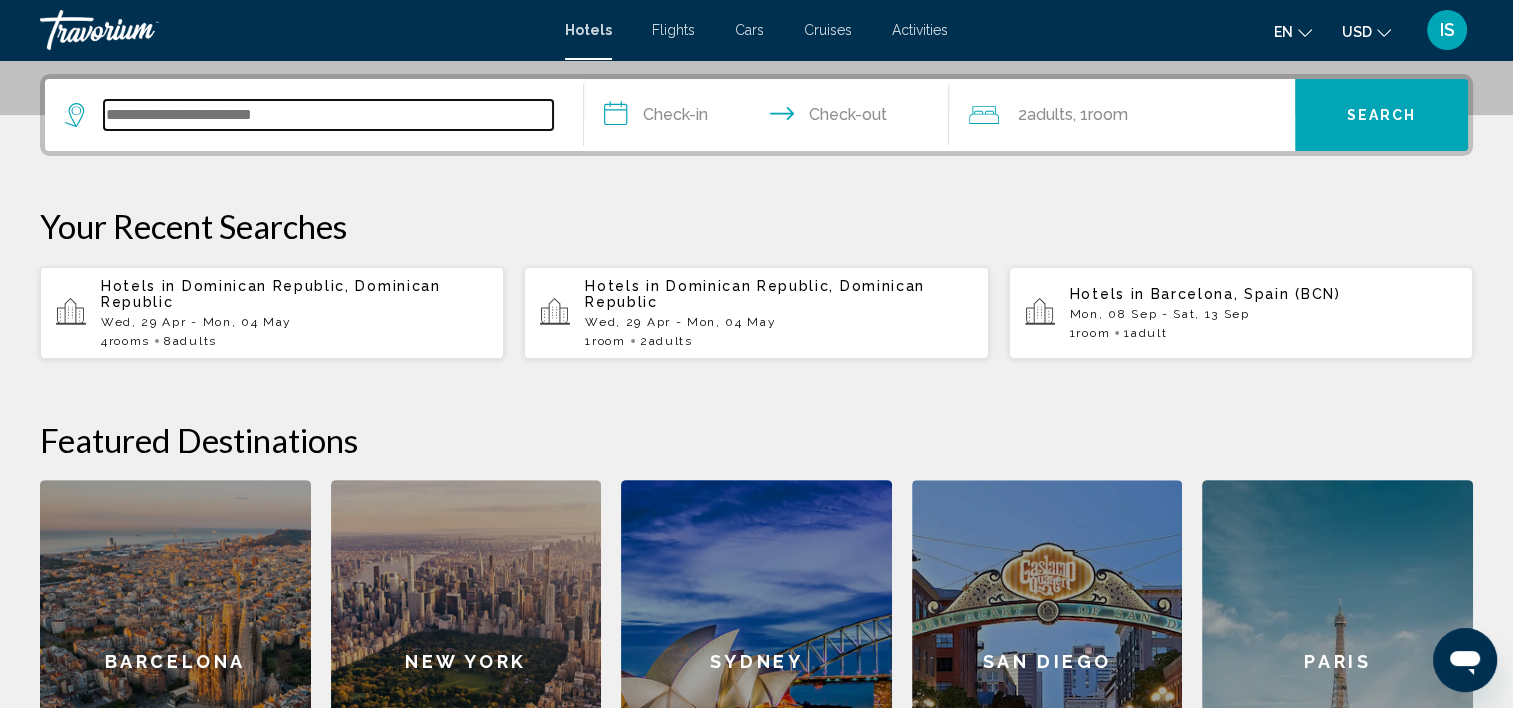 scroll, scrollTop: 493, scrollLeft: 0, axis: vertical 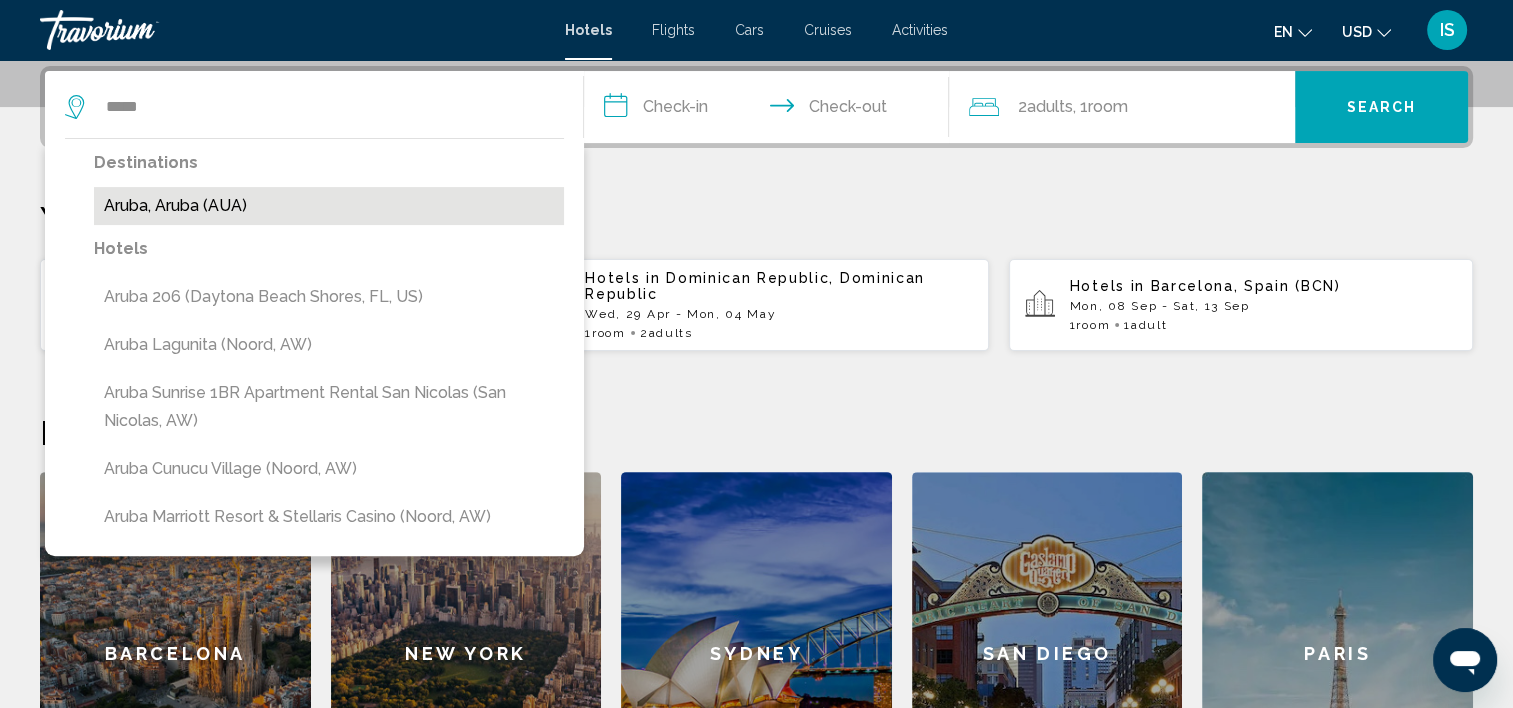click on "Aruba, Aruba (AUA)" at bounding box center (329, 206) 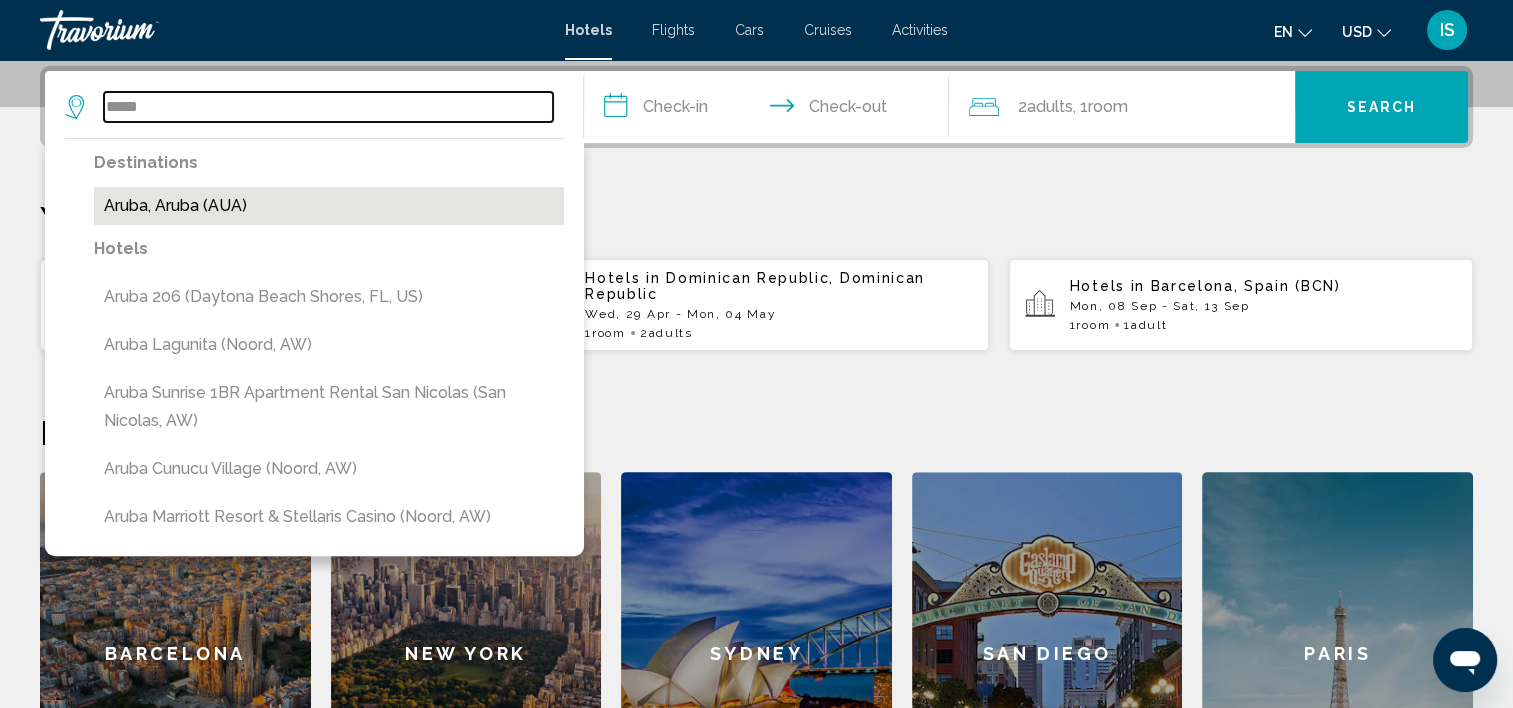 type on "**********" 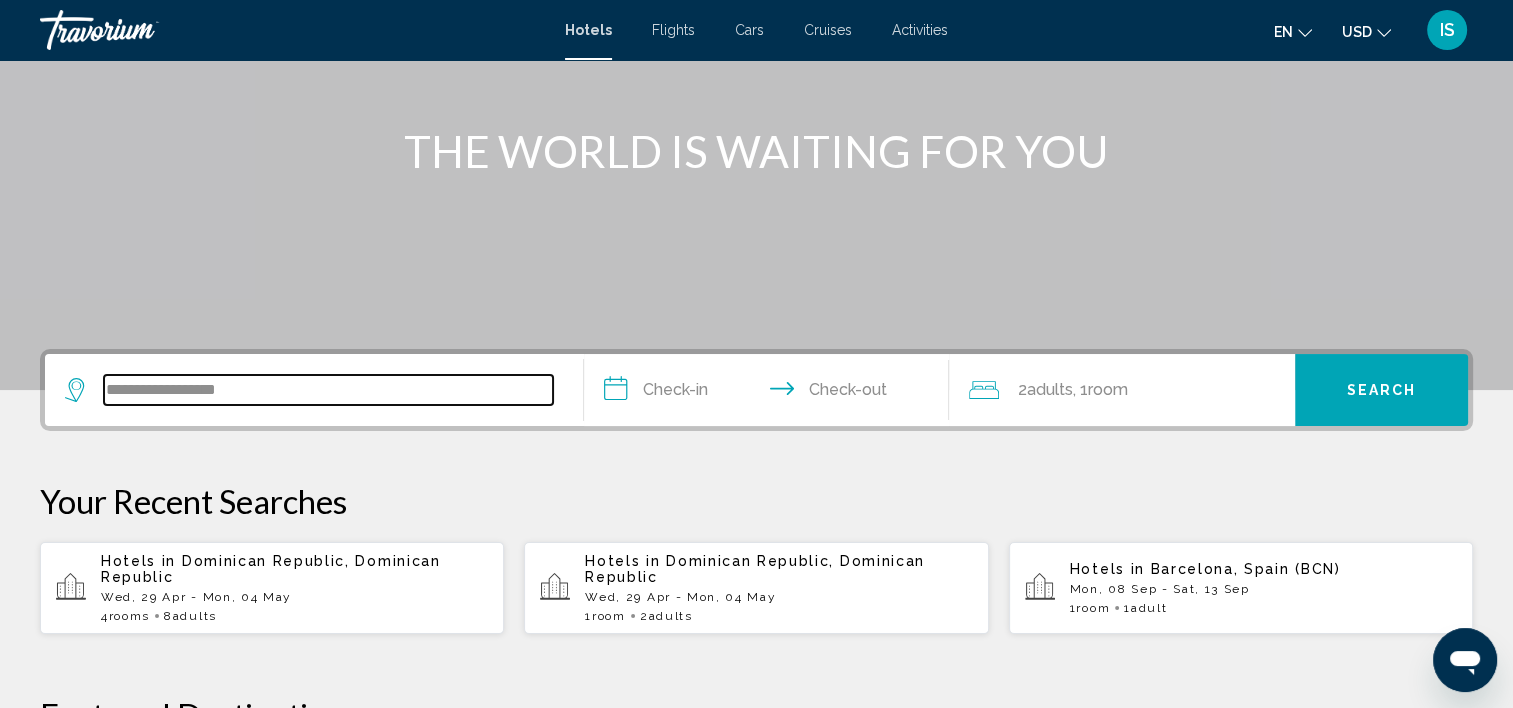 scroll, scrollTop: 193, scrollLeft: 0, axis: vertical 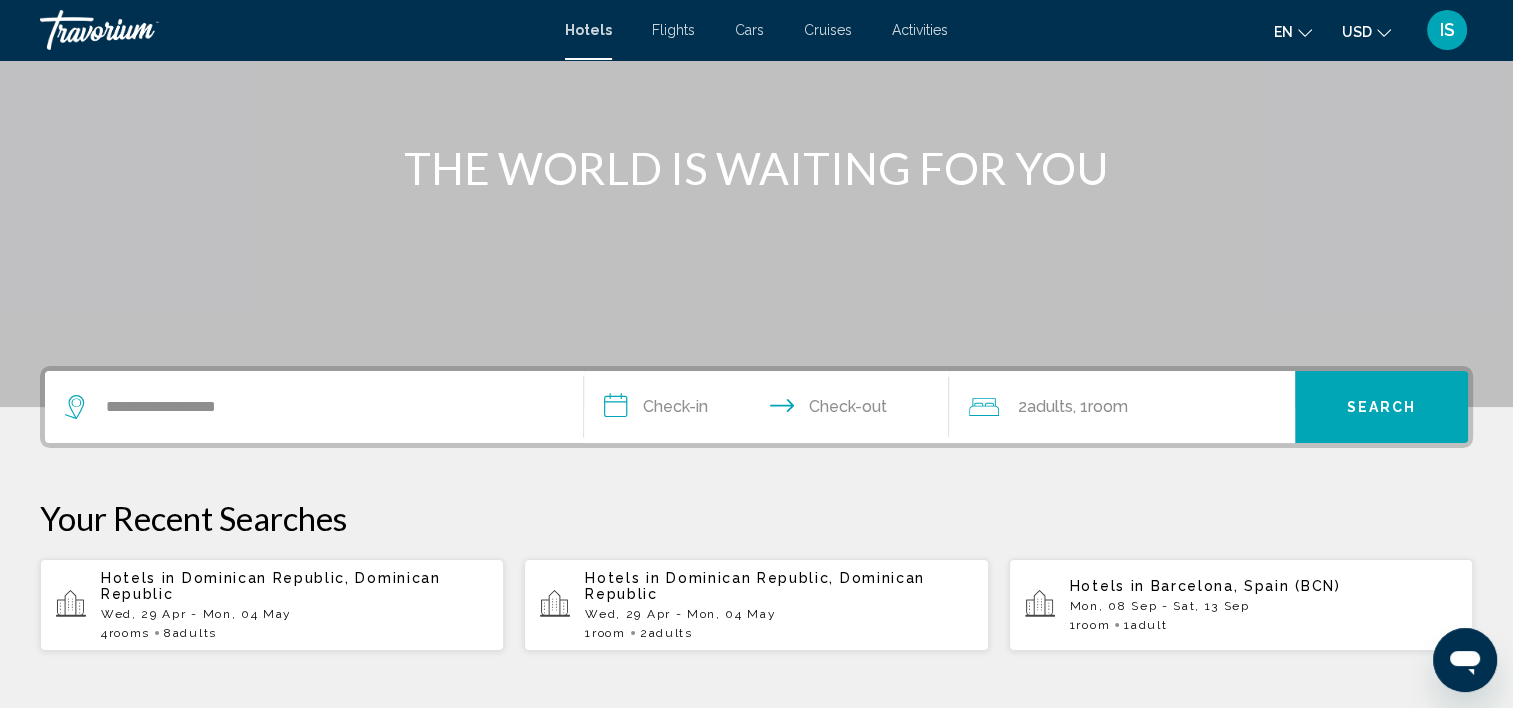 click on "Adults" 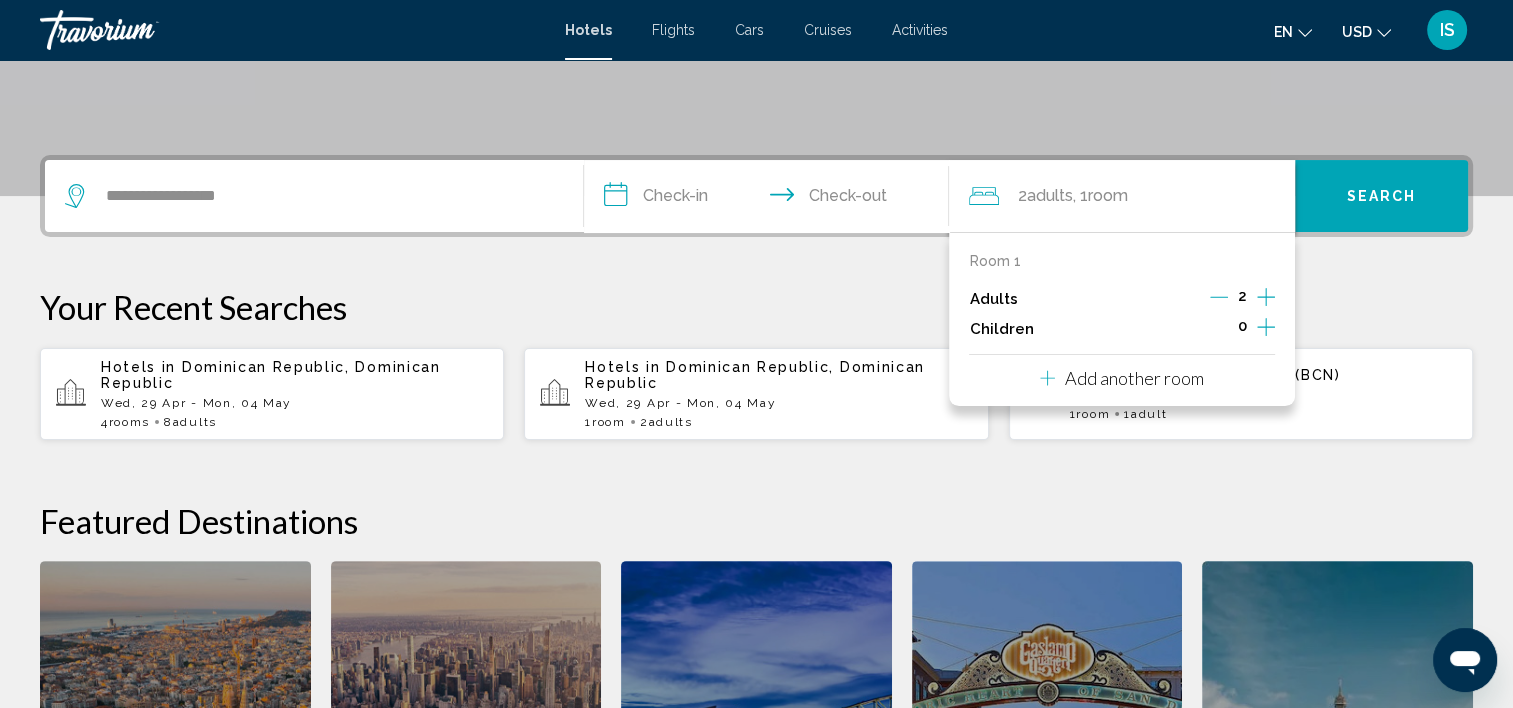 scroll, scrollTop: 493, scrollLeft: 0, axis: vertical 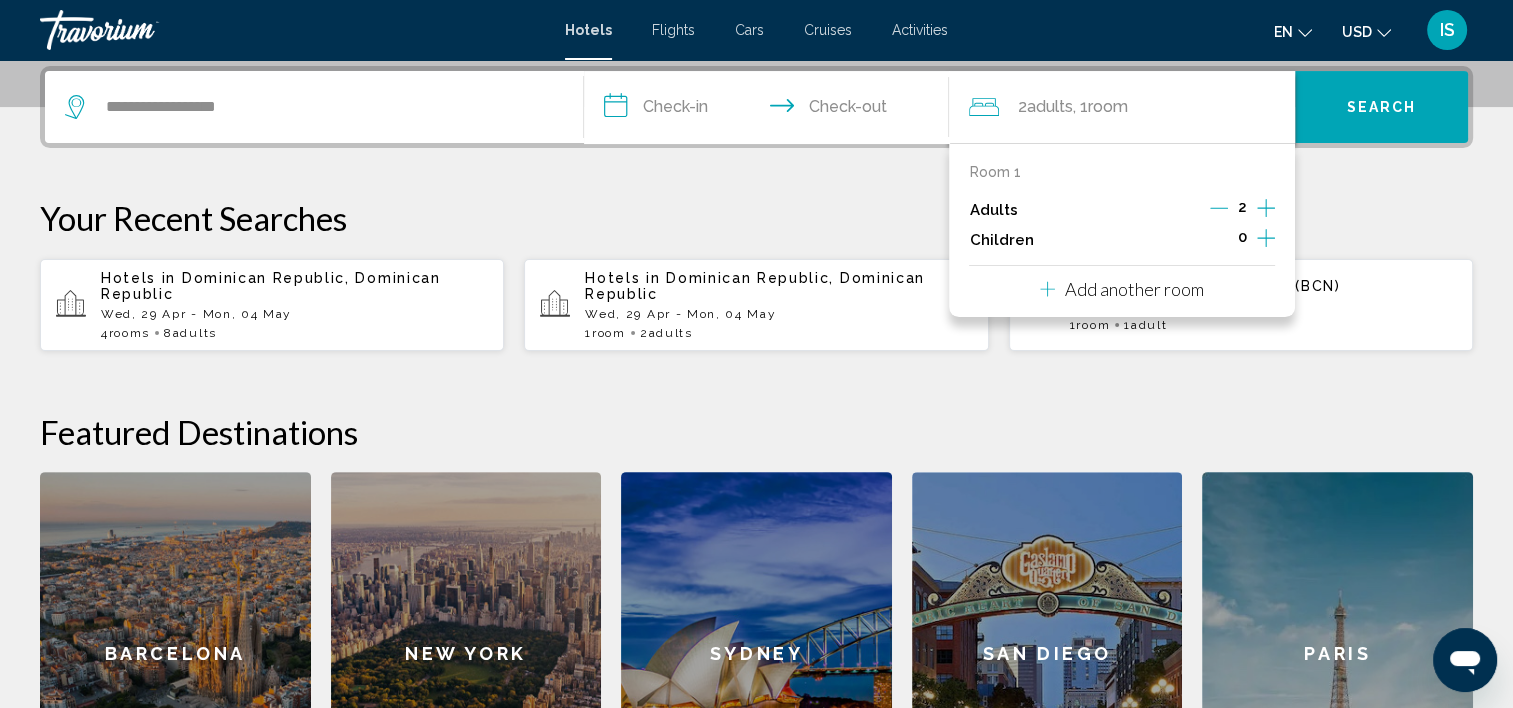 click 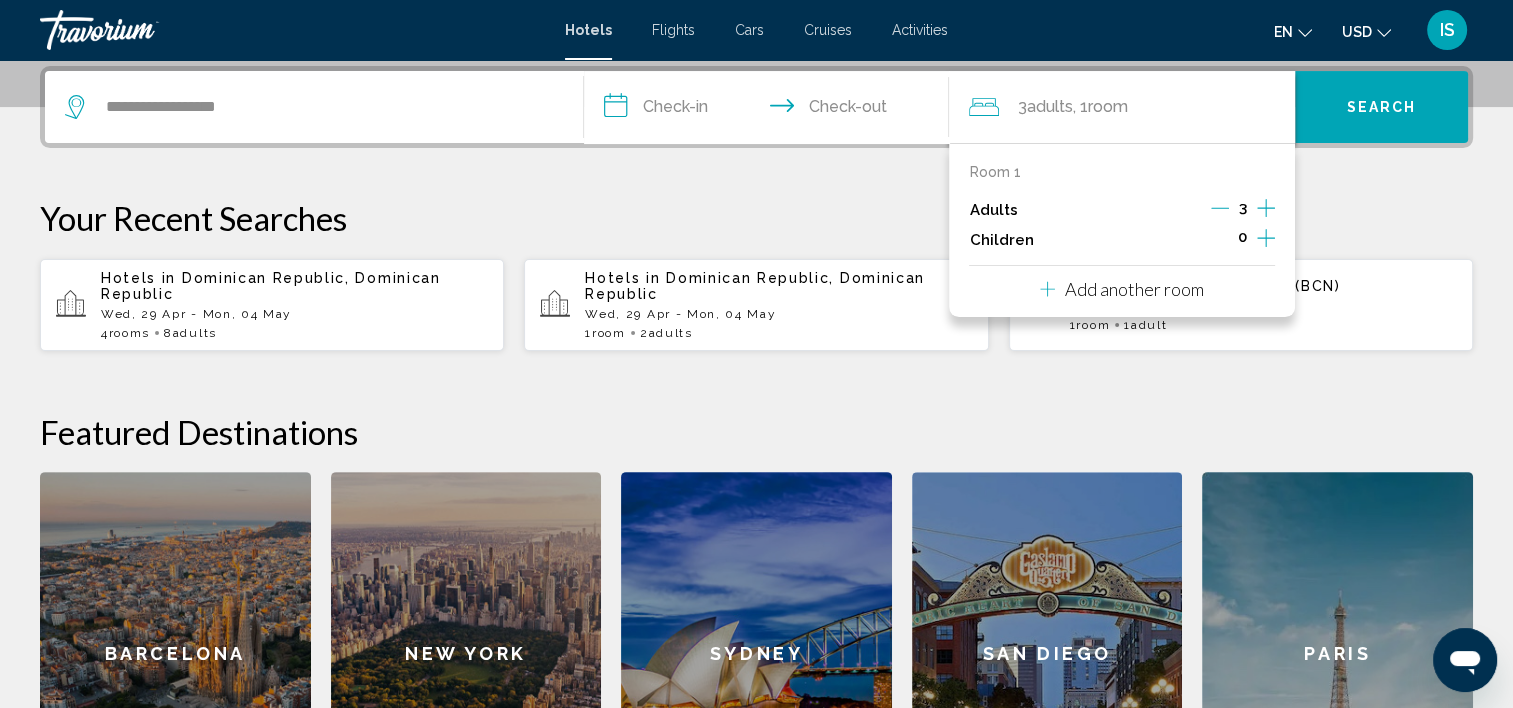 click 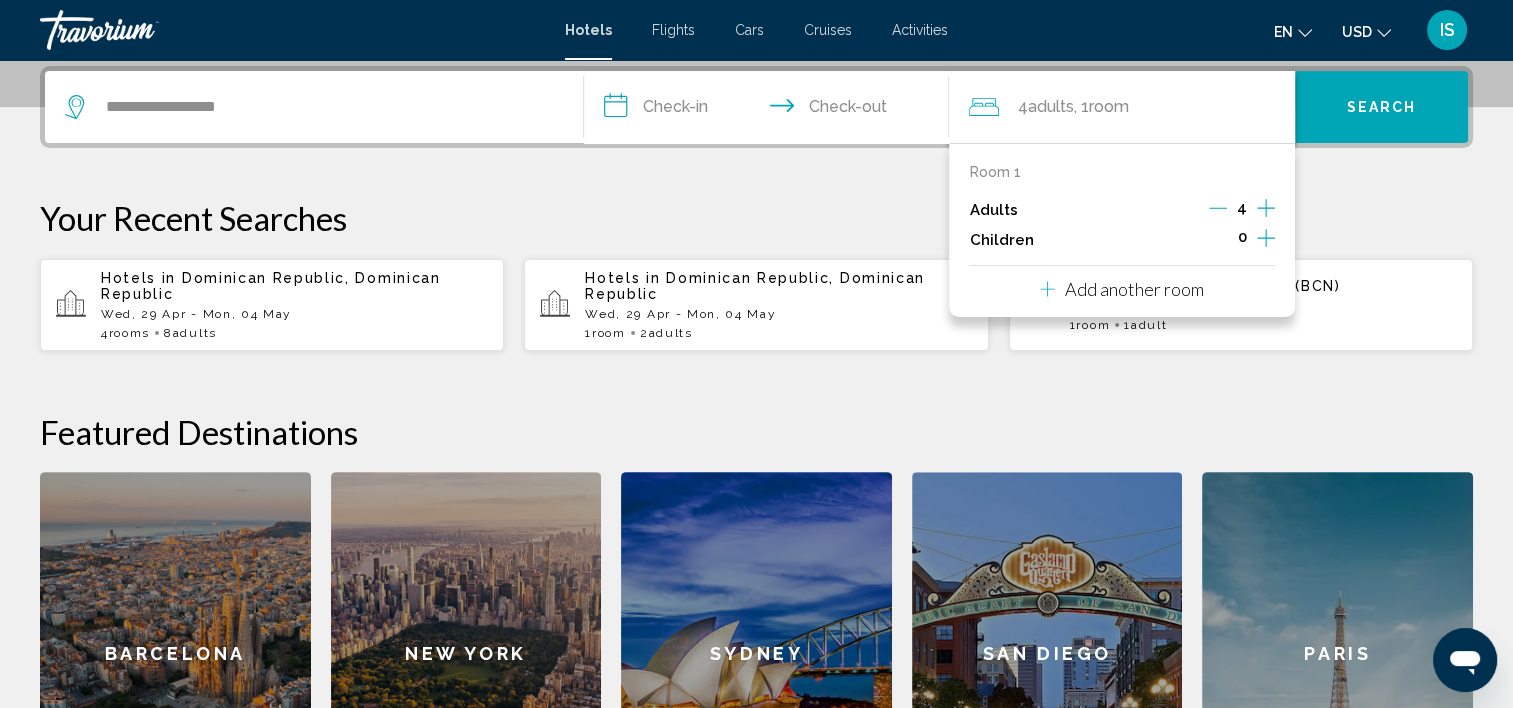 click 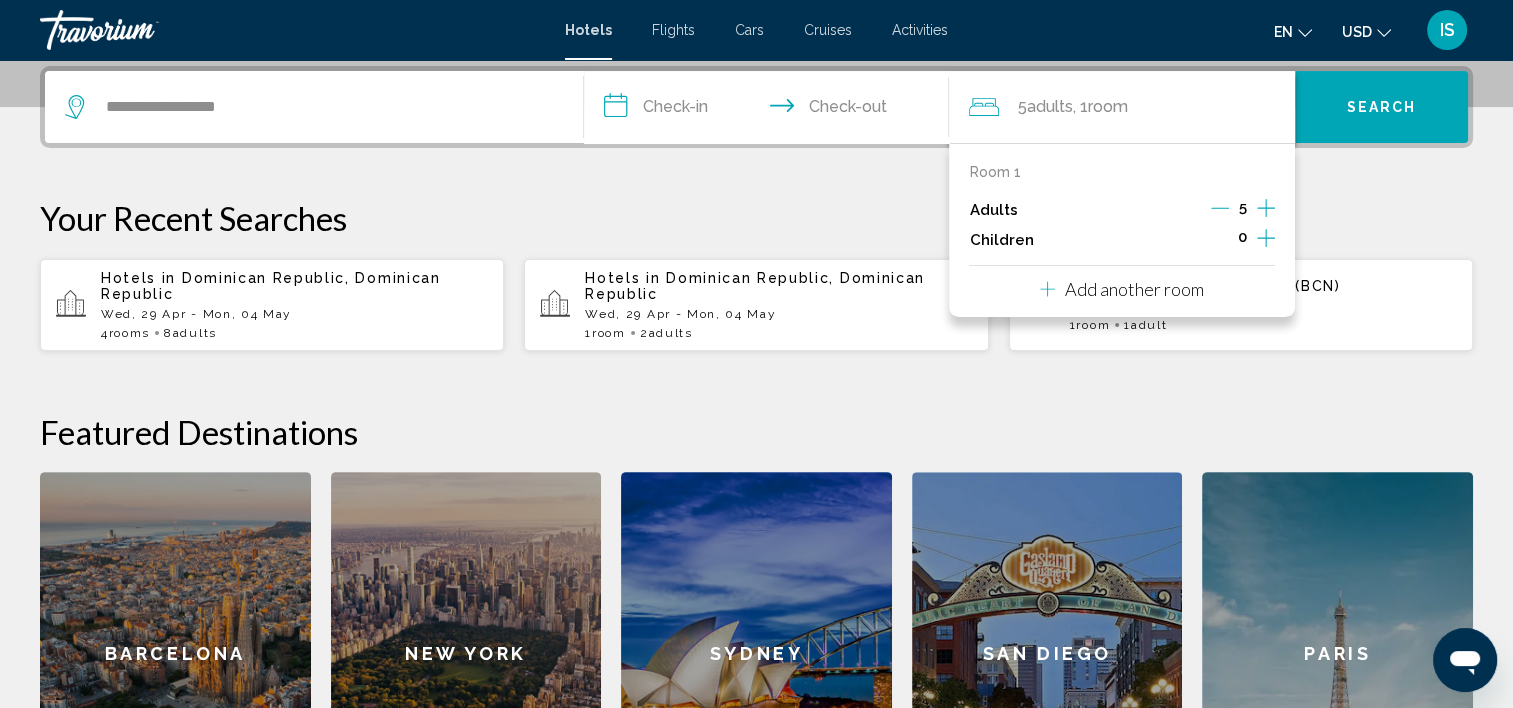 click 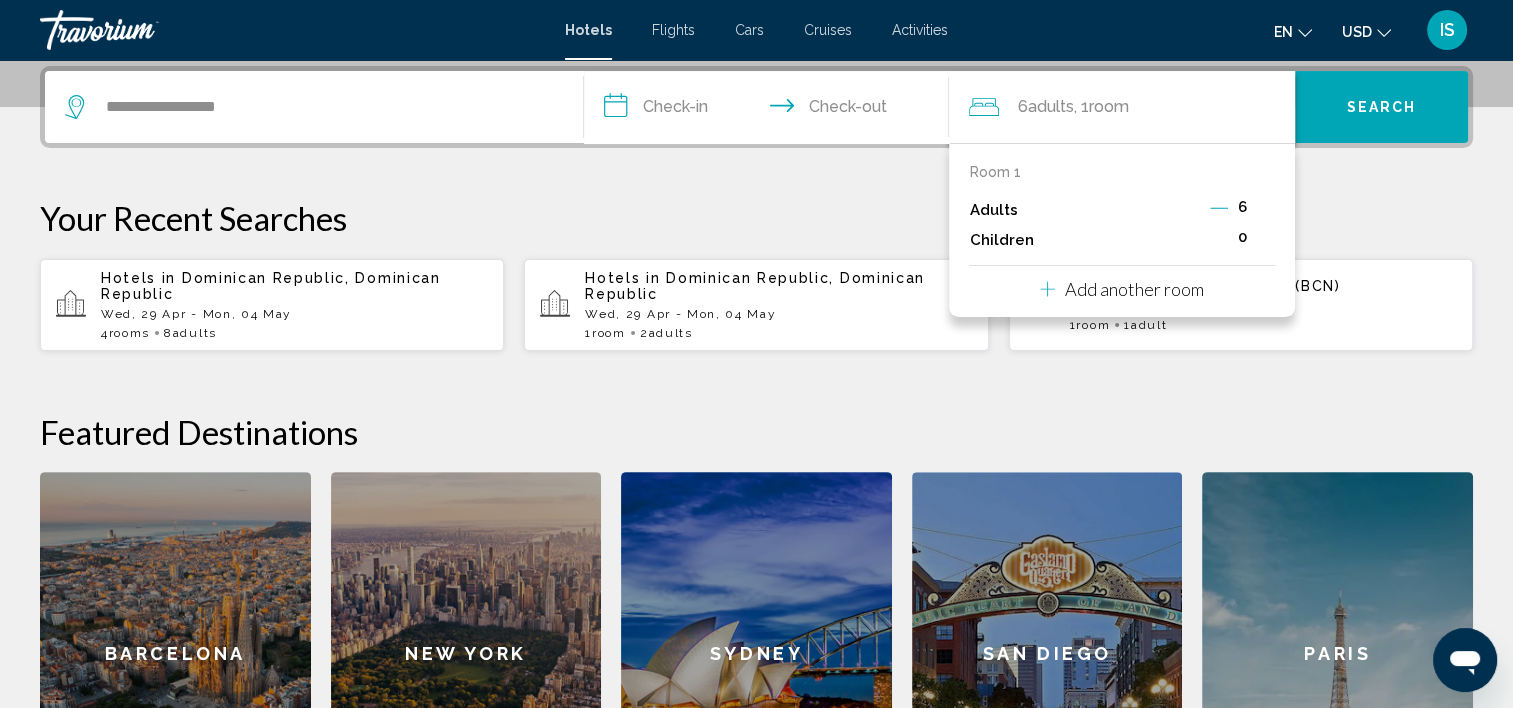 click on "**********" at bounding box center (771, 110) 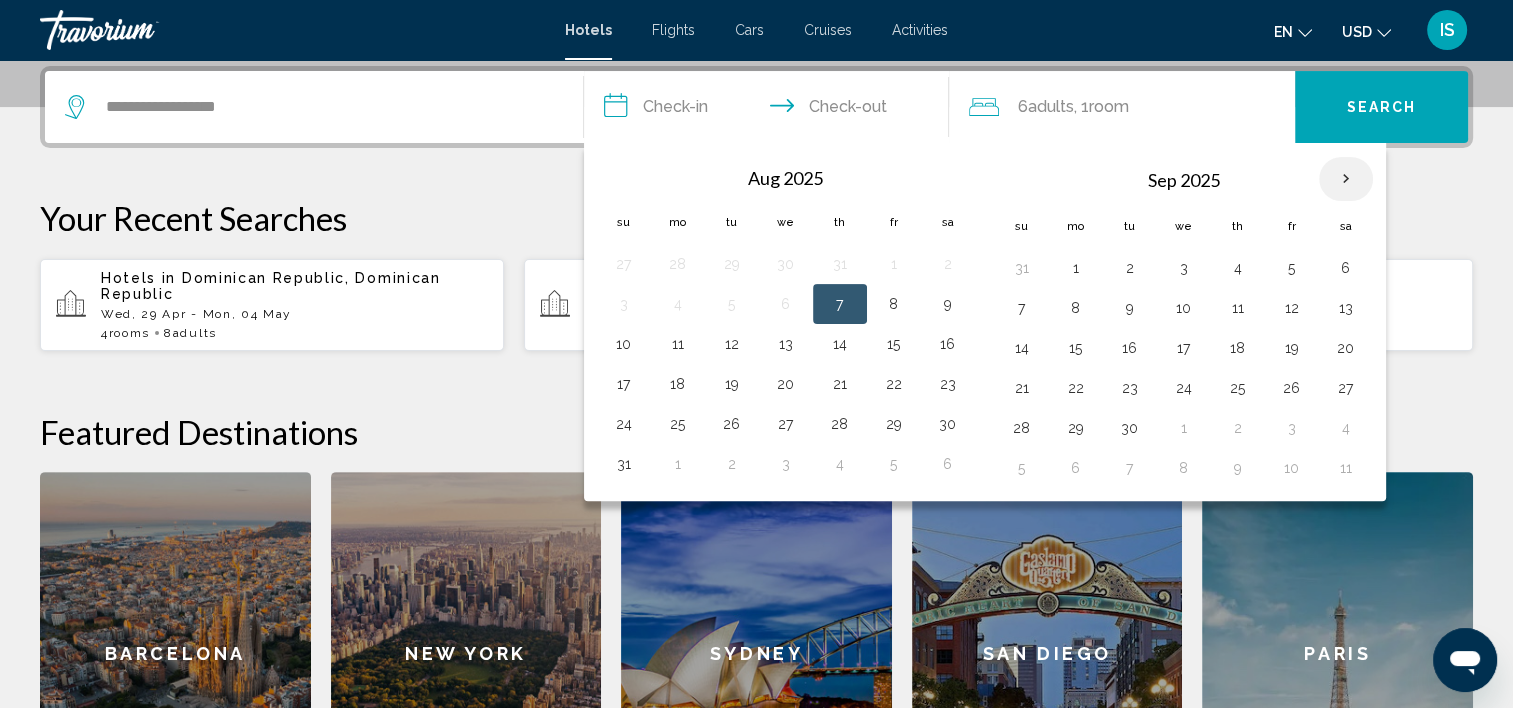 click at bounding box center (1346, 179) 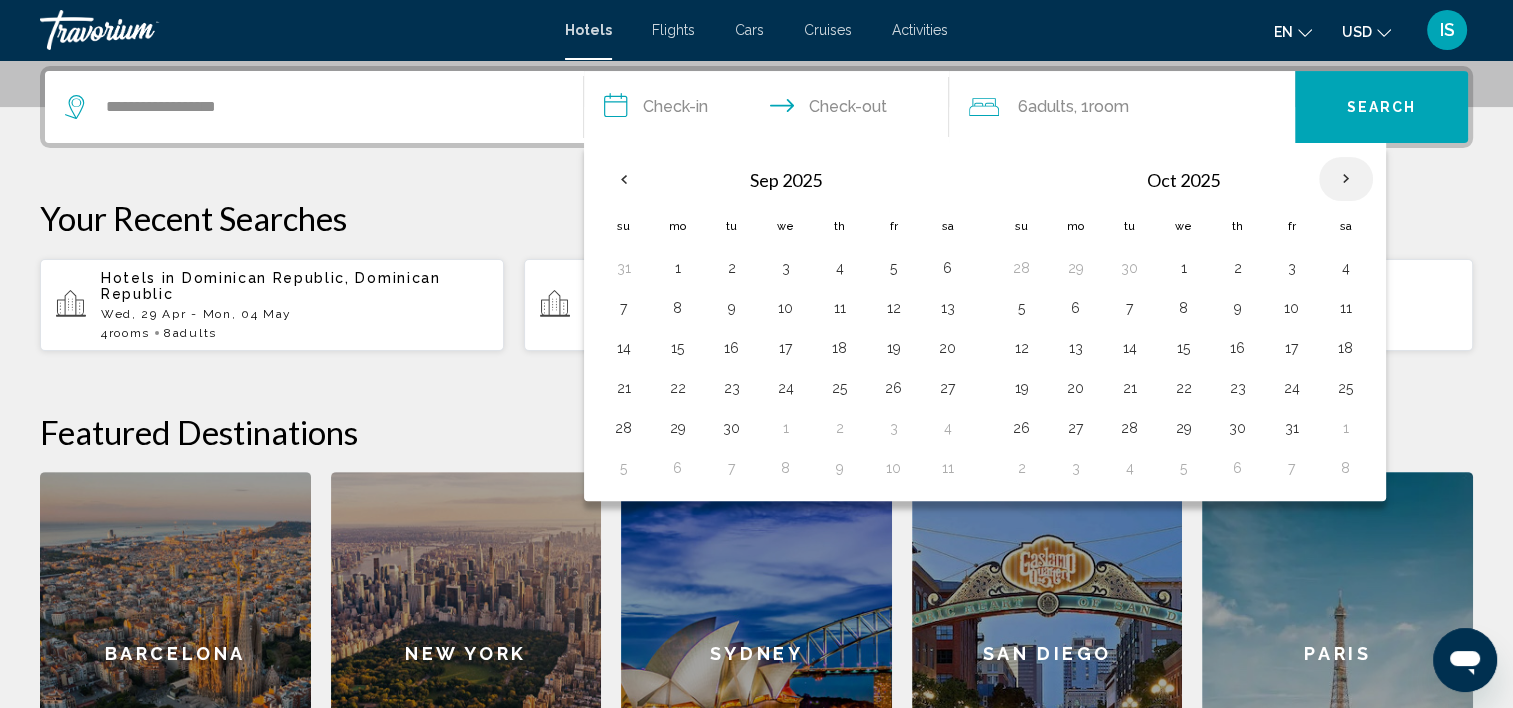 click at bounding box center (1346, 179) 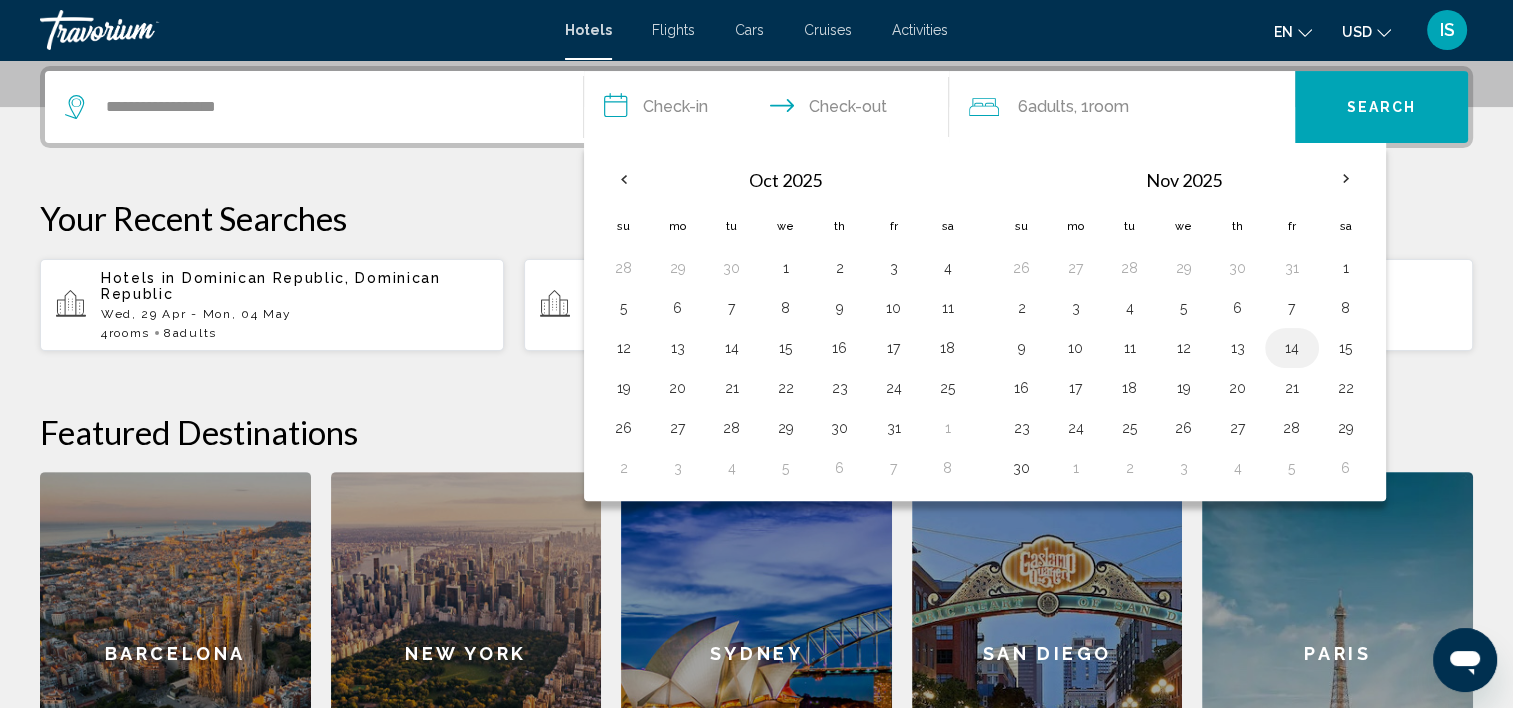 click on "14" at bounding box center (1292, 348) 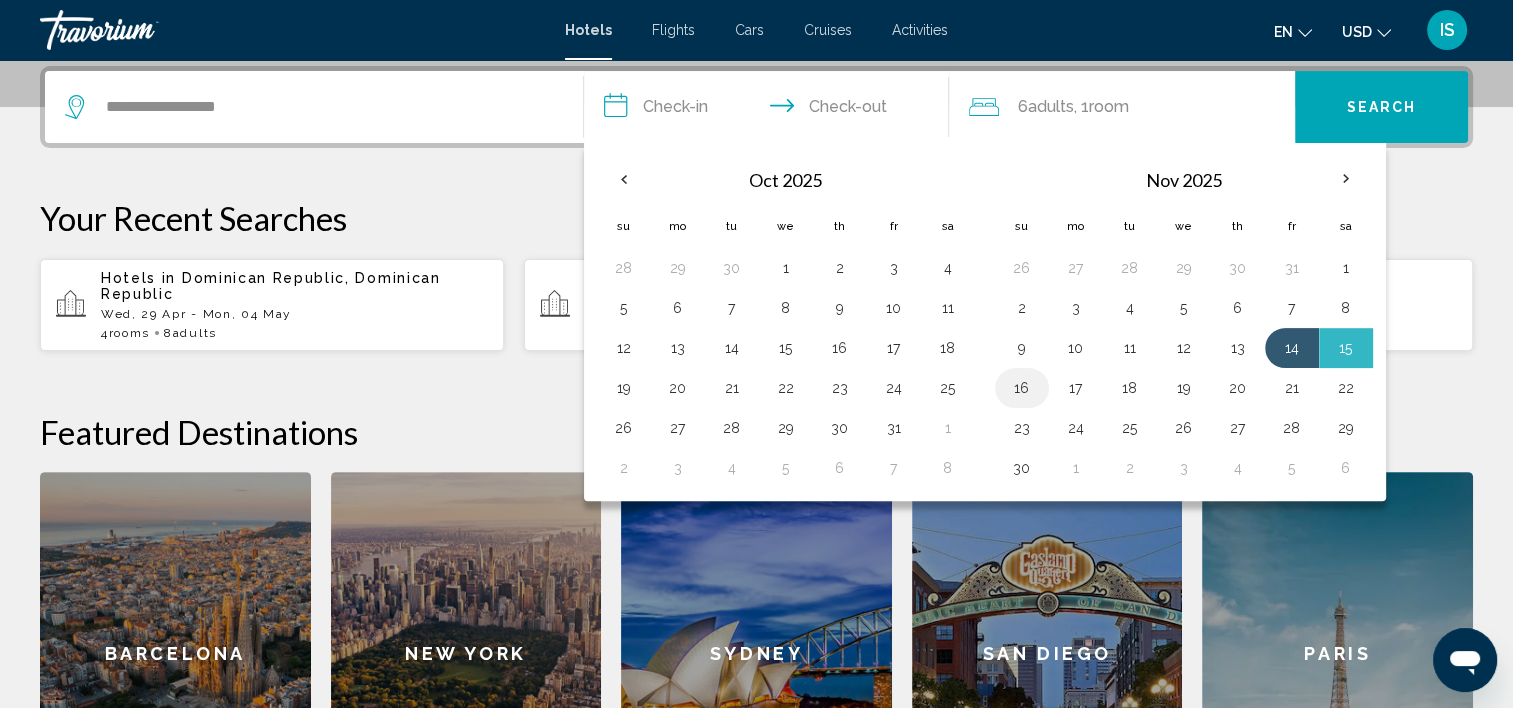 click on "16" at bounding box center [1022, 388] 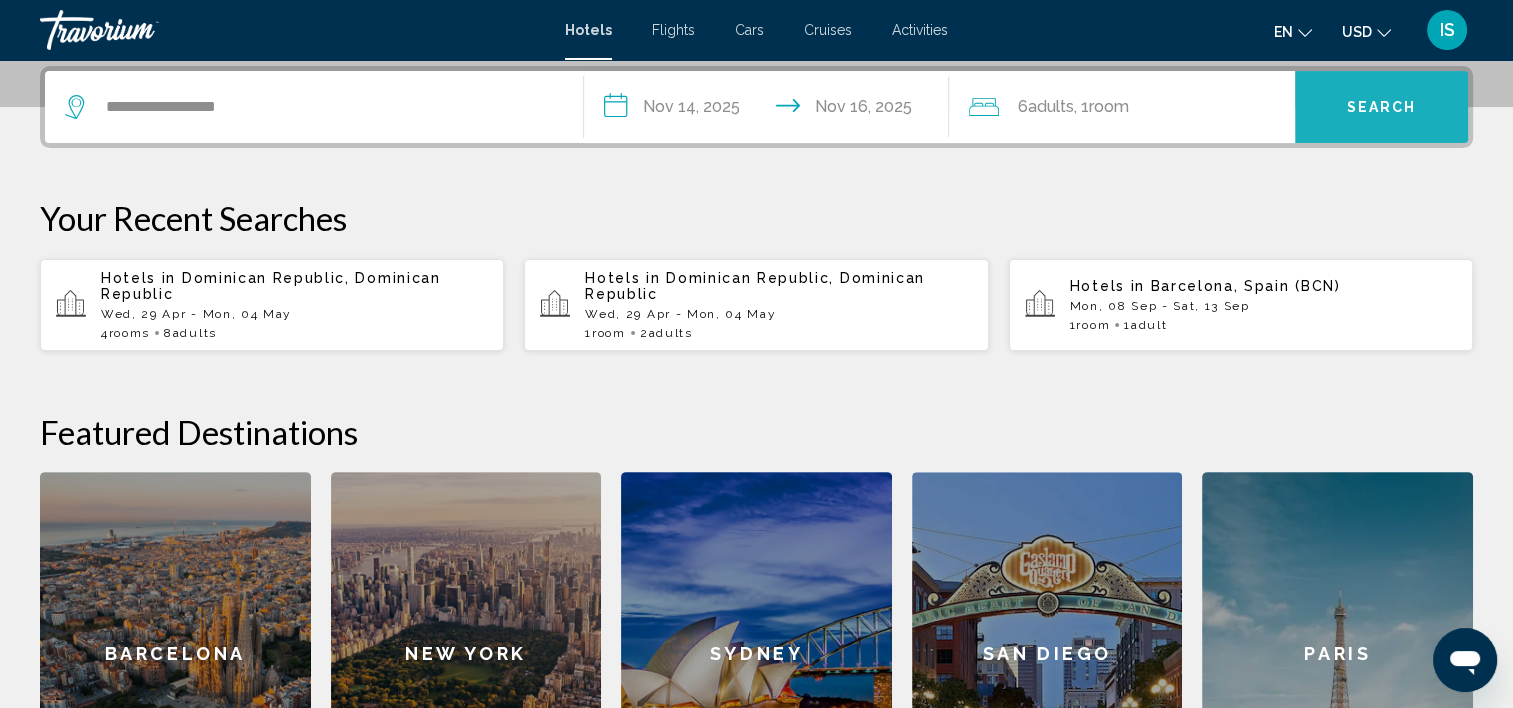 click on "Search" at bounding box center (1381, 107) 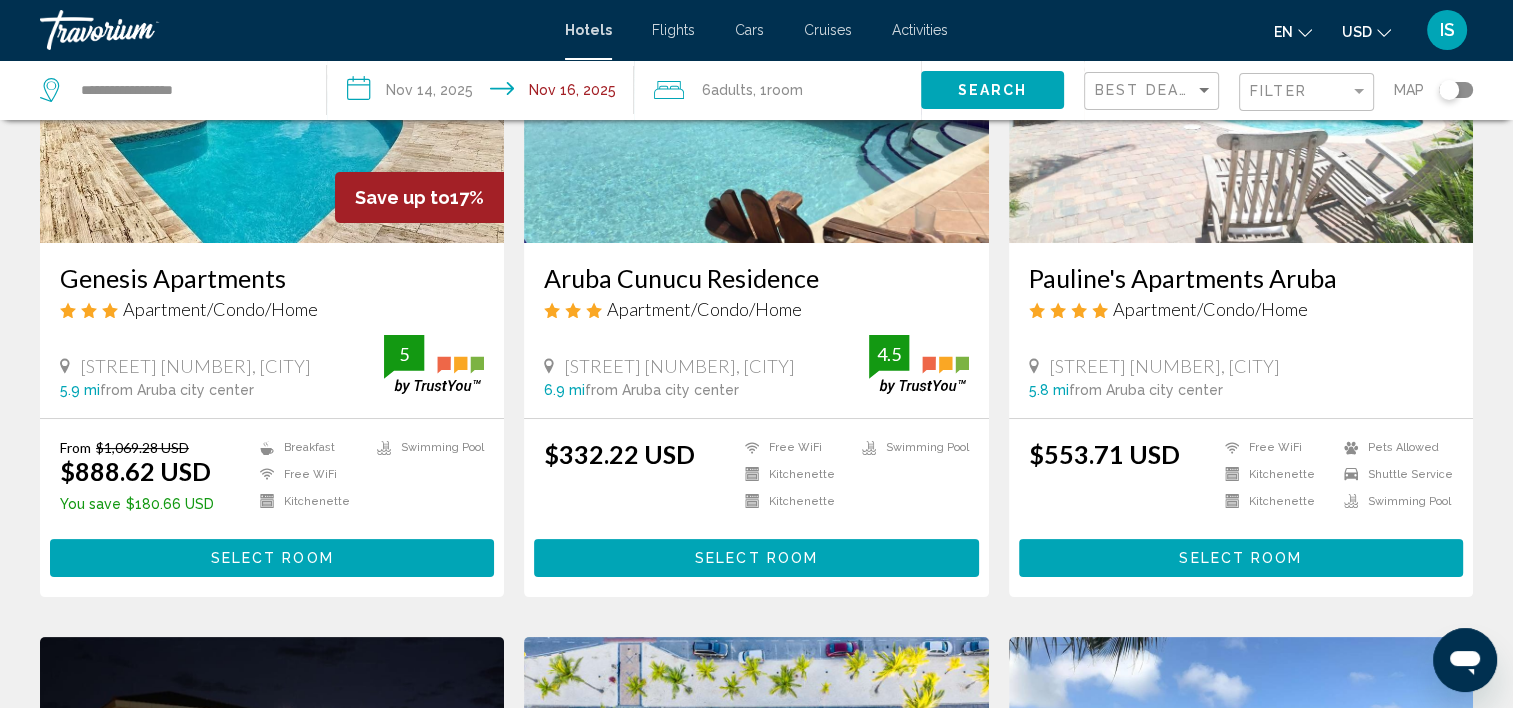 scroll, scrollTop: 300, scrollLeft: 0, axis: vertical 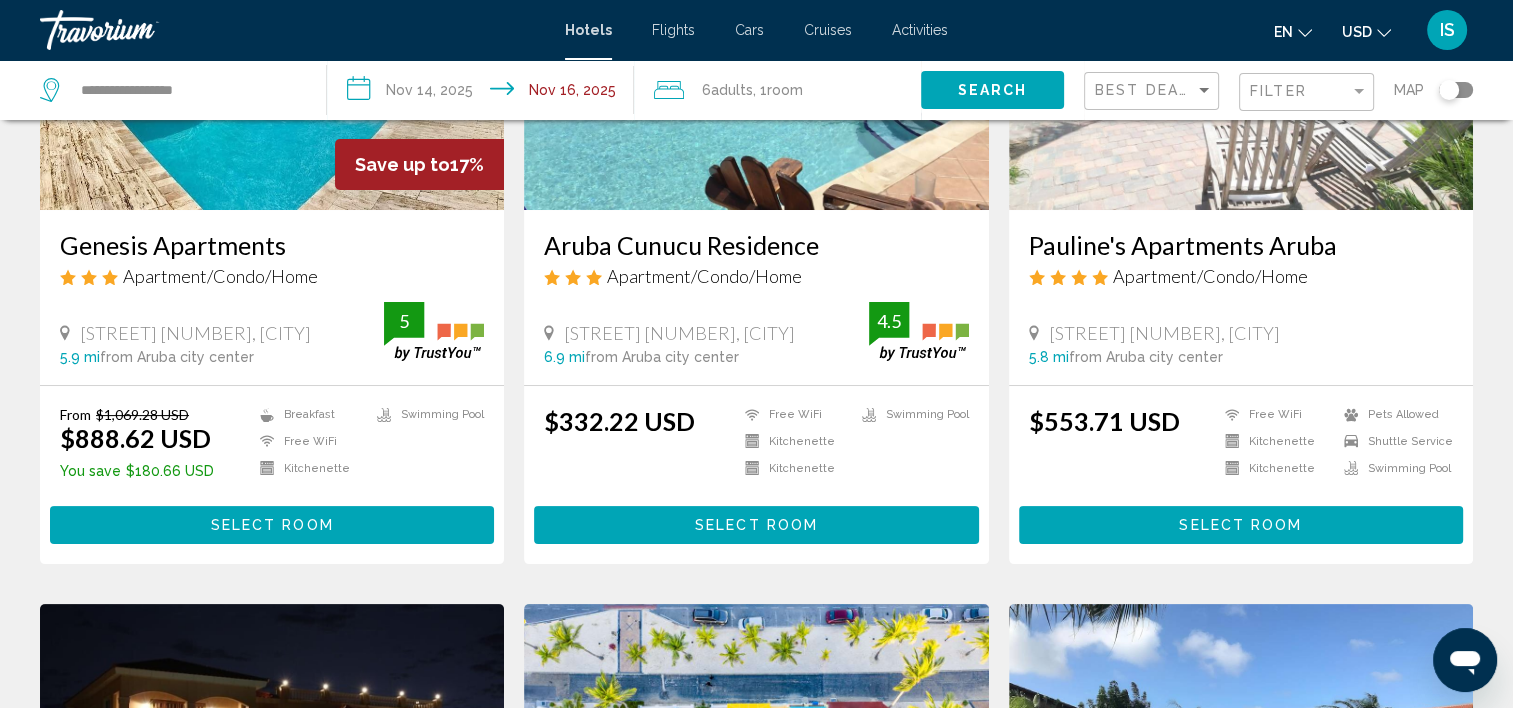 click on "Select Room" at bounding box center (1240, 526) 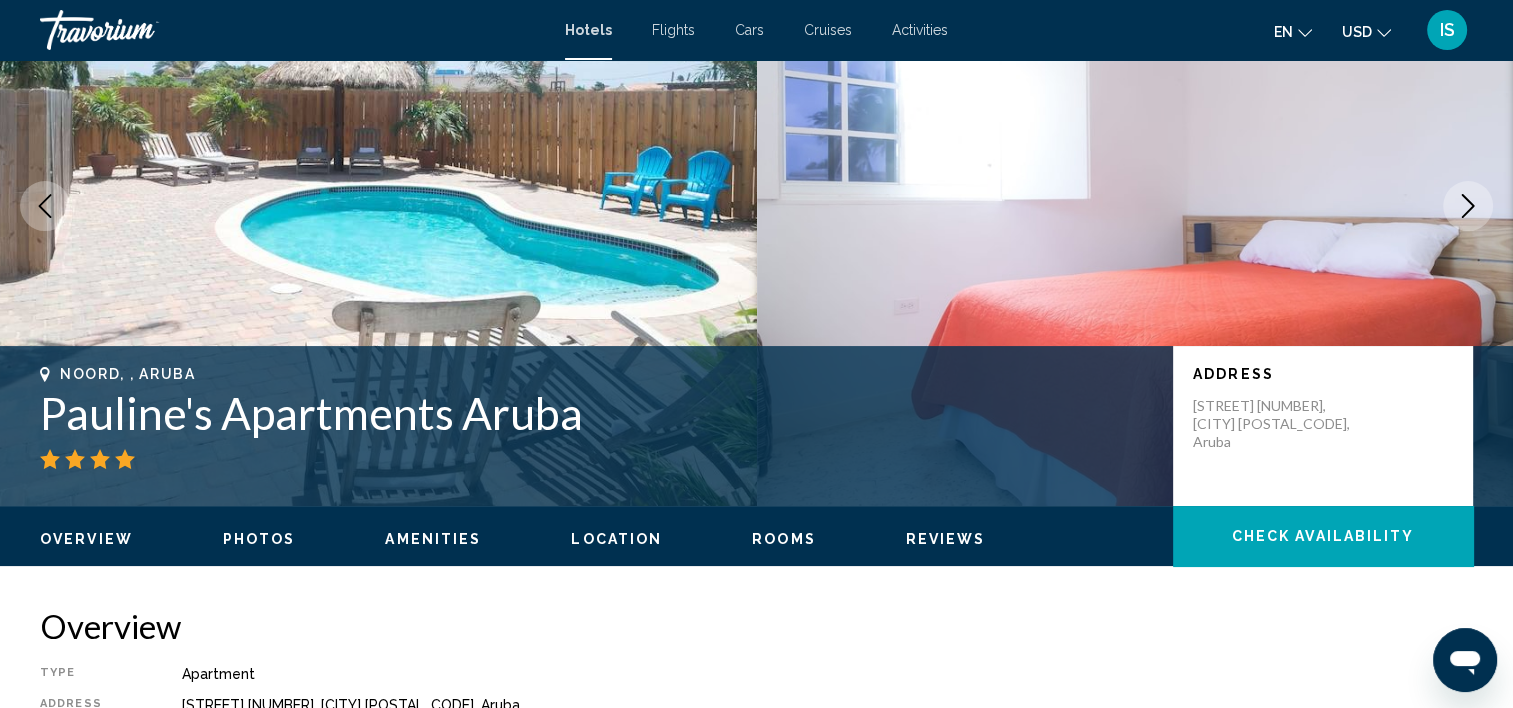 scroll, scrollTop: 6, scrollLeft: 0, axis: vertical 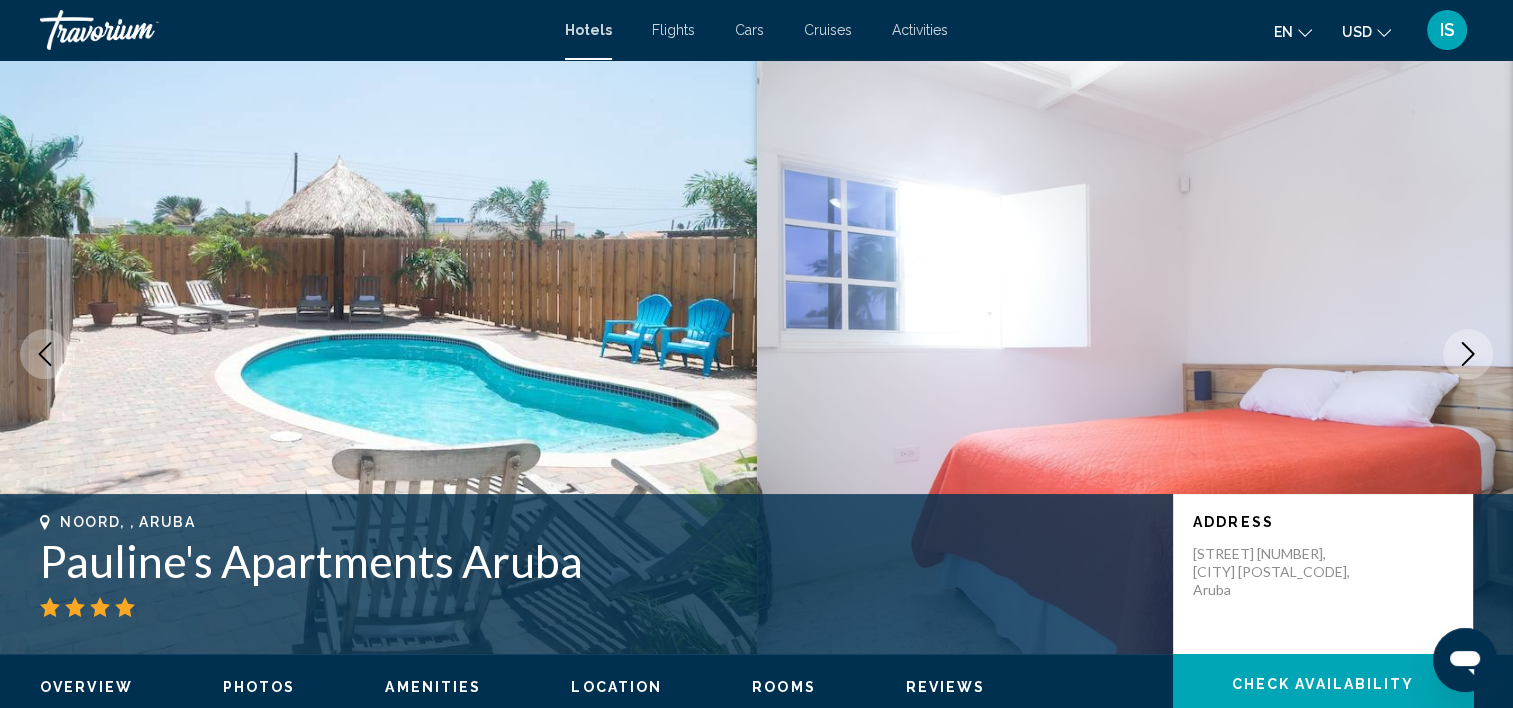 click 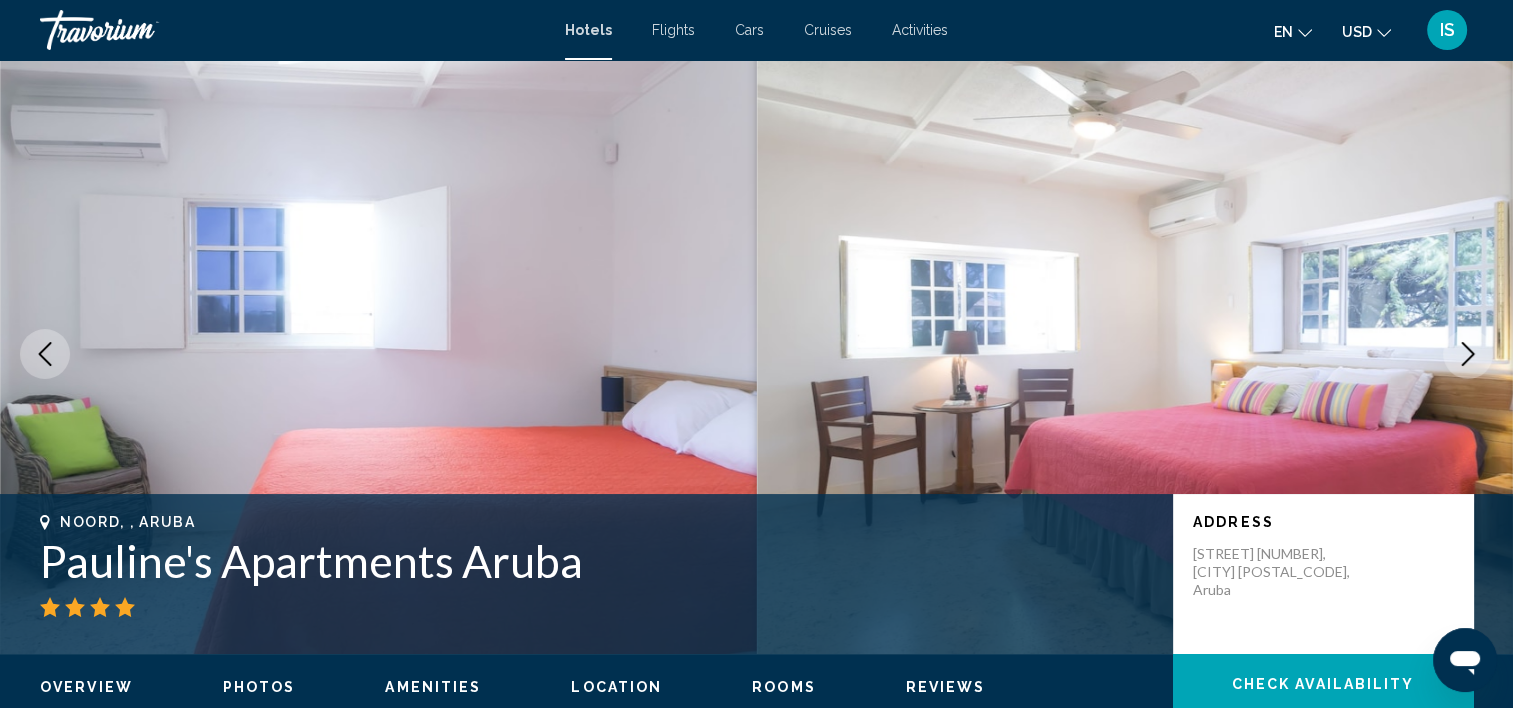 click 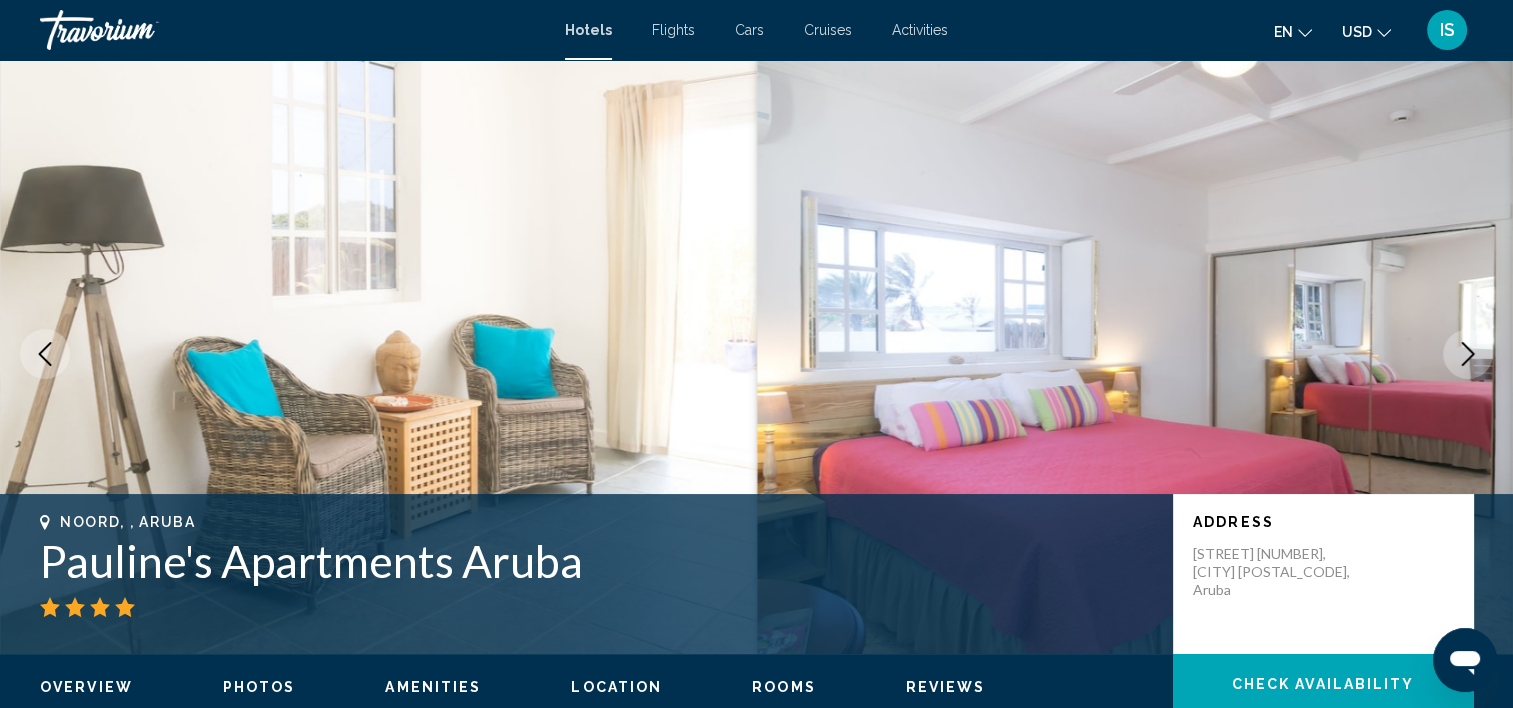 click 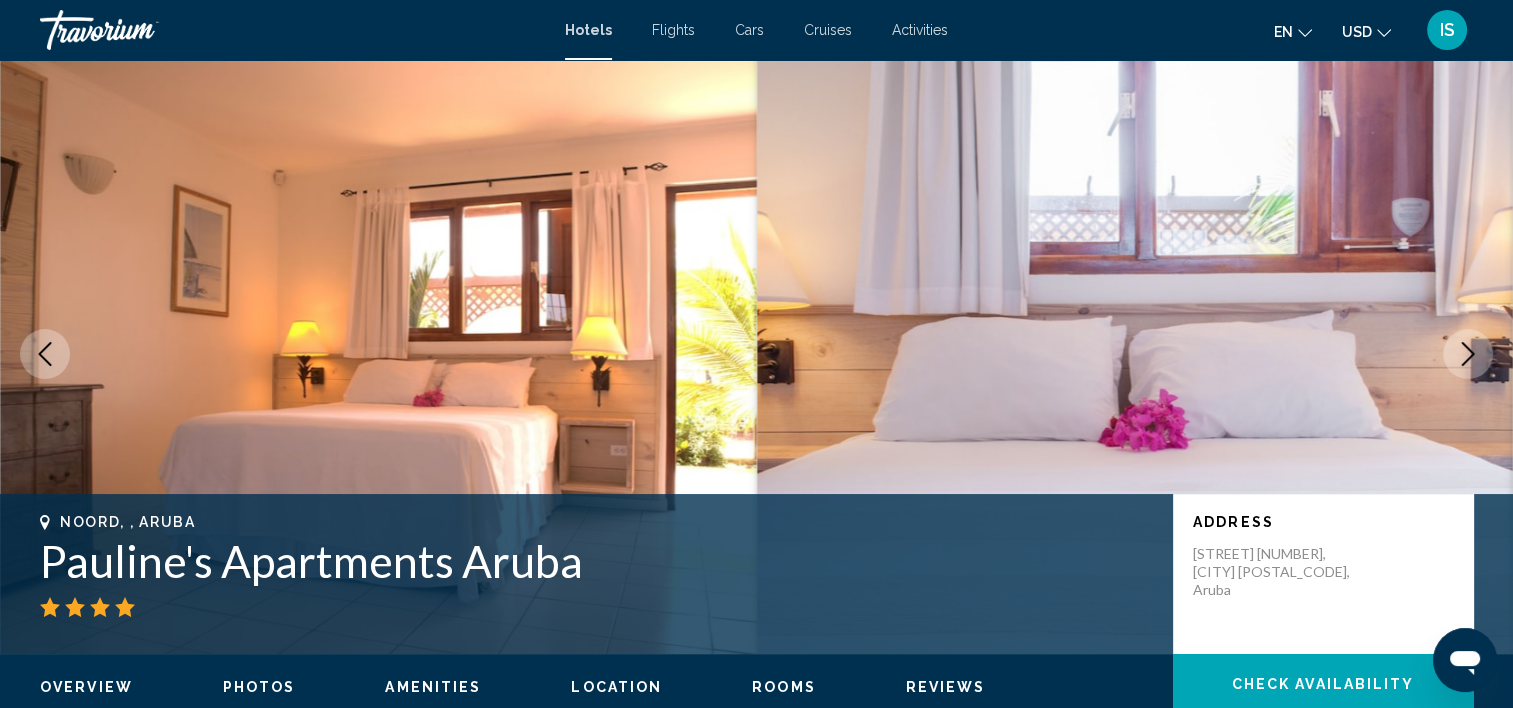 click 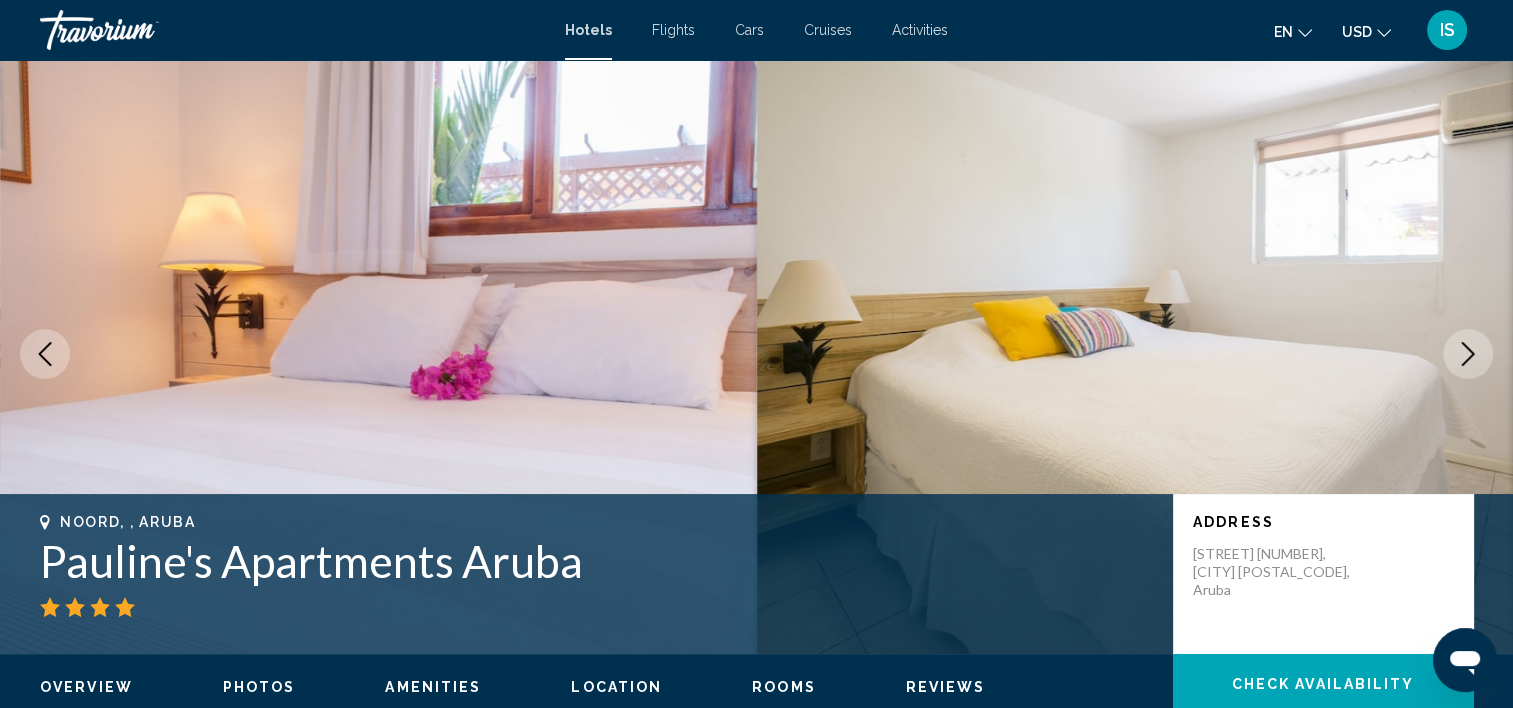 click 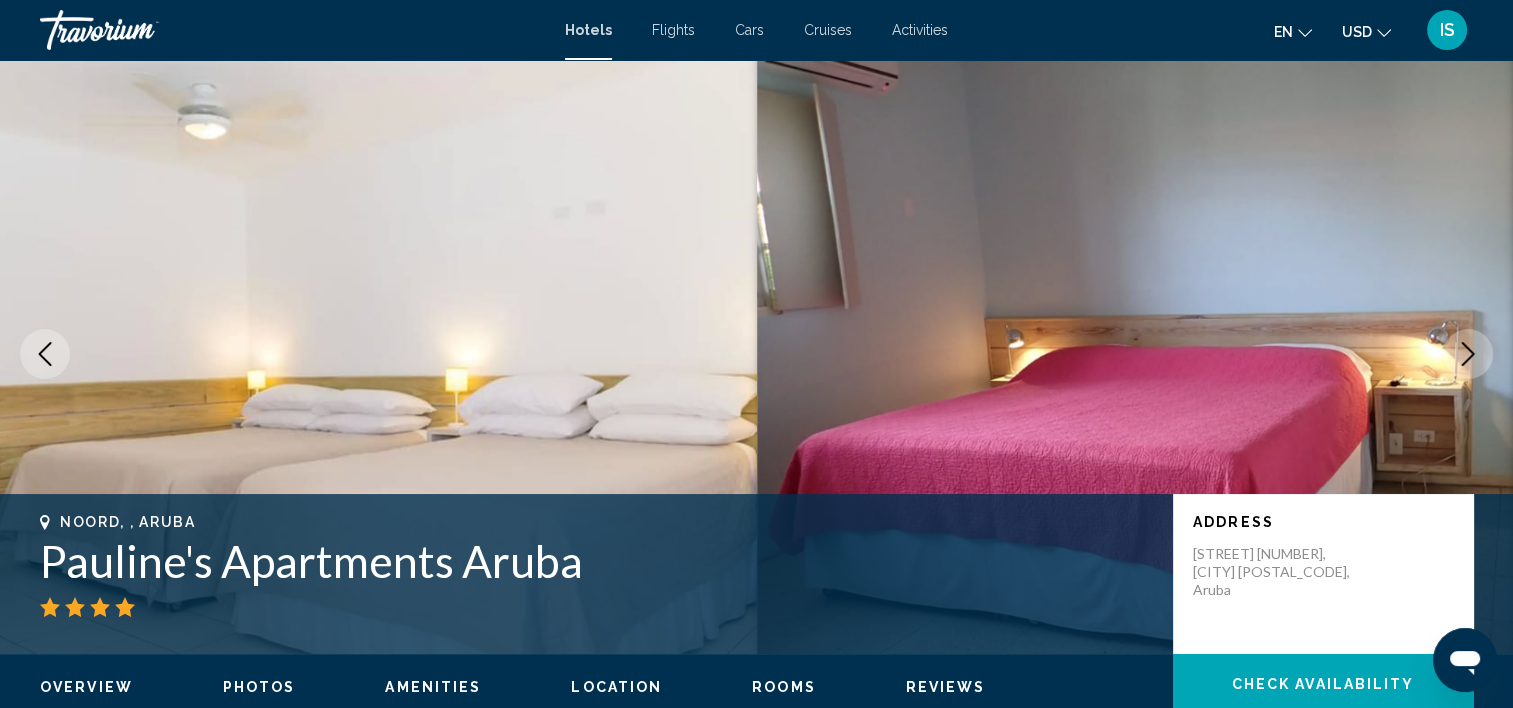 click 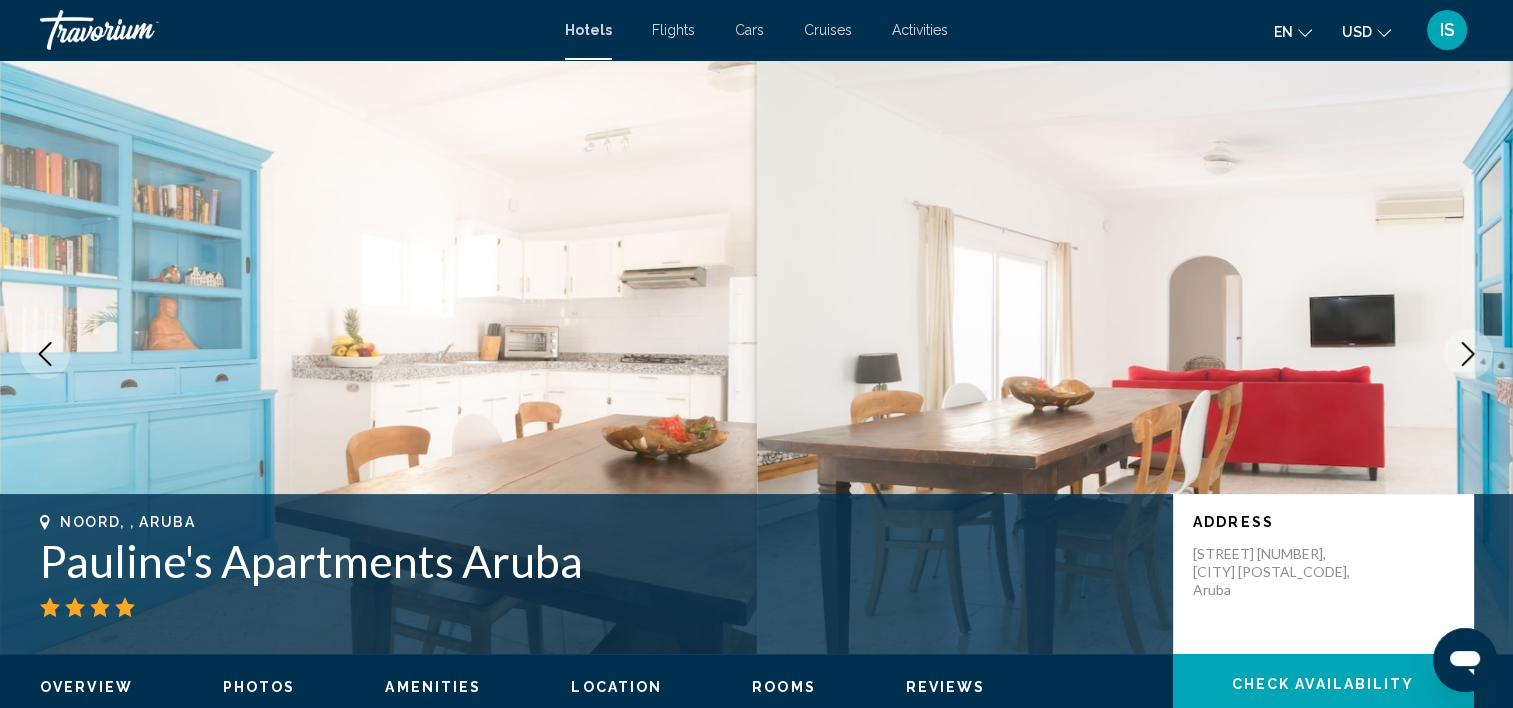 click 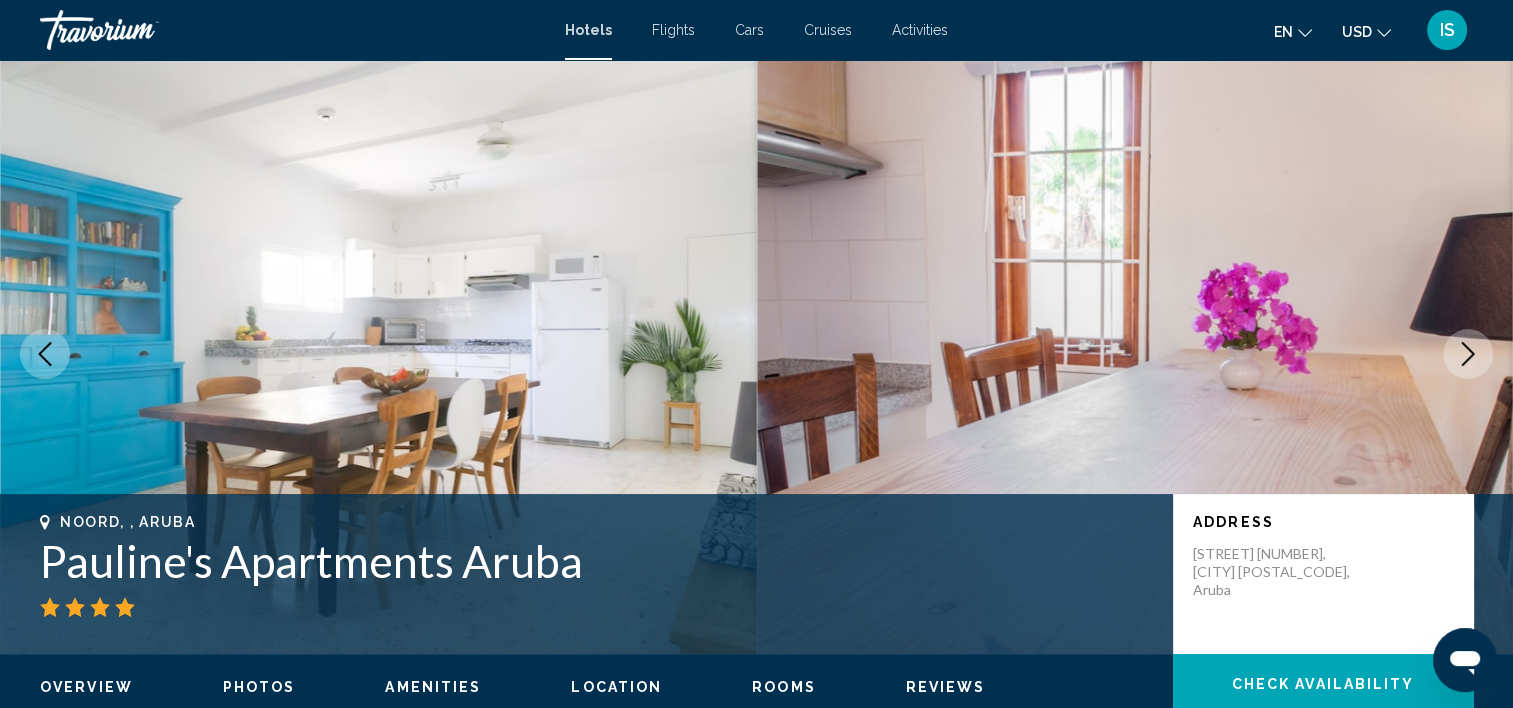 click 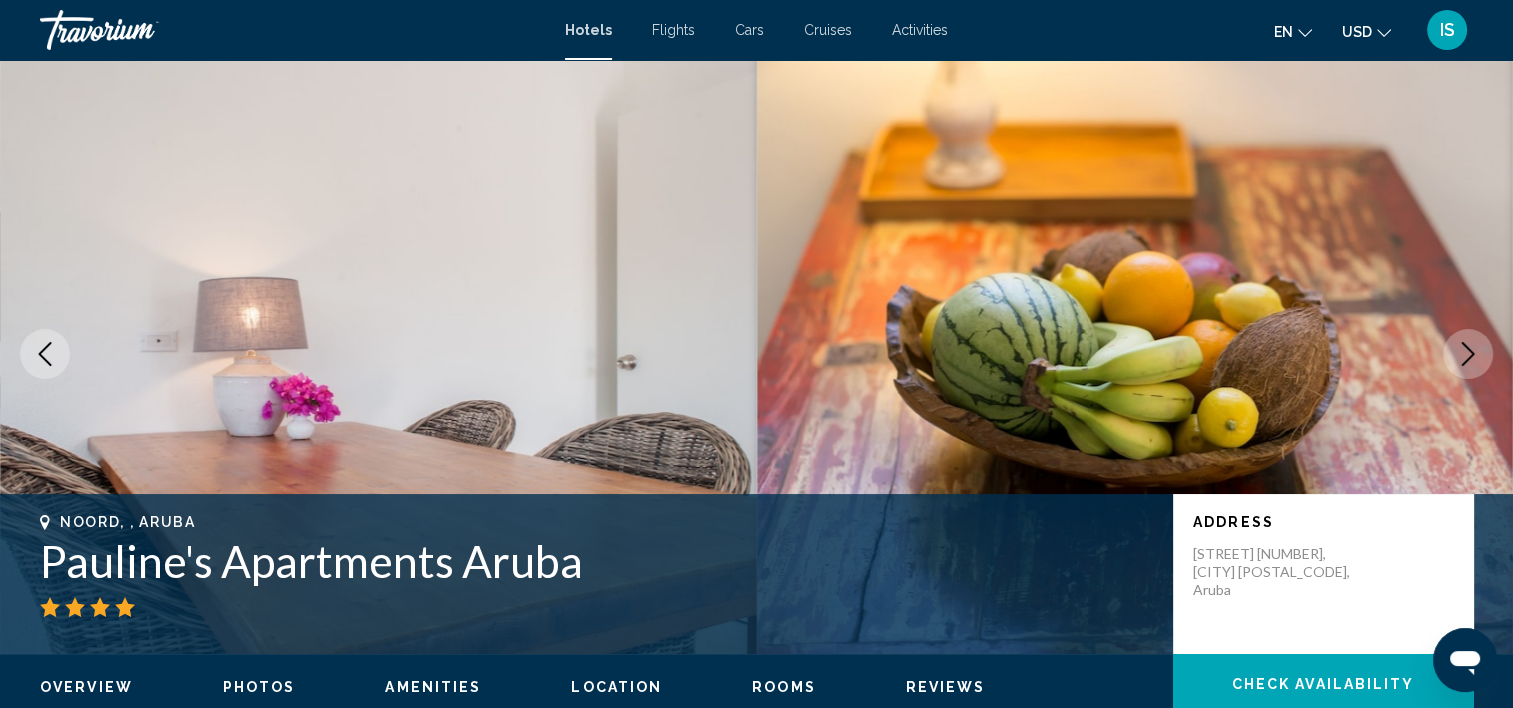 click 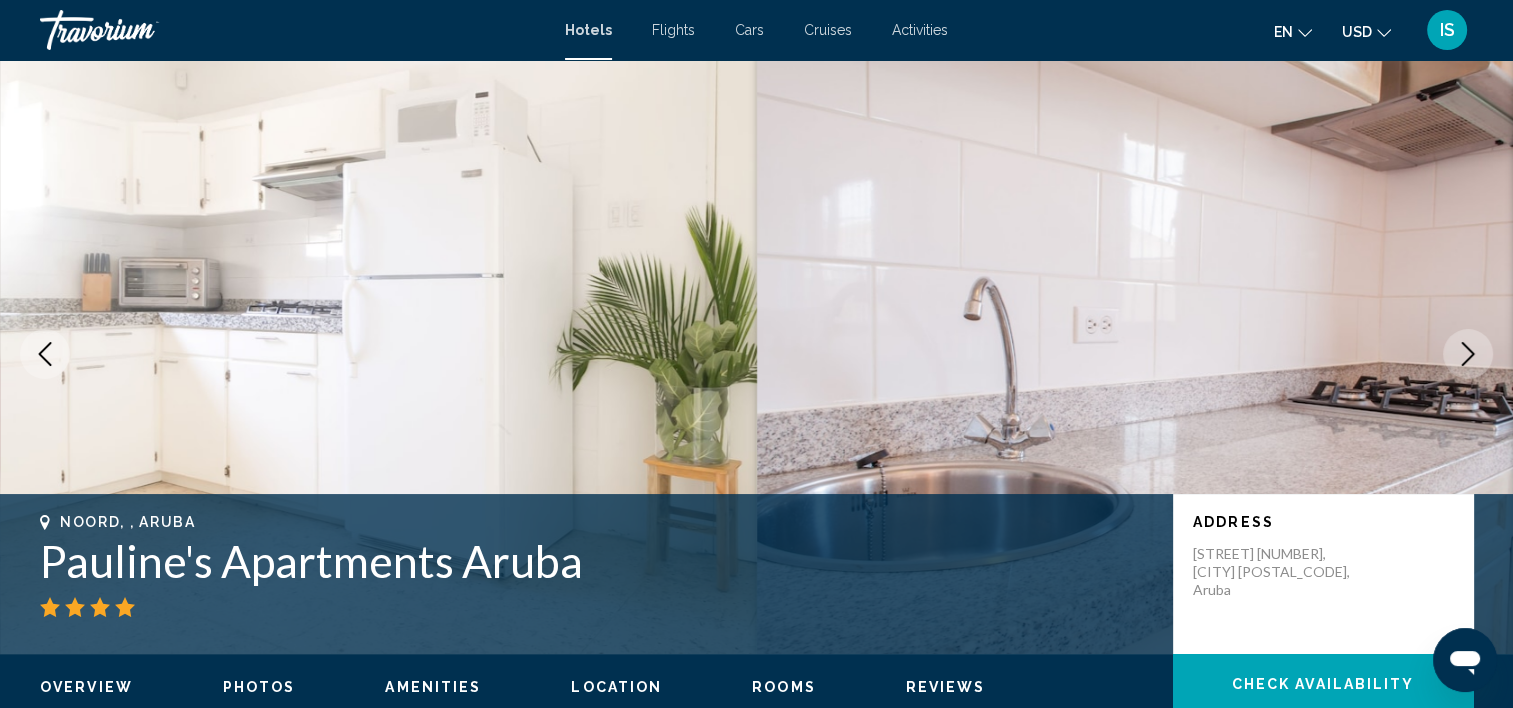 click 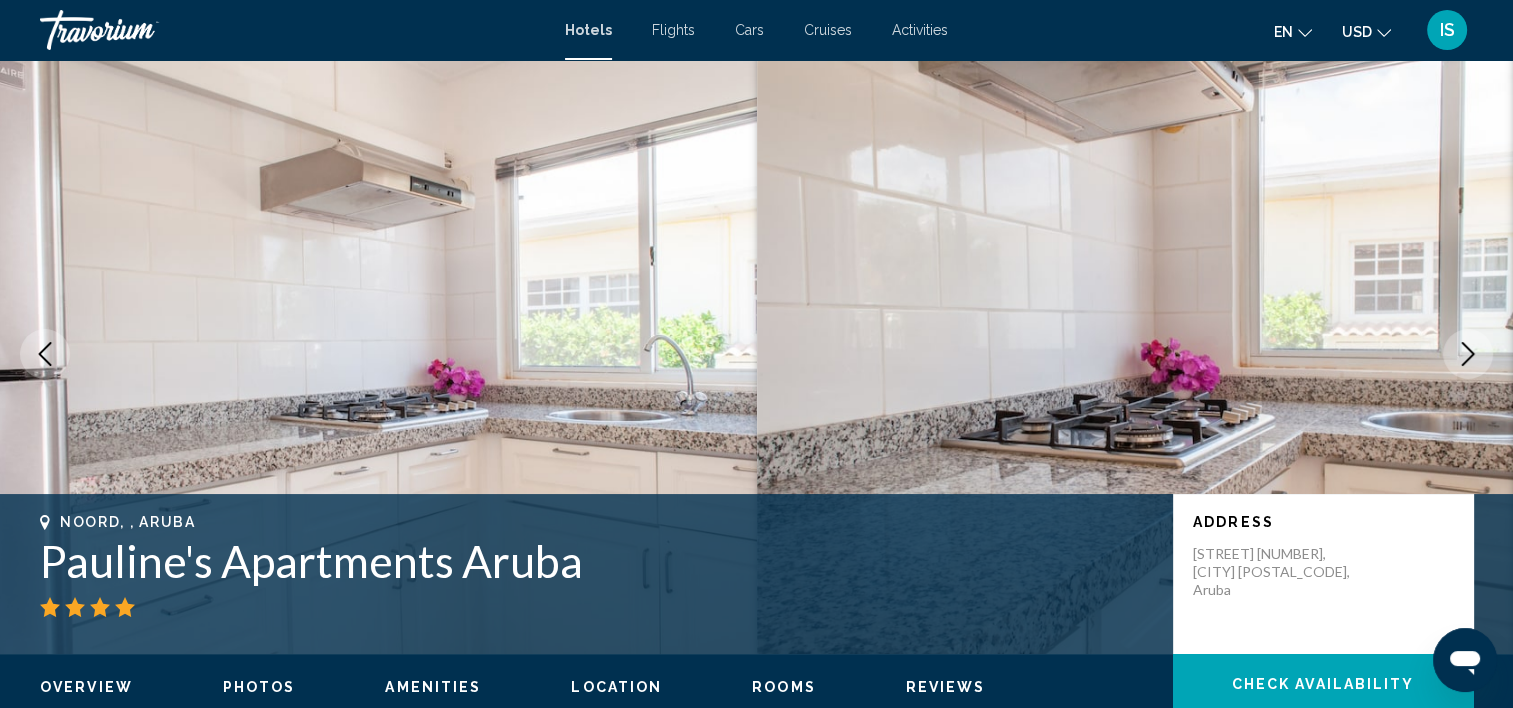 click 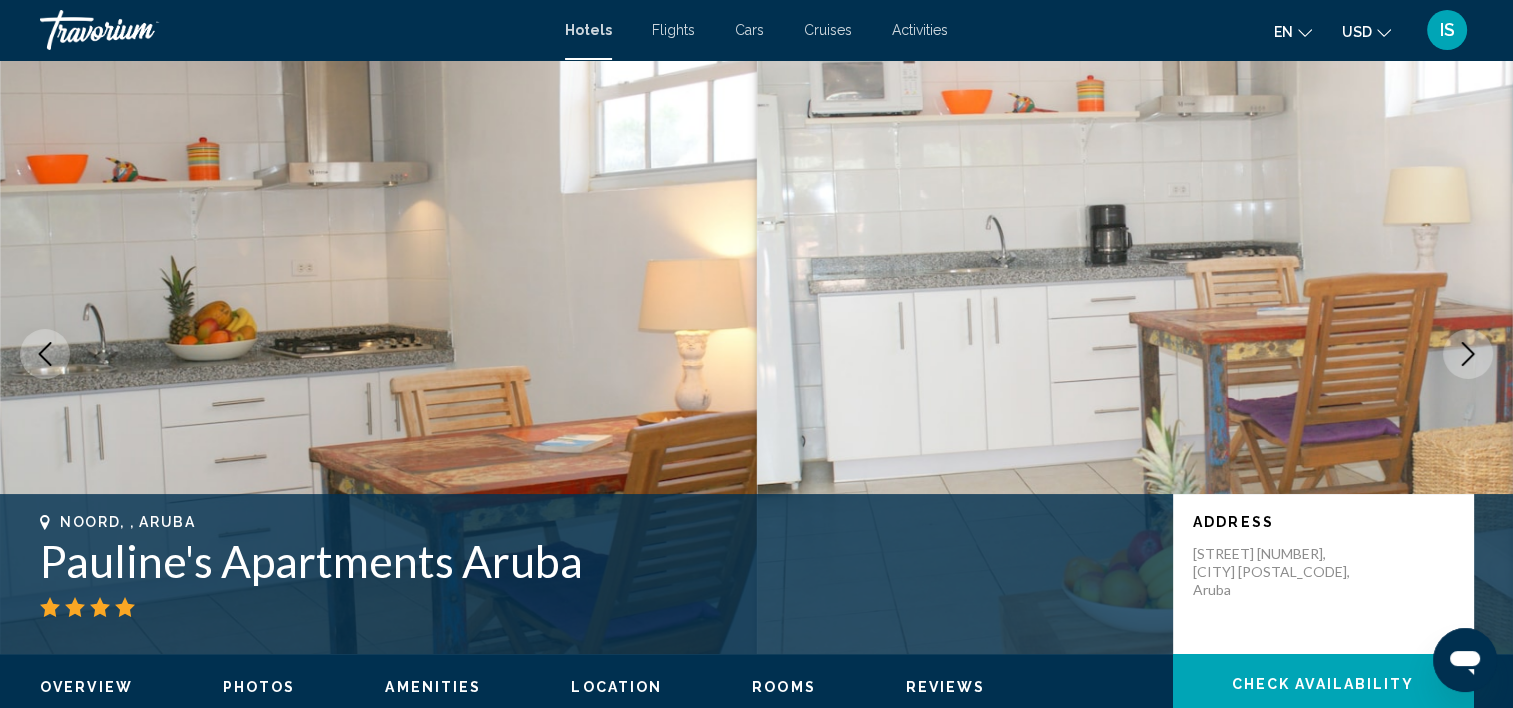 click 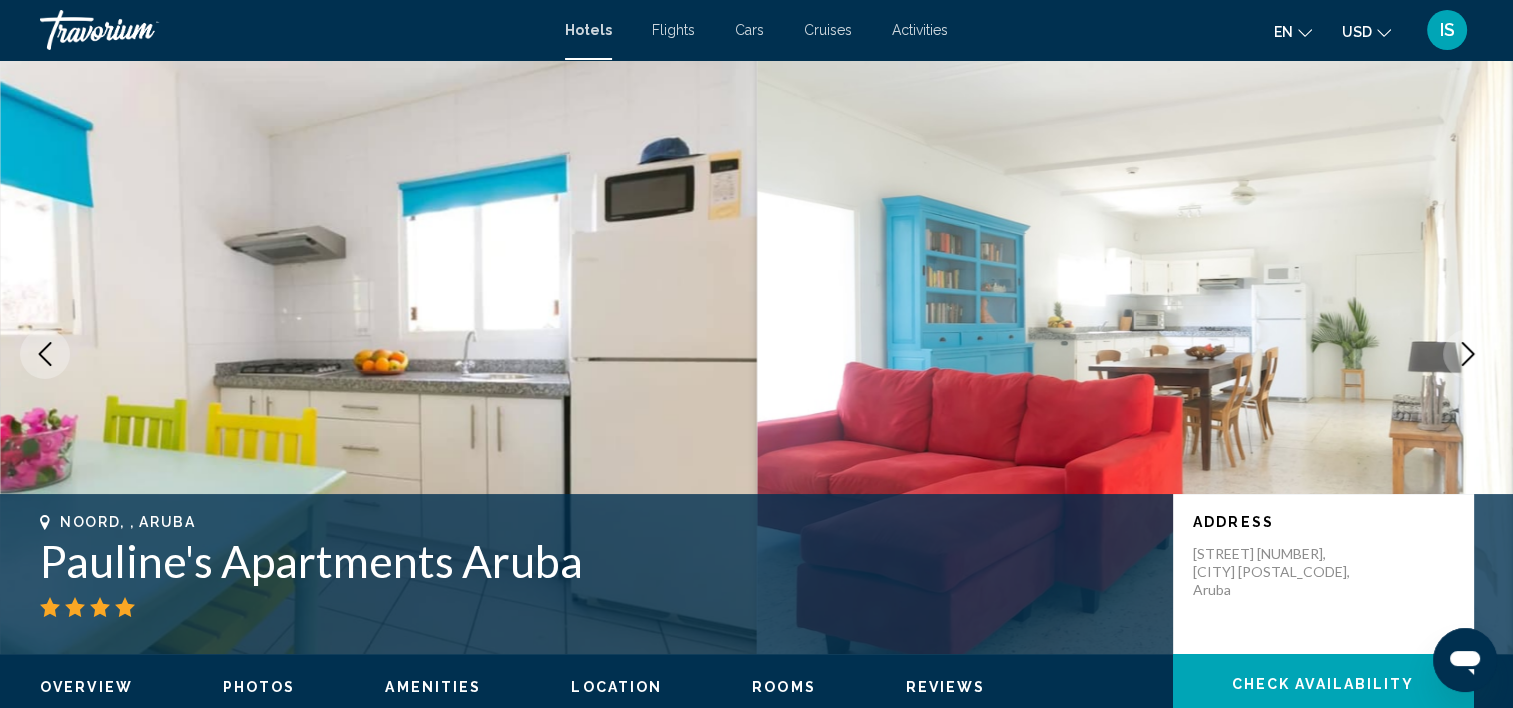 click 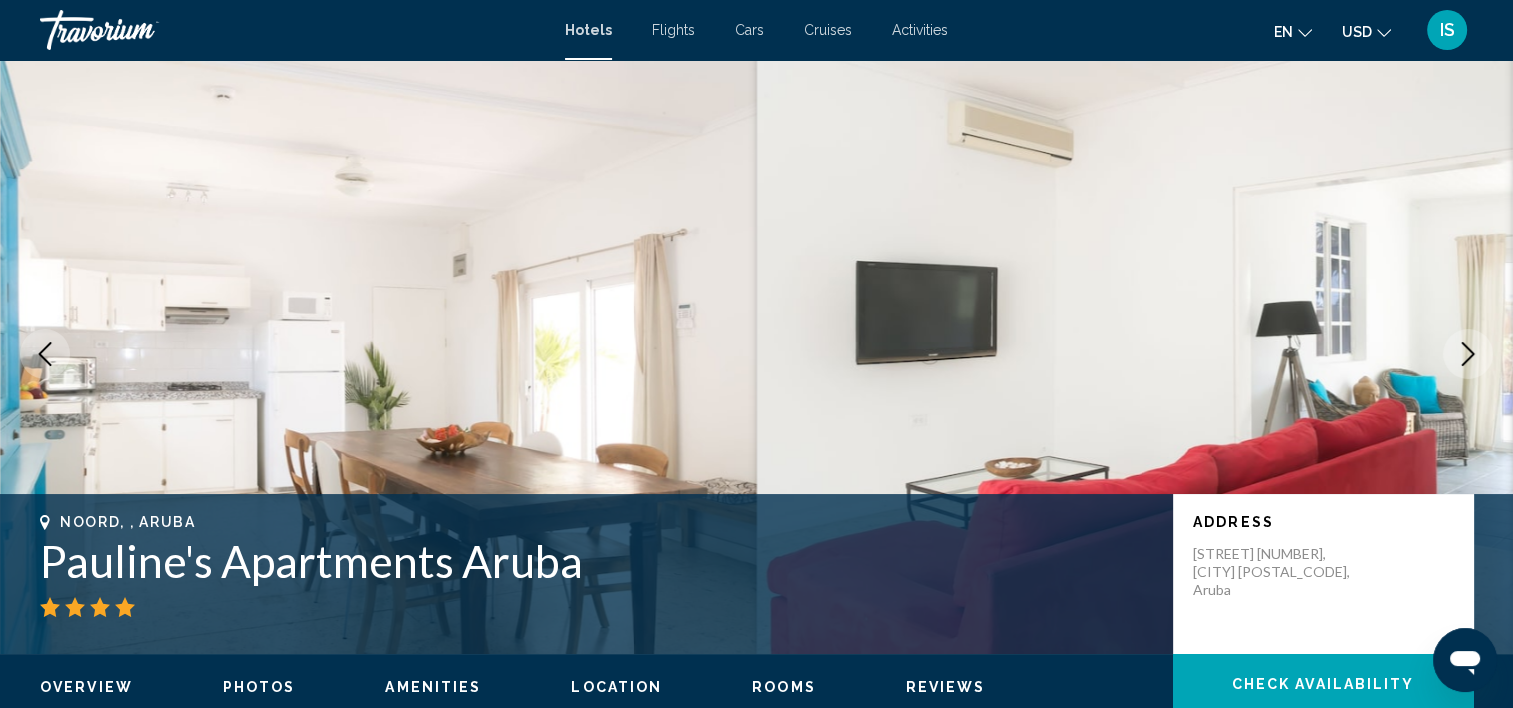click 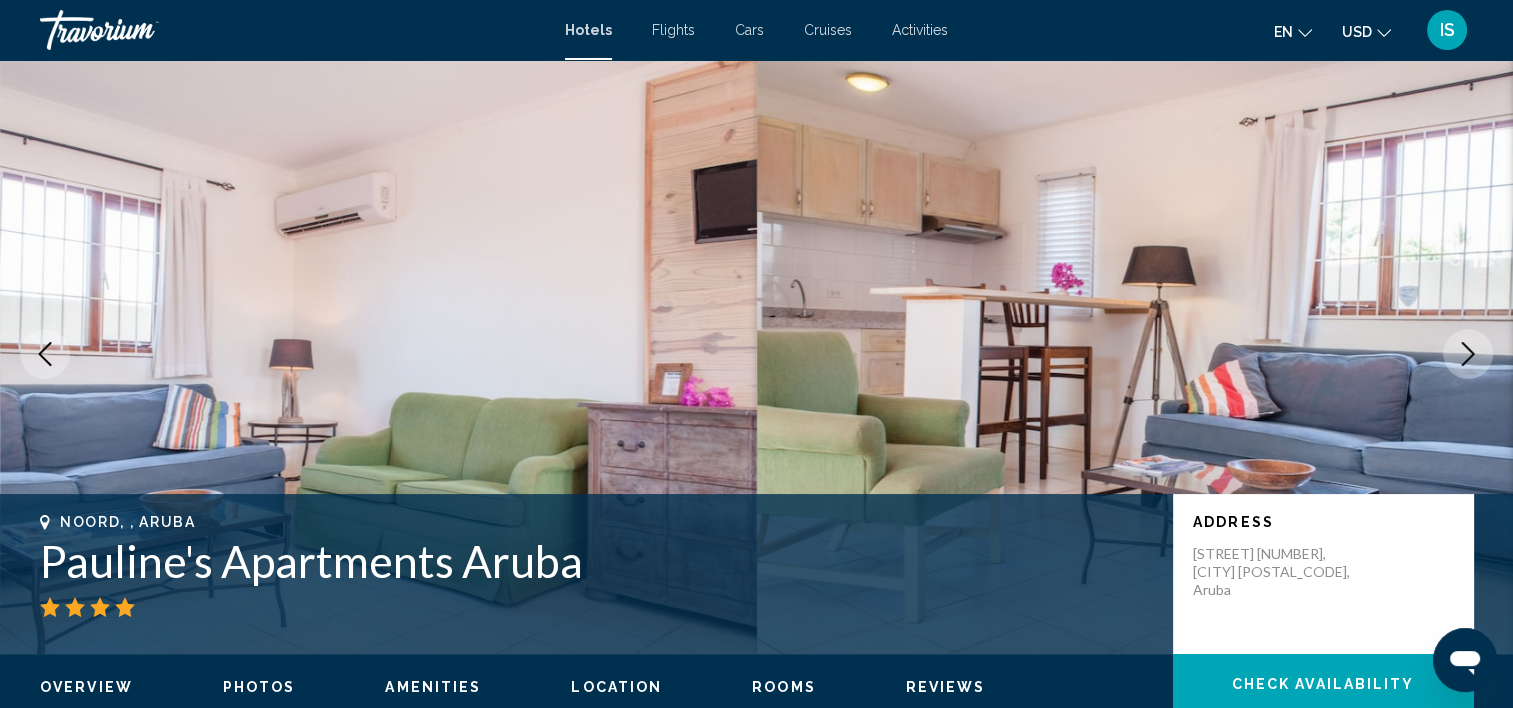click 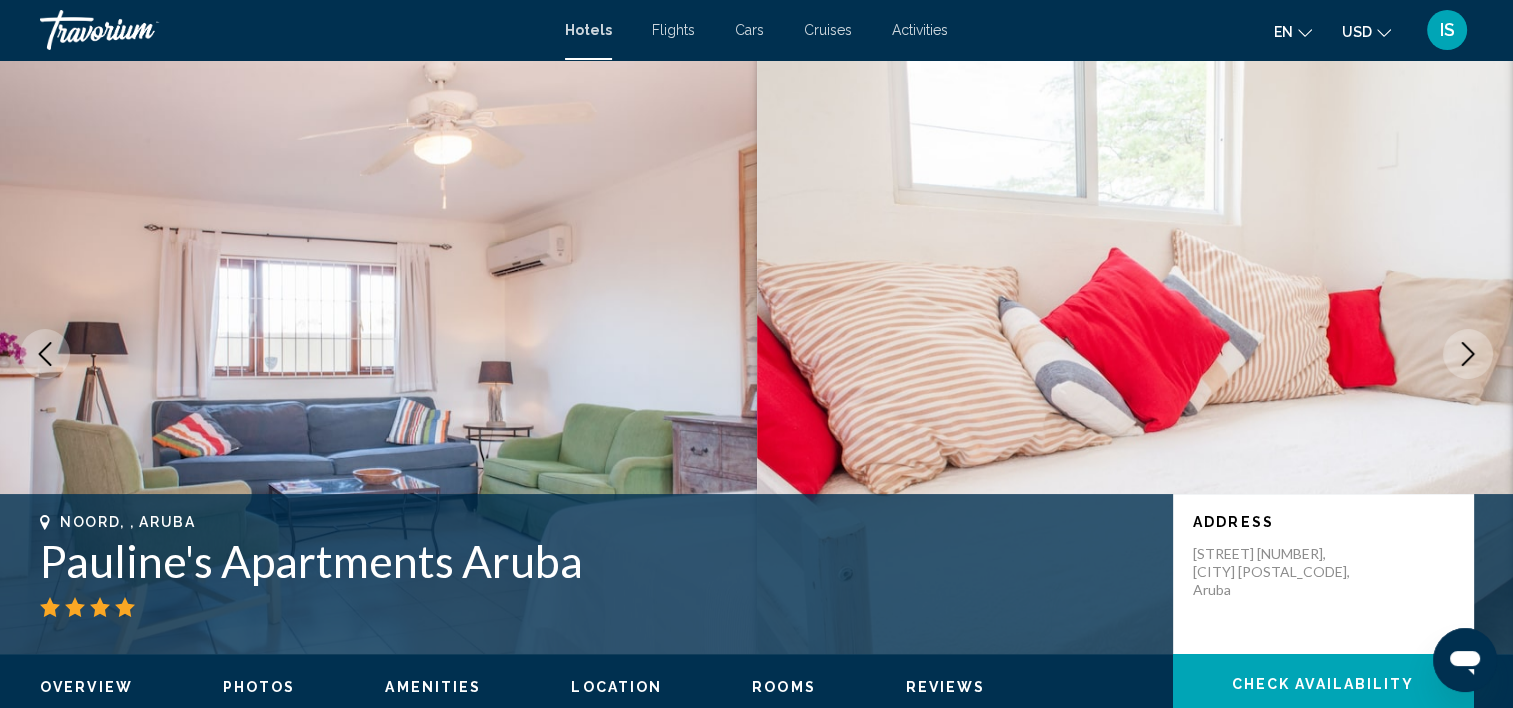 click 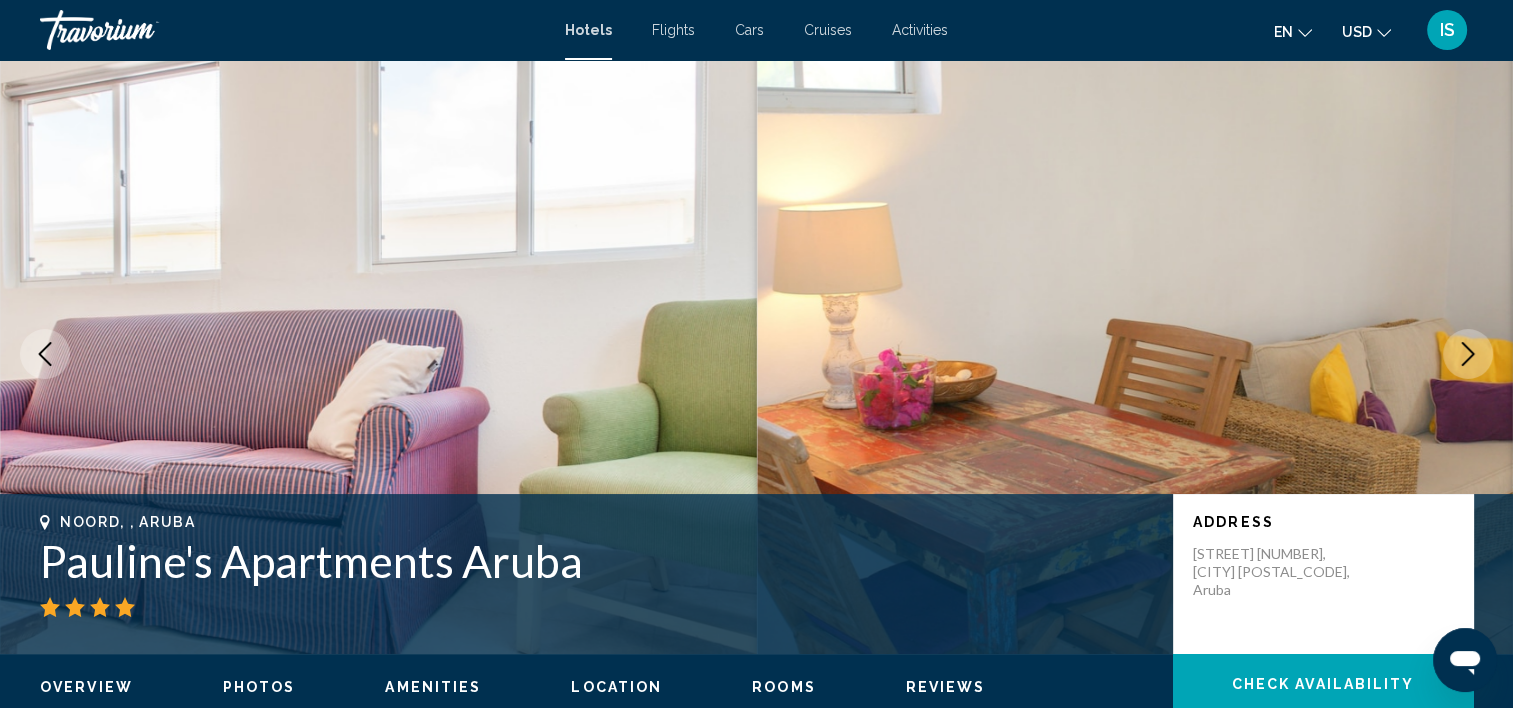 click 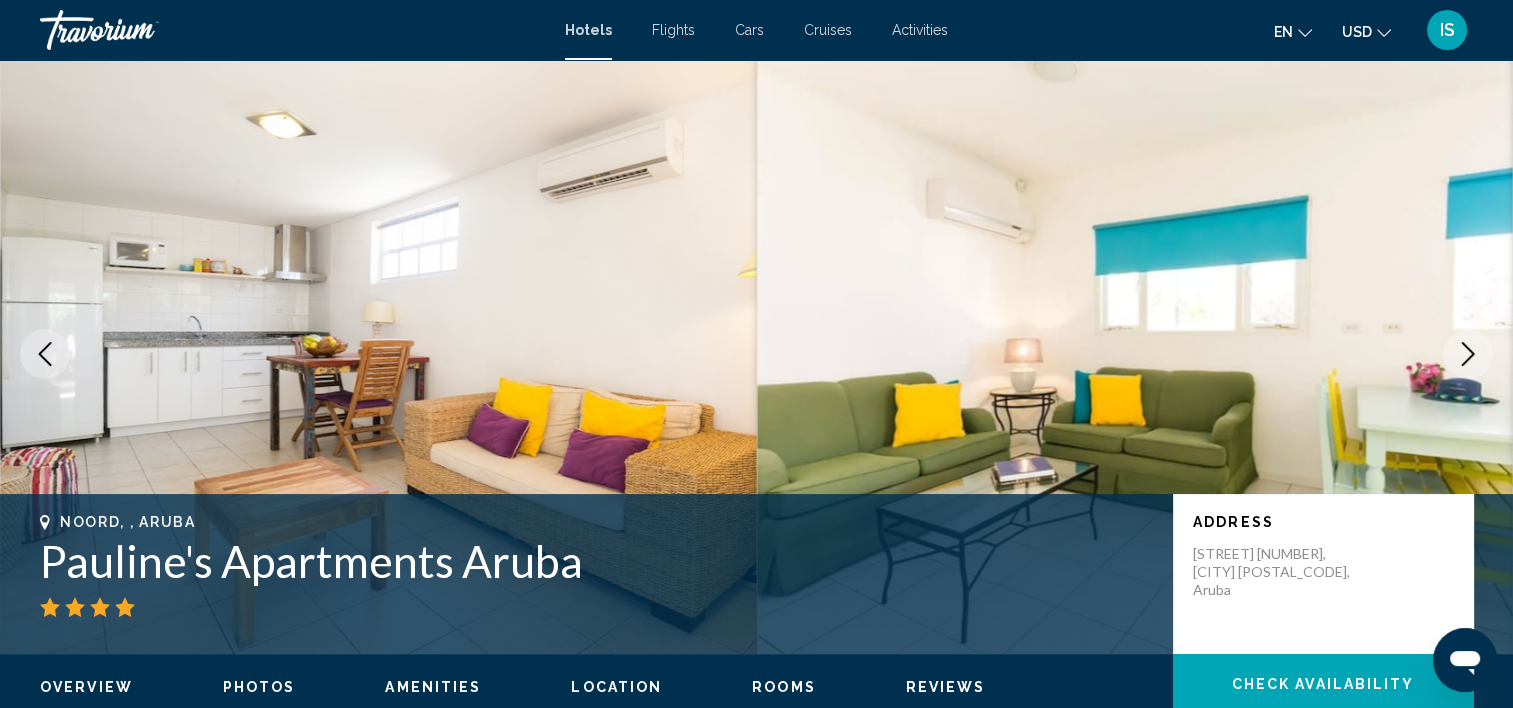 click 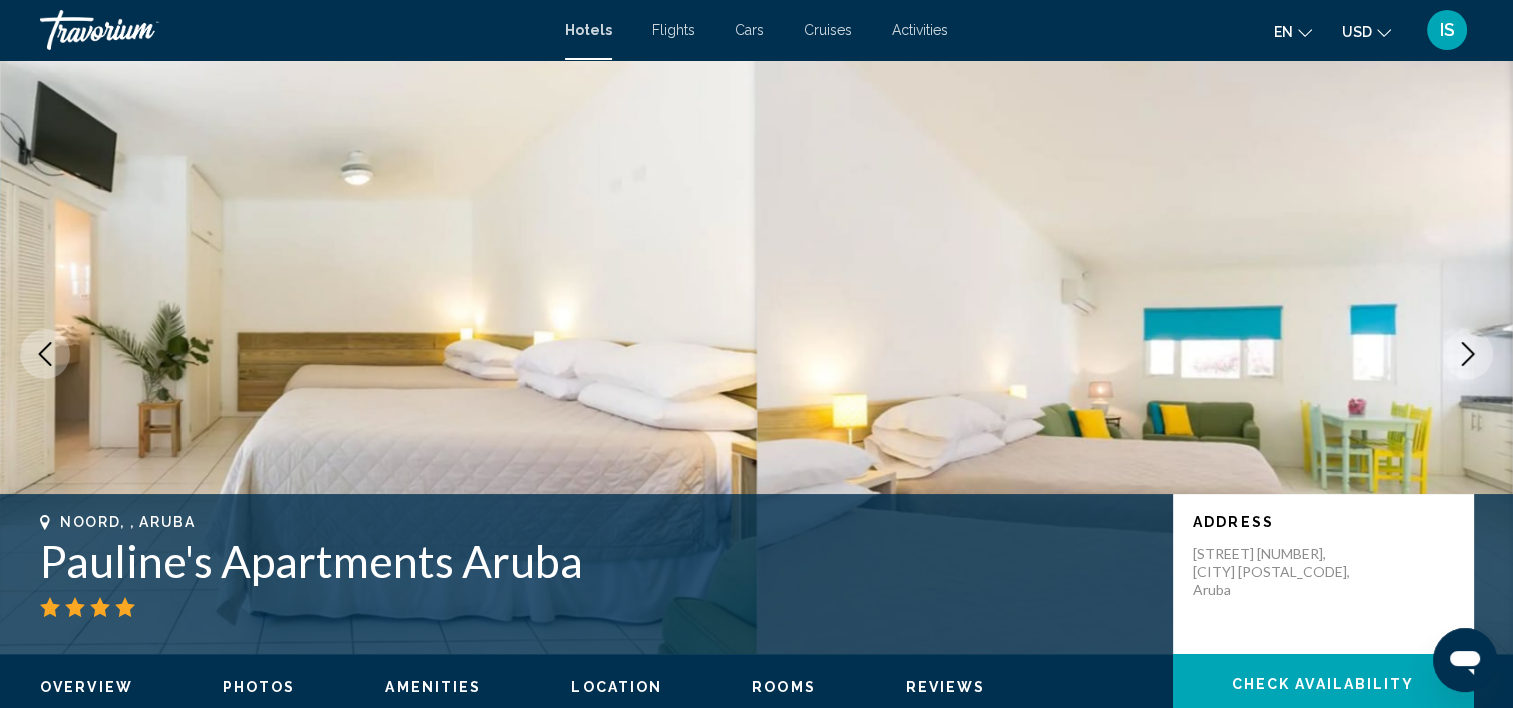 click 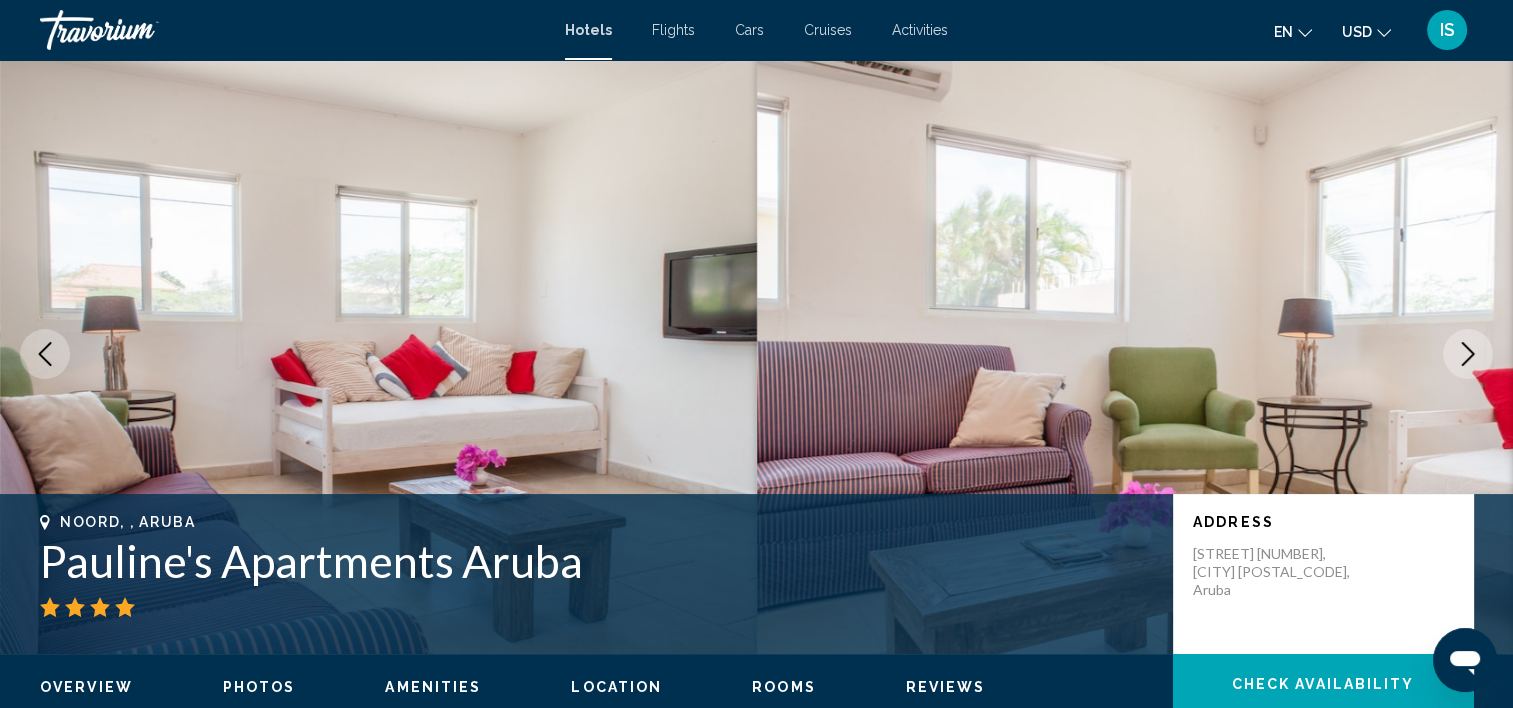 click 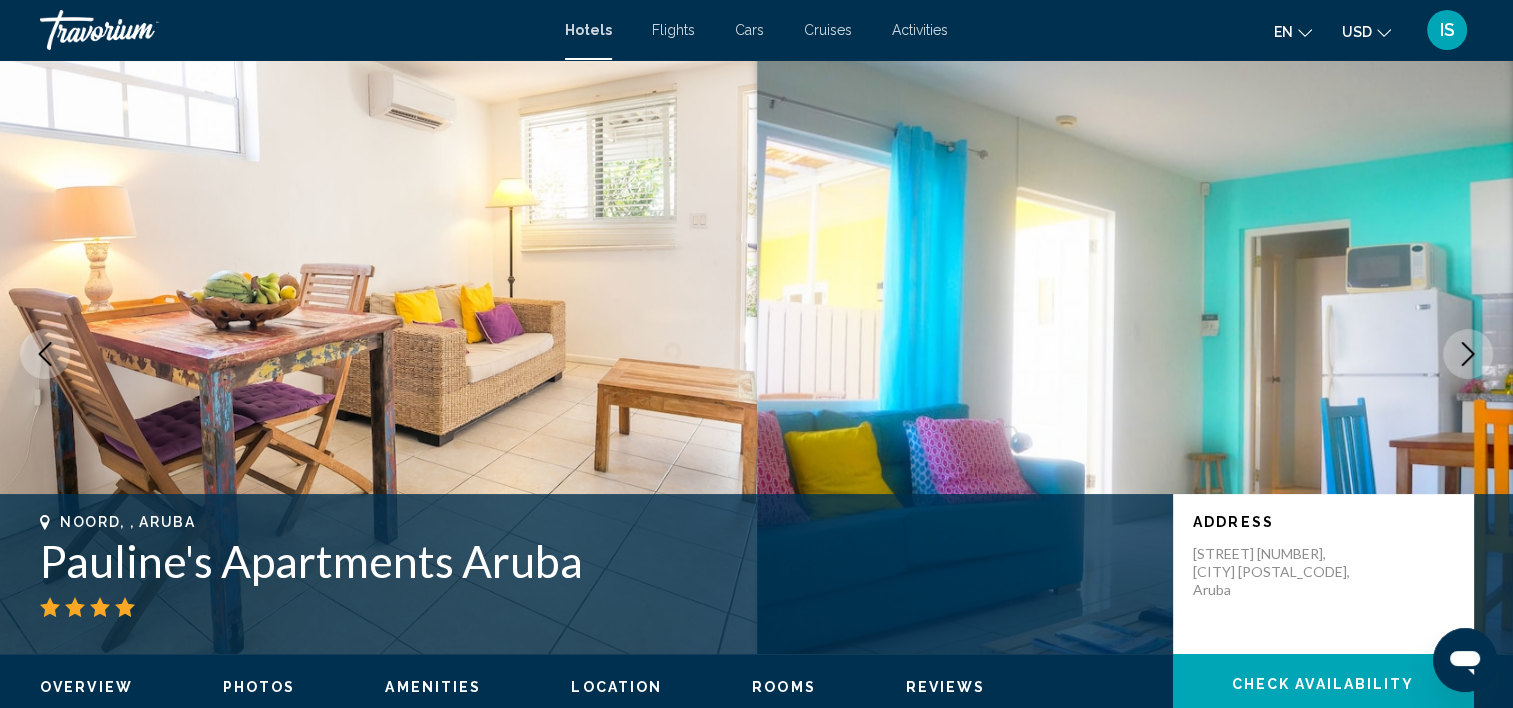 click 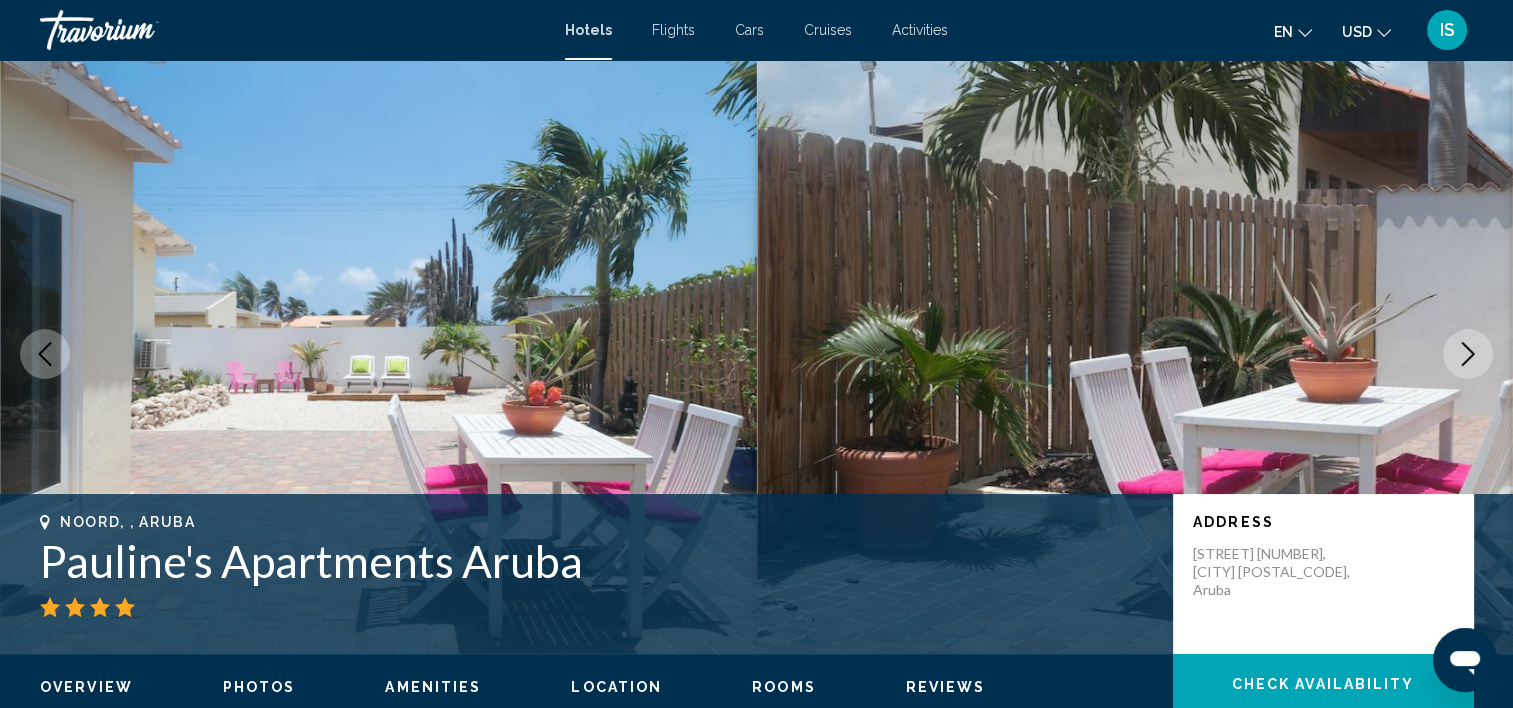 click 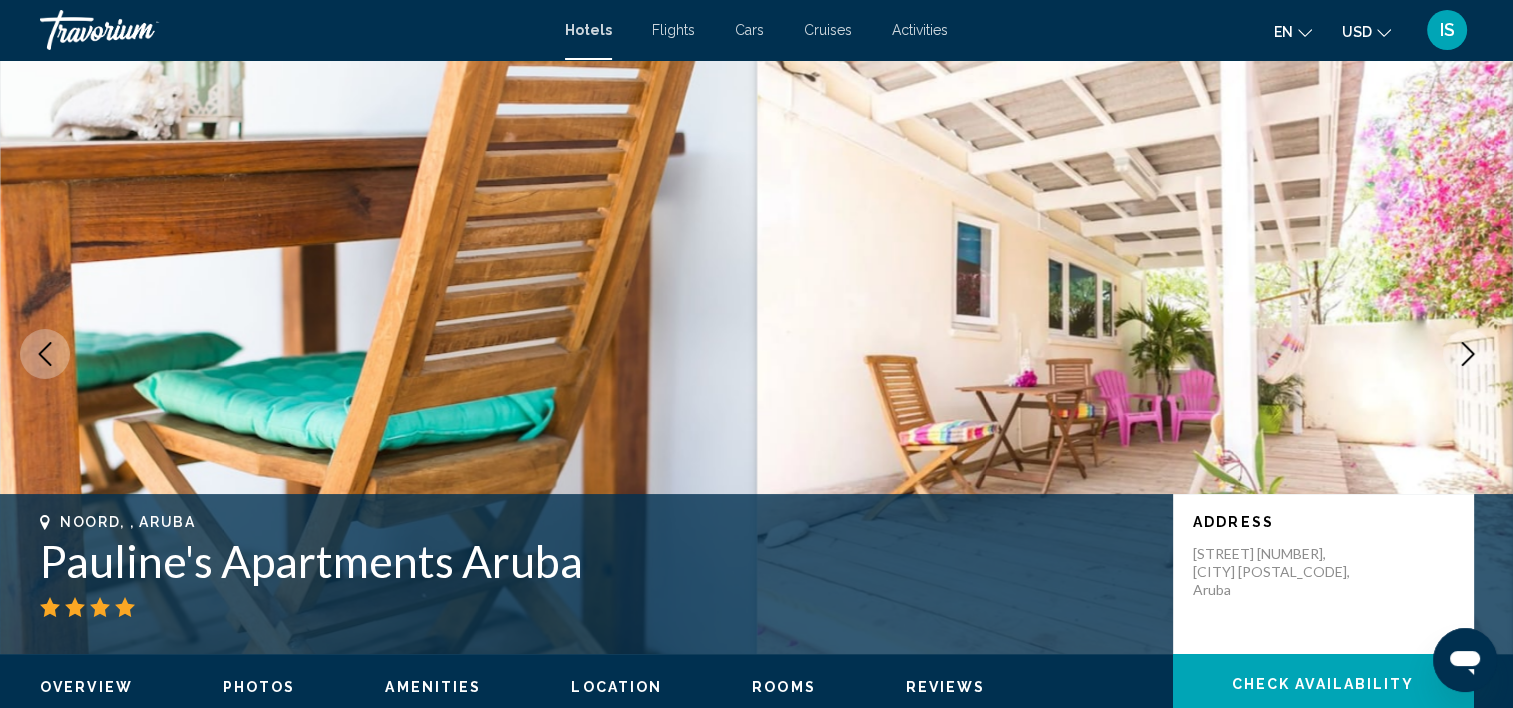 click 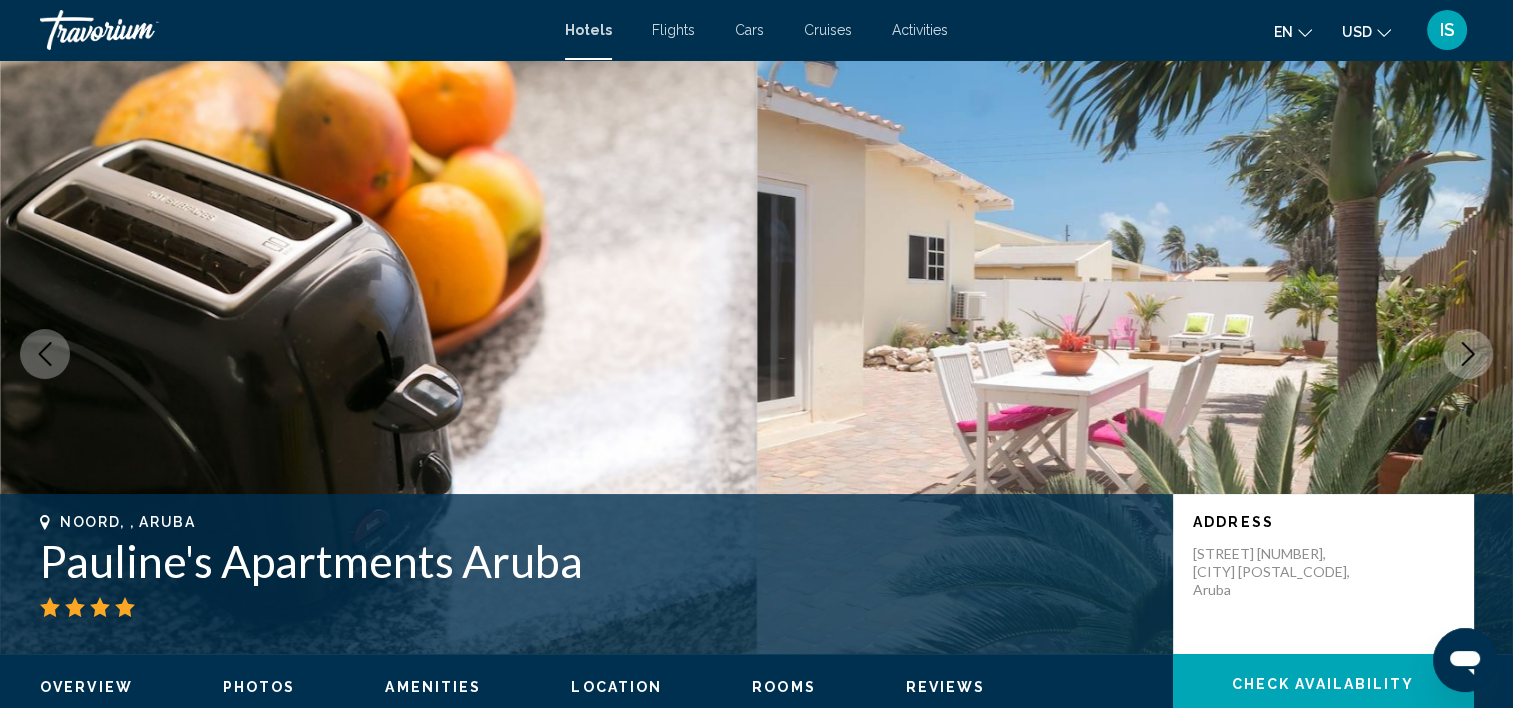 click 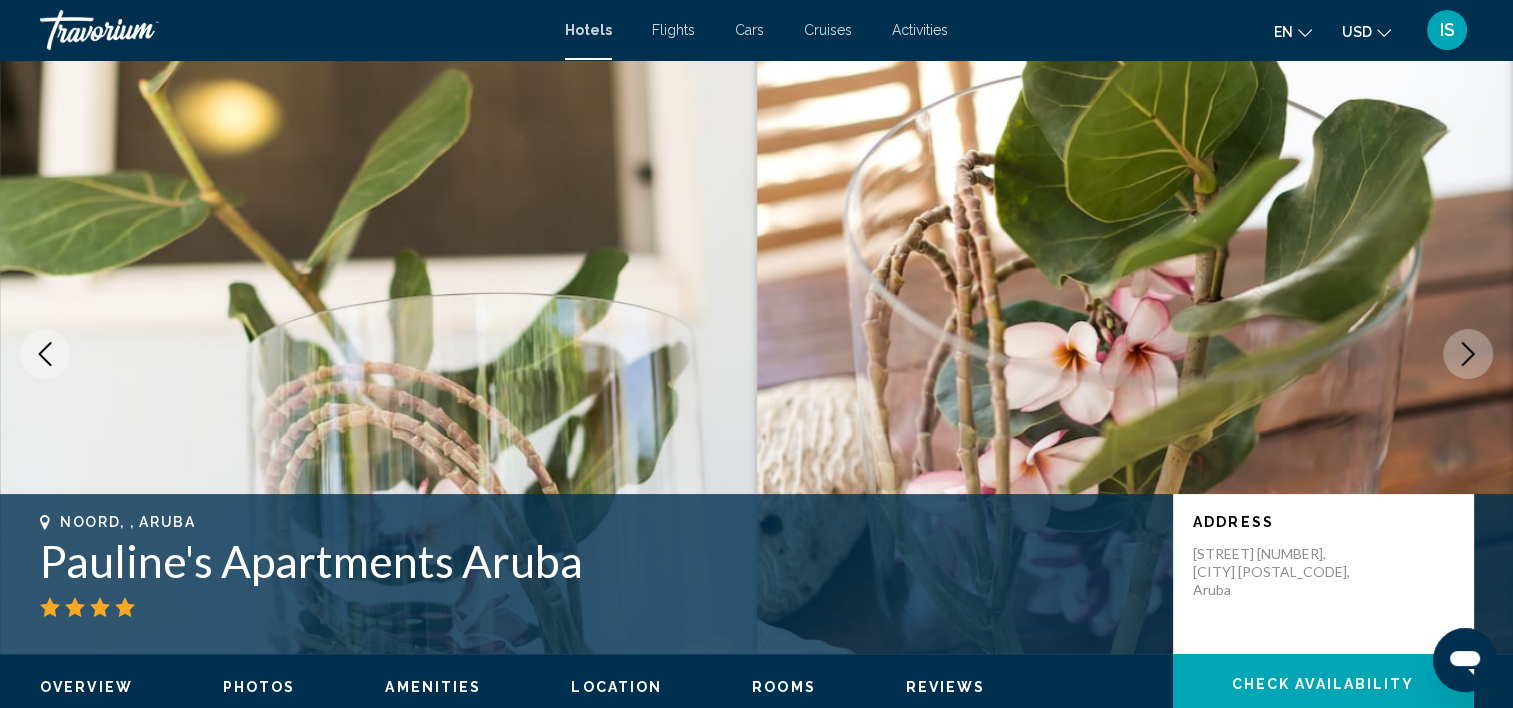 click 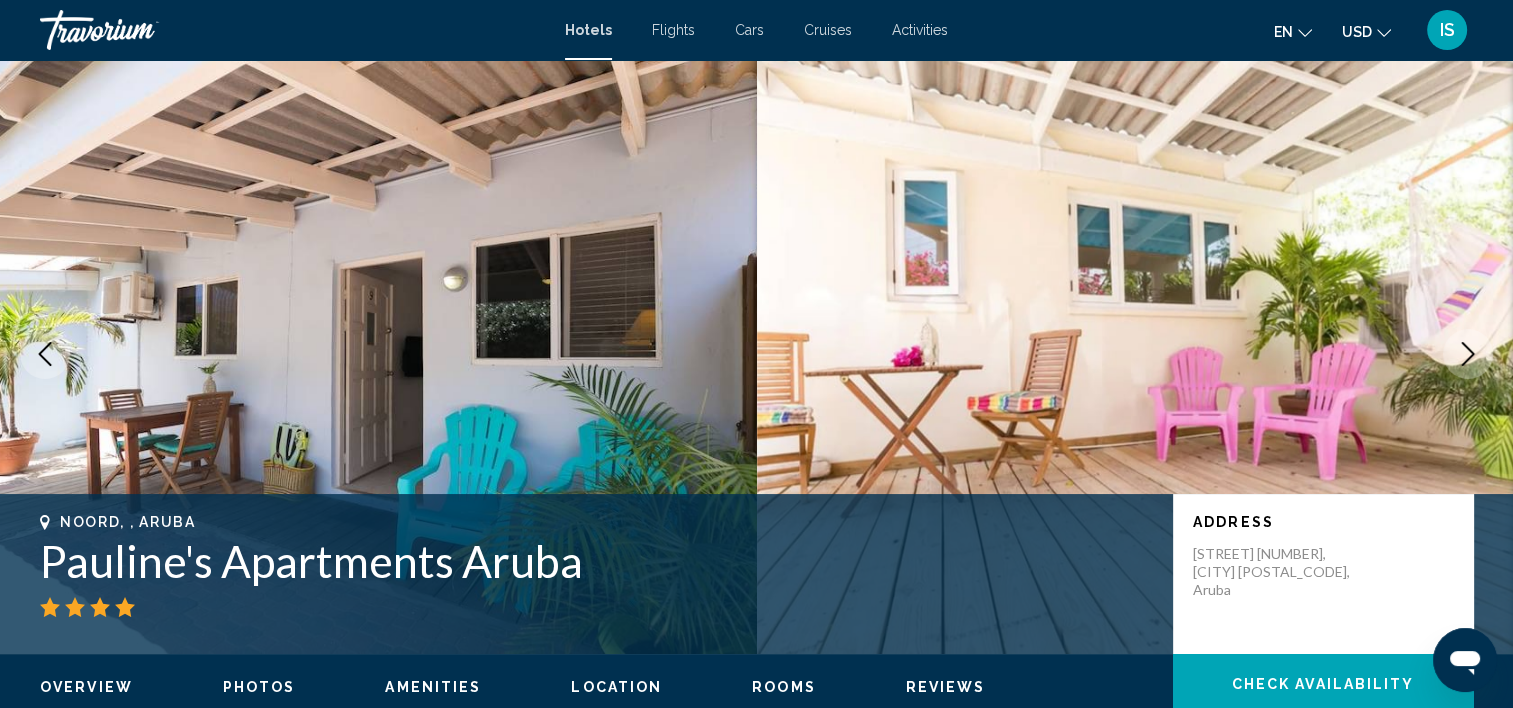 click 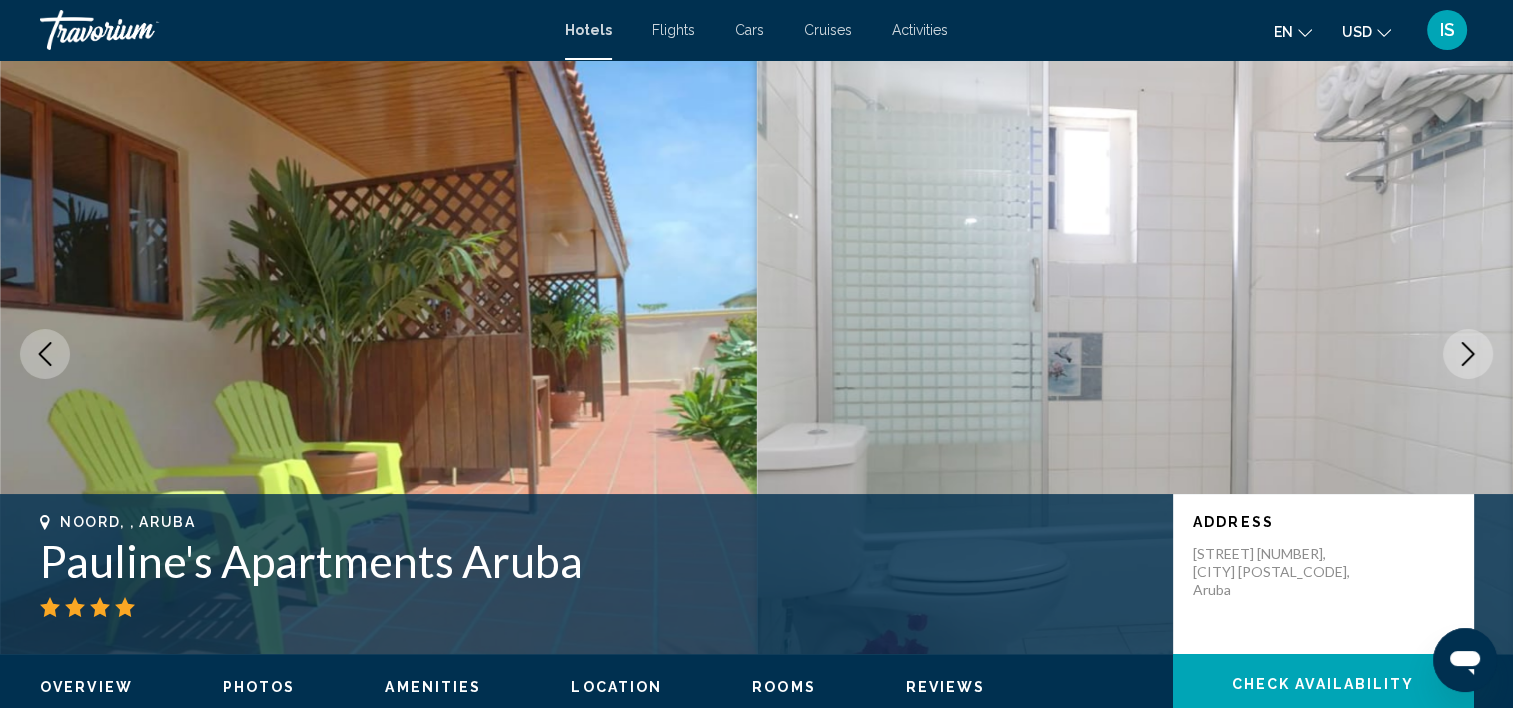 click 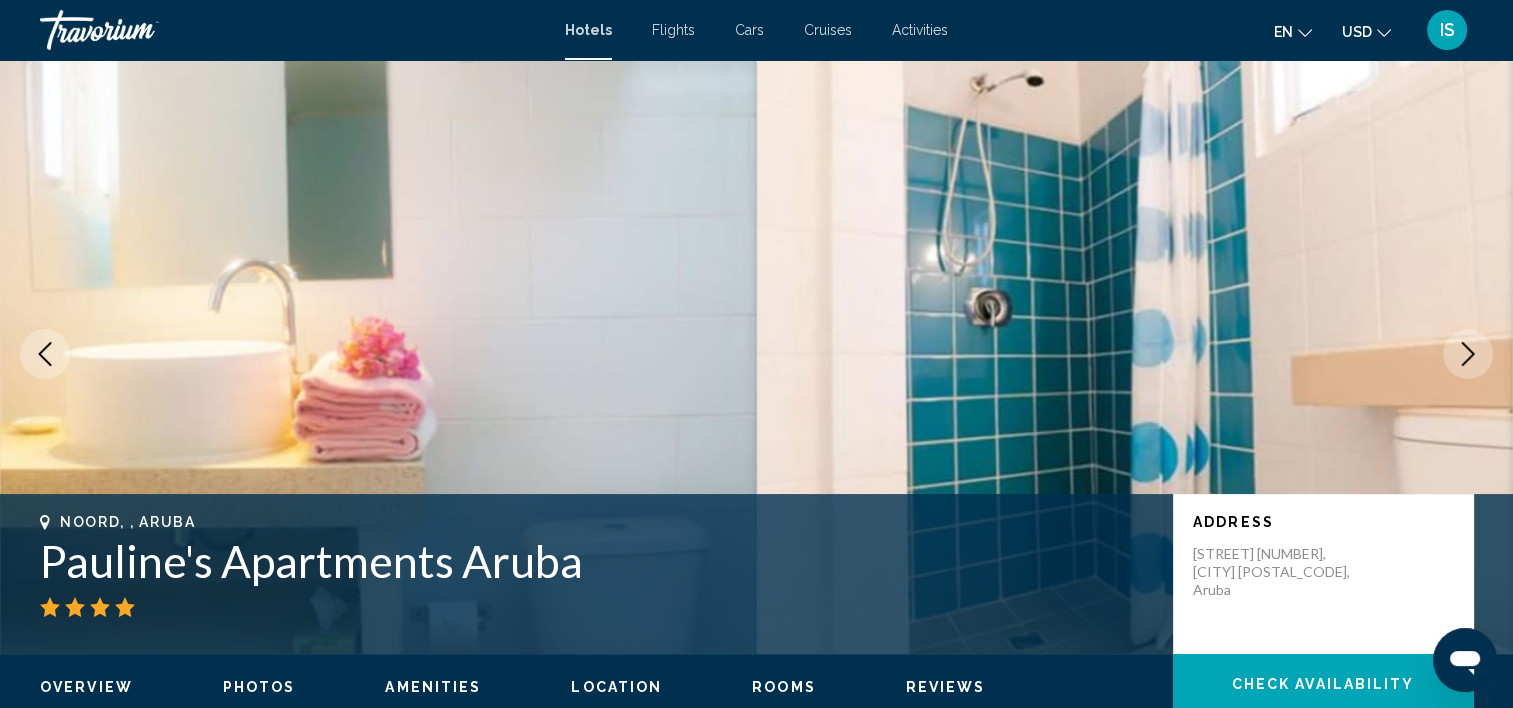 click 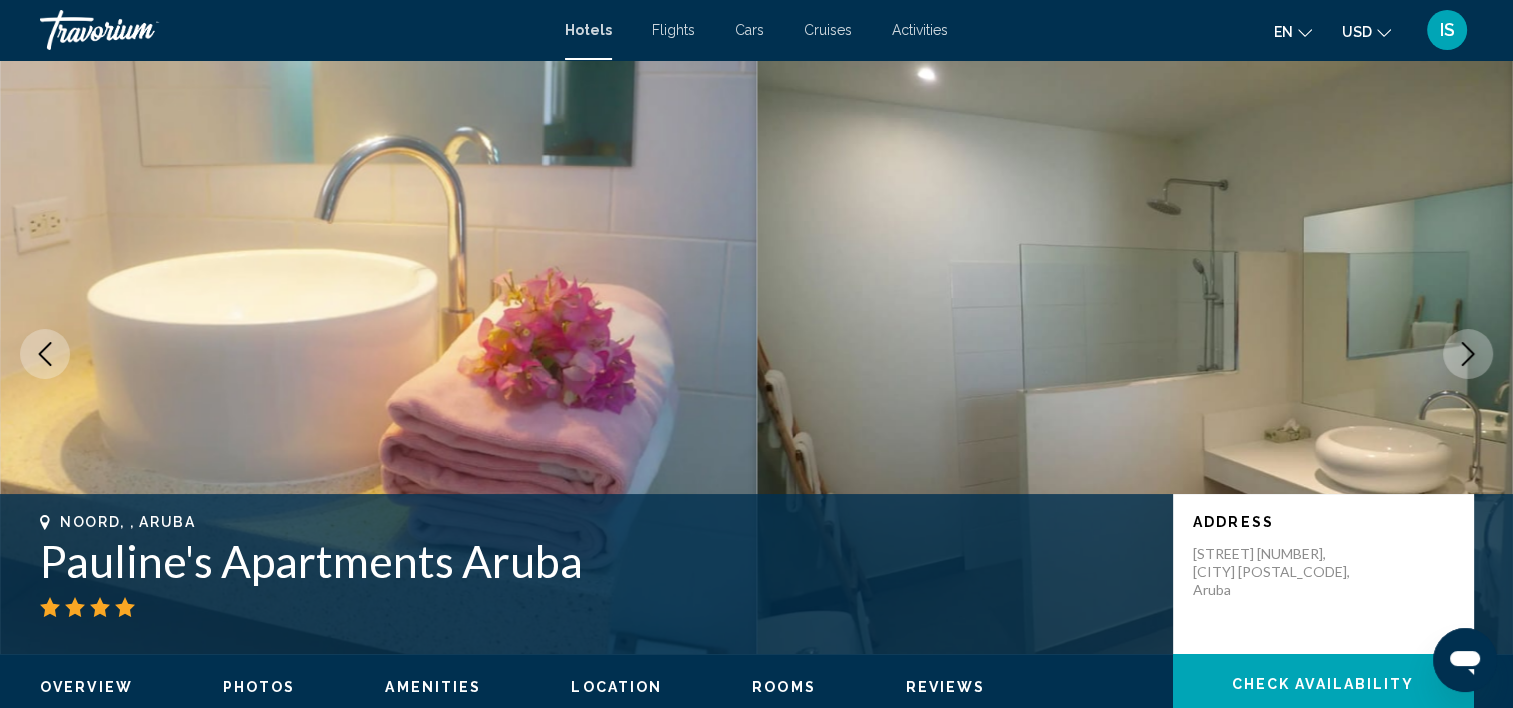 click 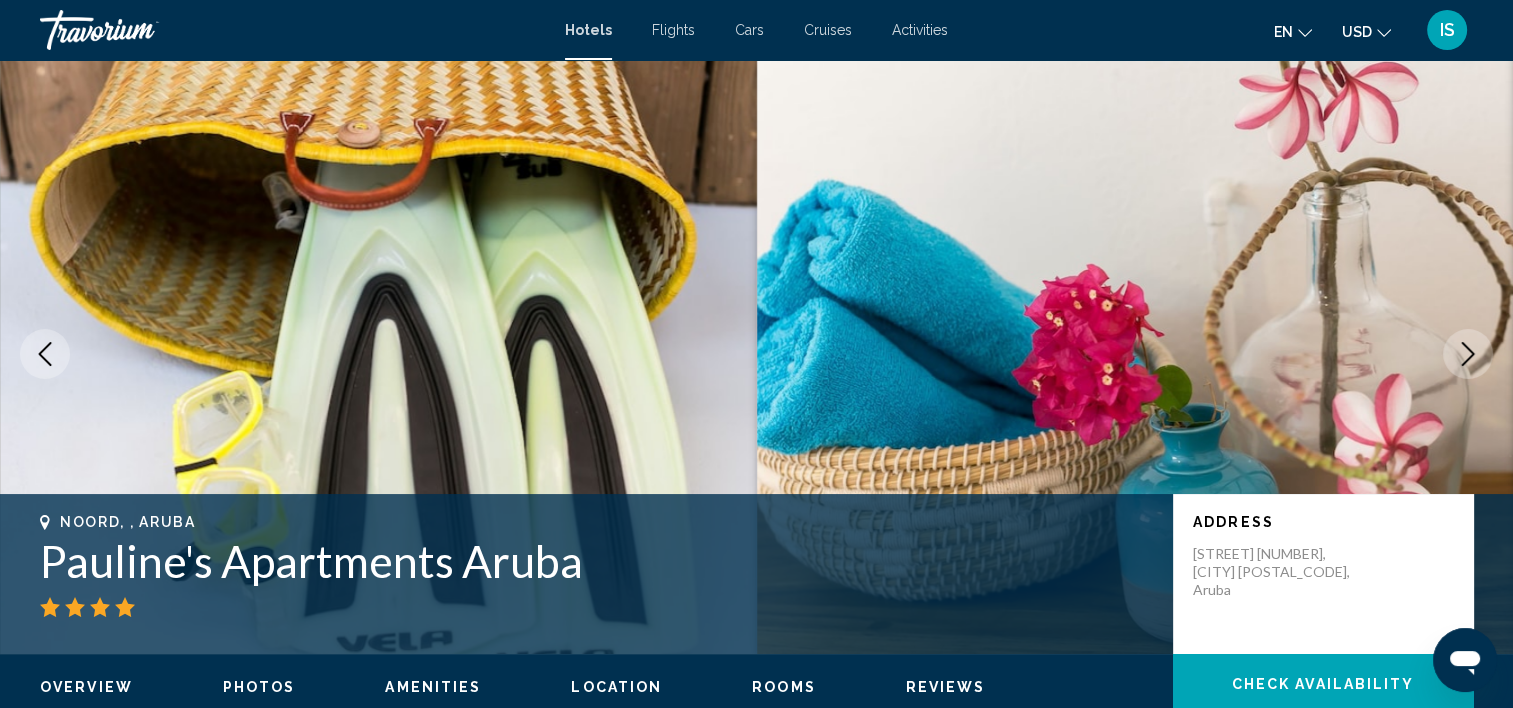 click 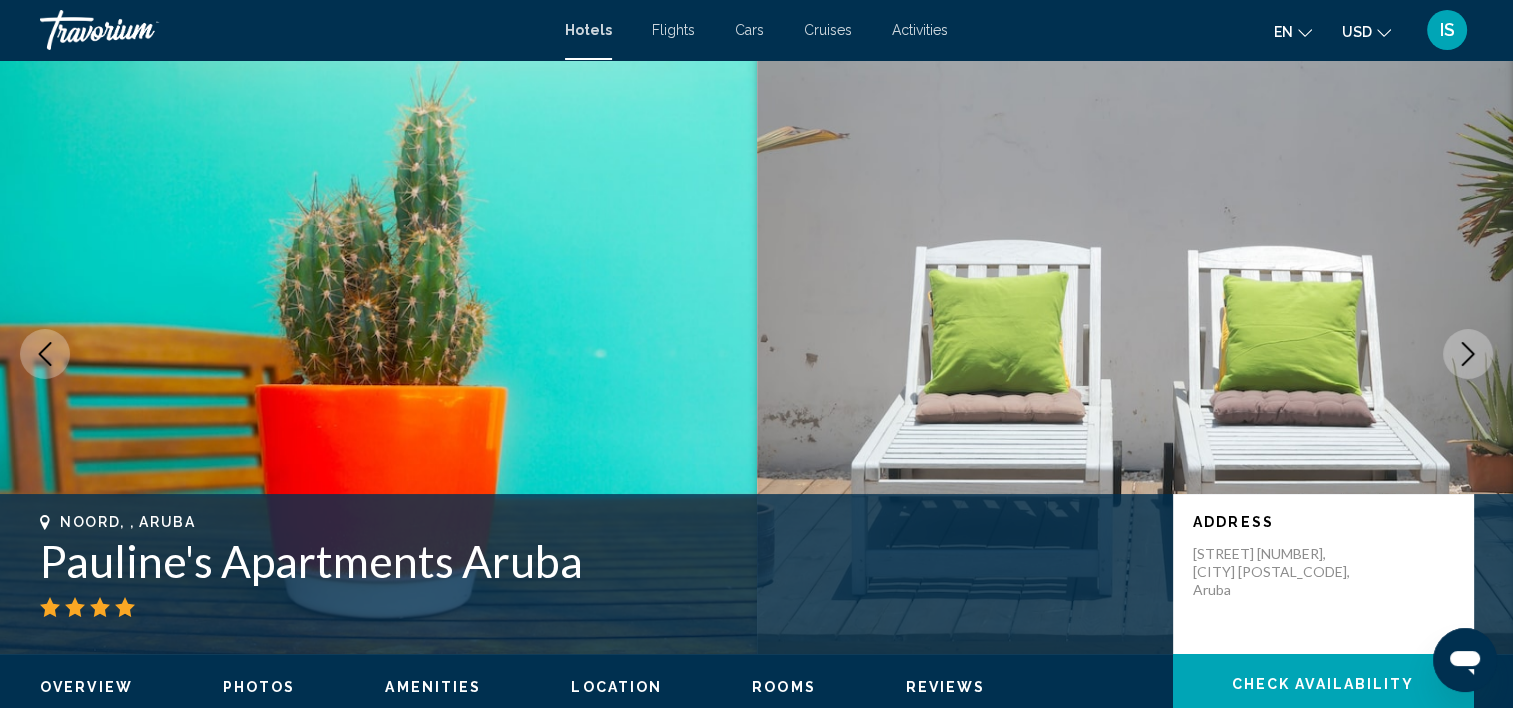 click 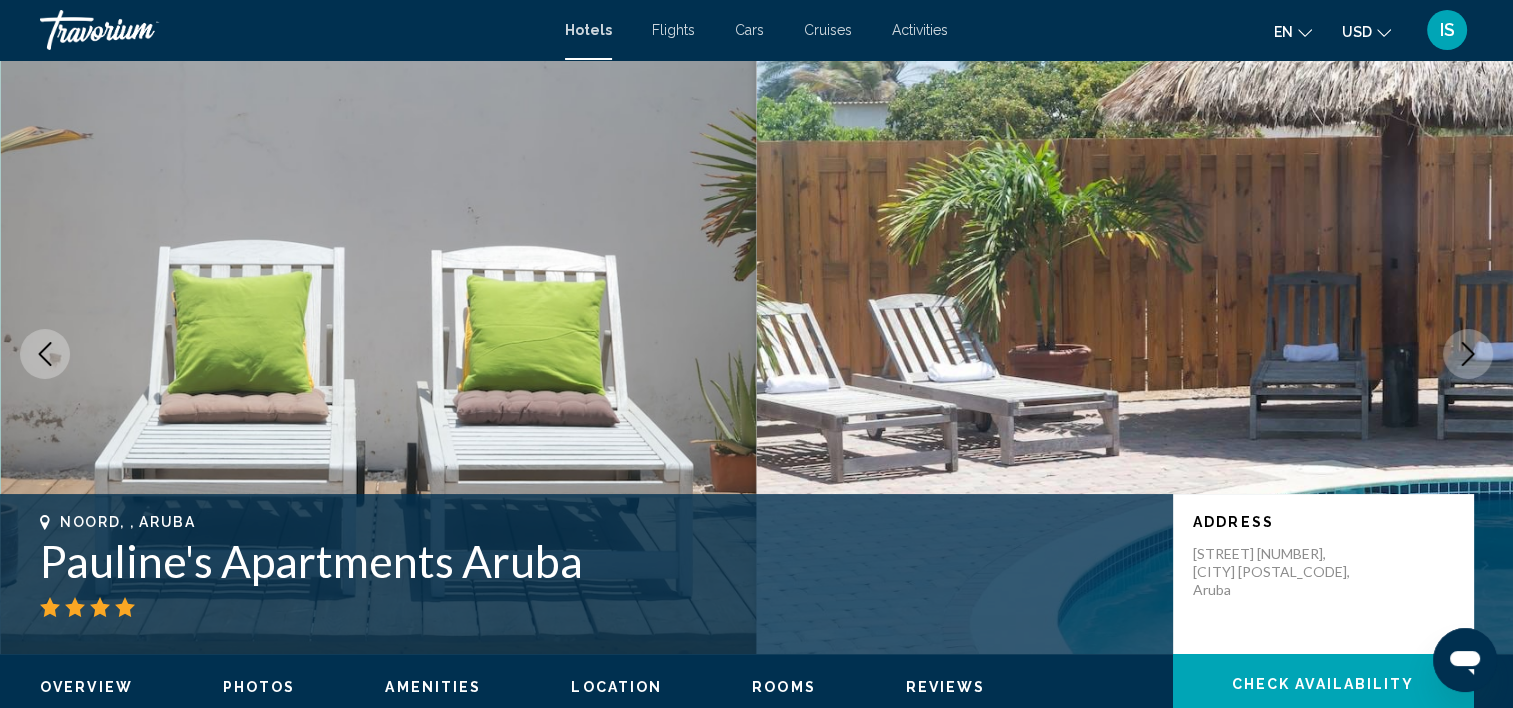click 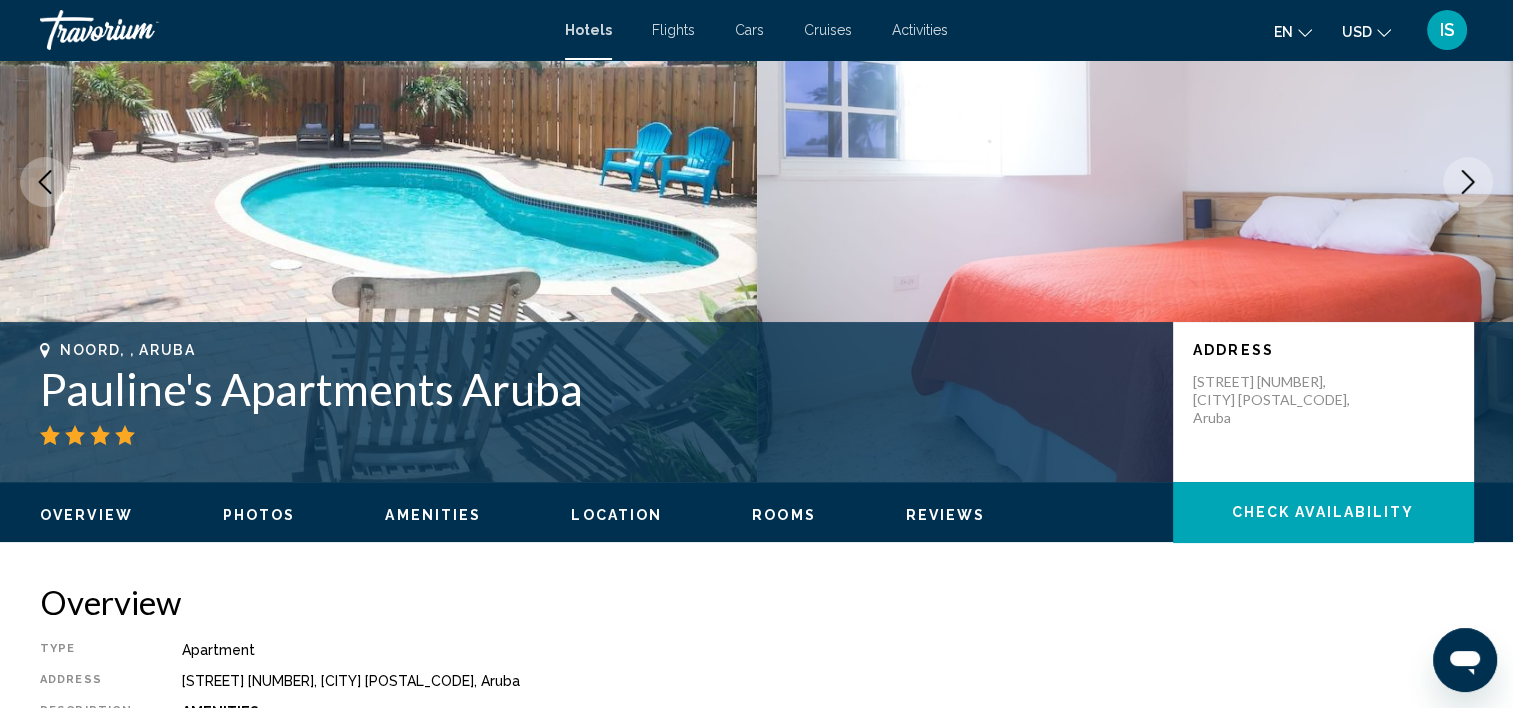 scroll, scrollTop: 406, scrollLeft: 0, axis: vertical 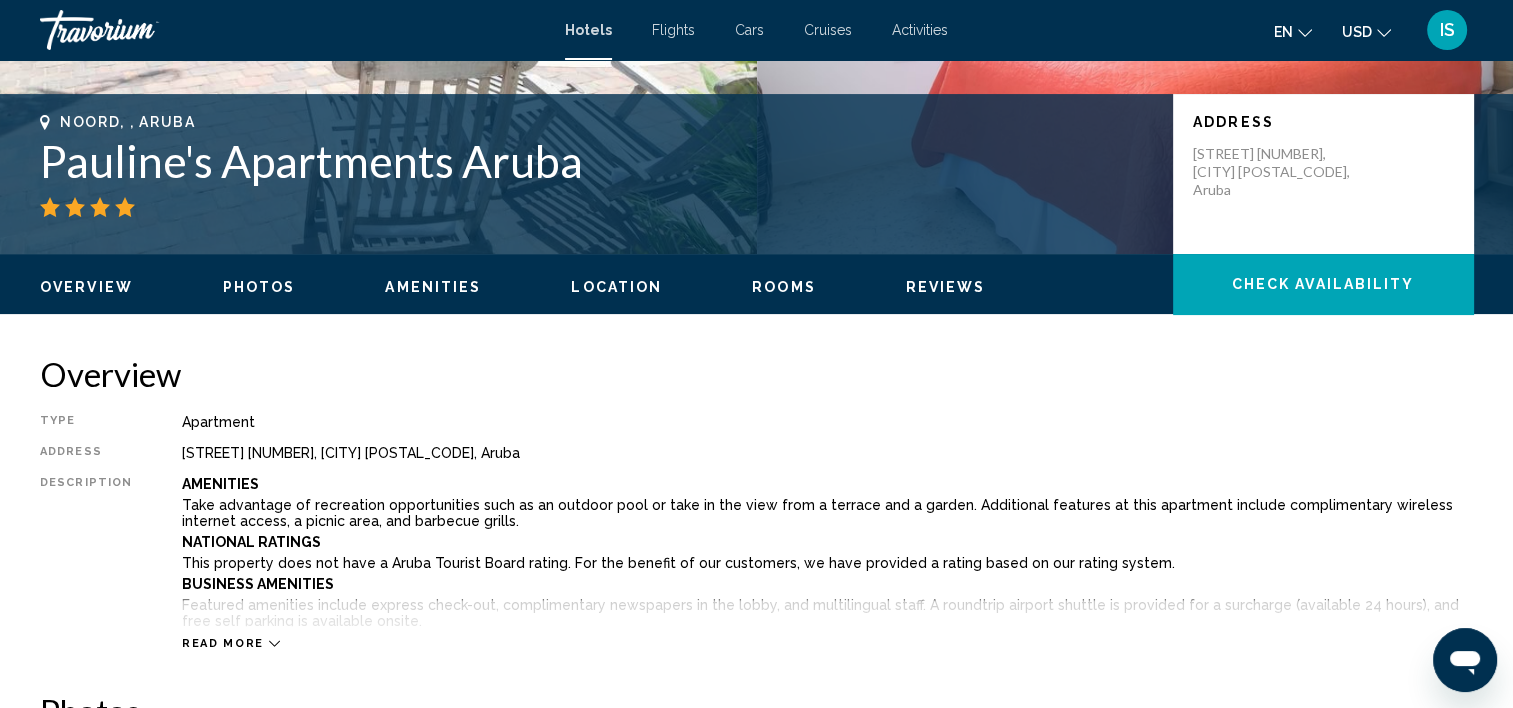click on "Read more" at bounding box center (223, 643) 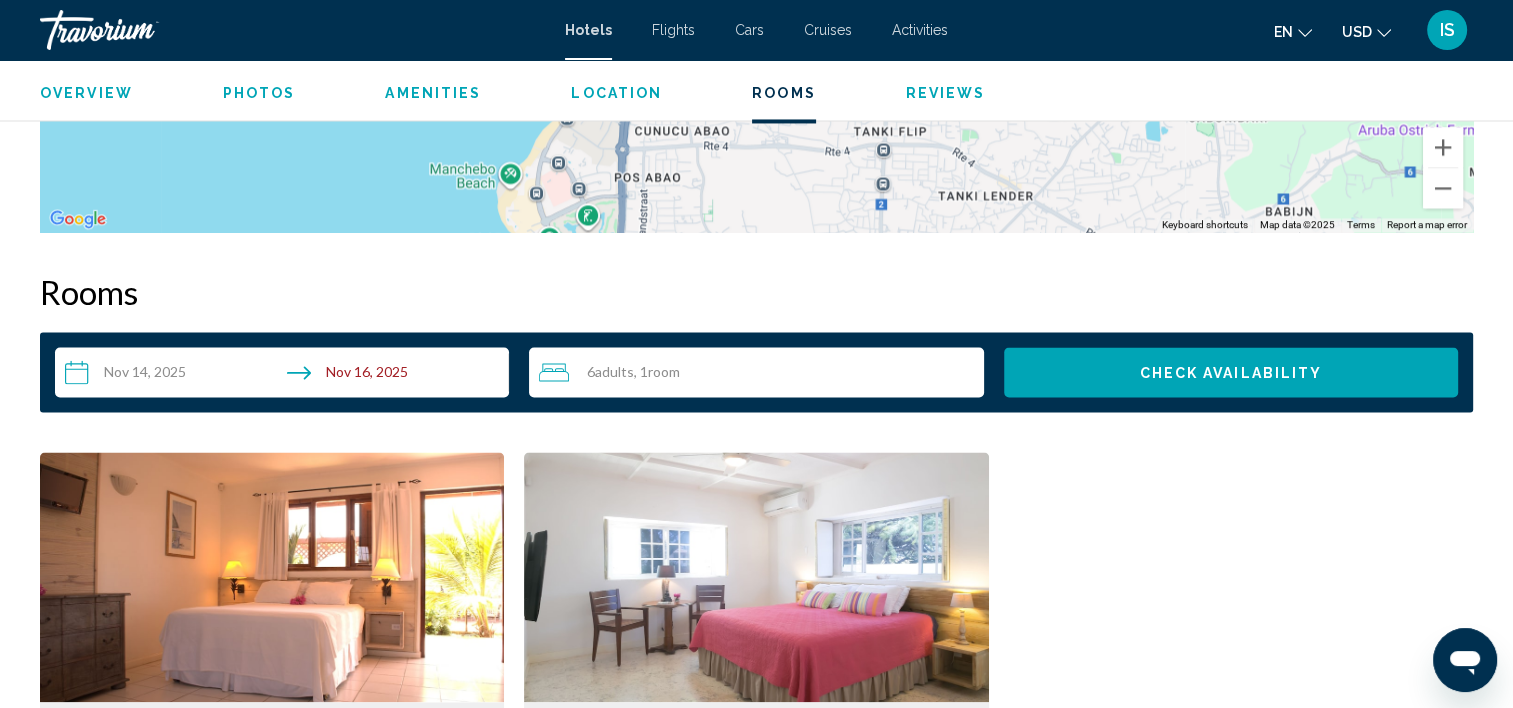 scroll, scrollTop: 3506, scrollLeft: 0, axis: vertical 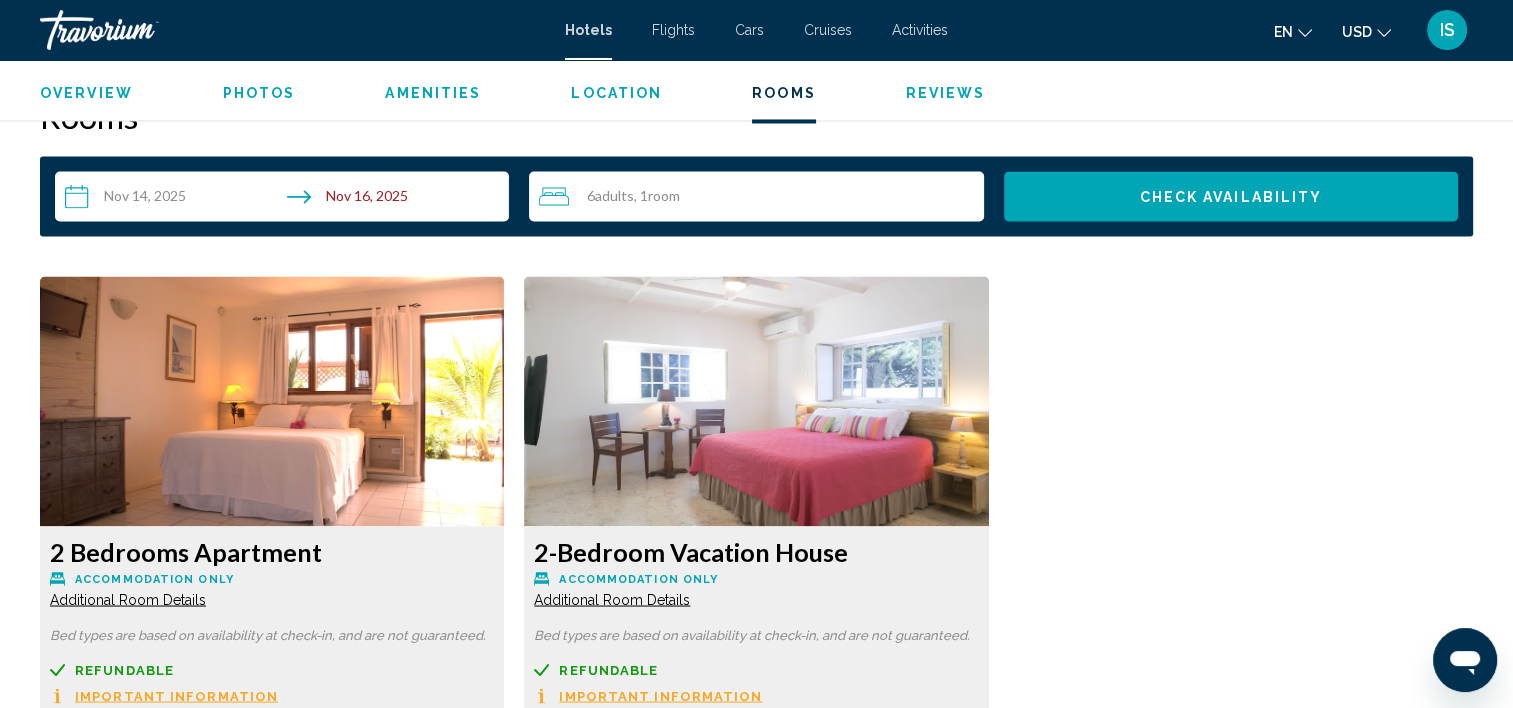 click on "Additional Room Details" at bounding box center [128, 599] 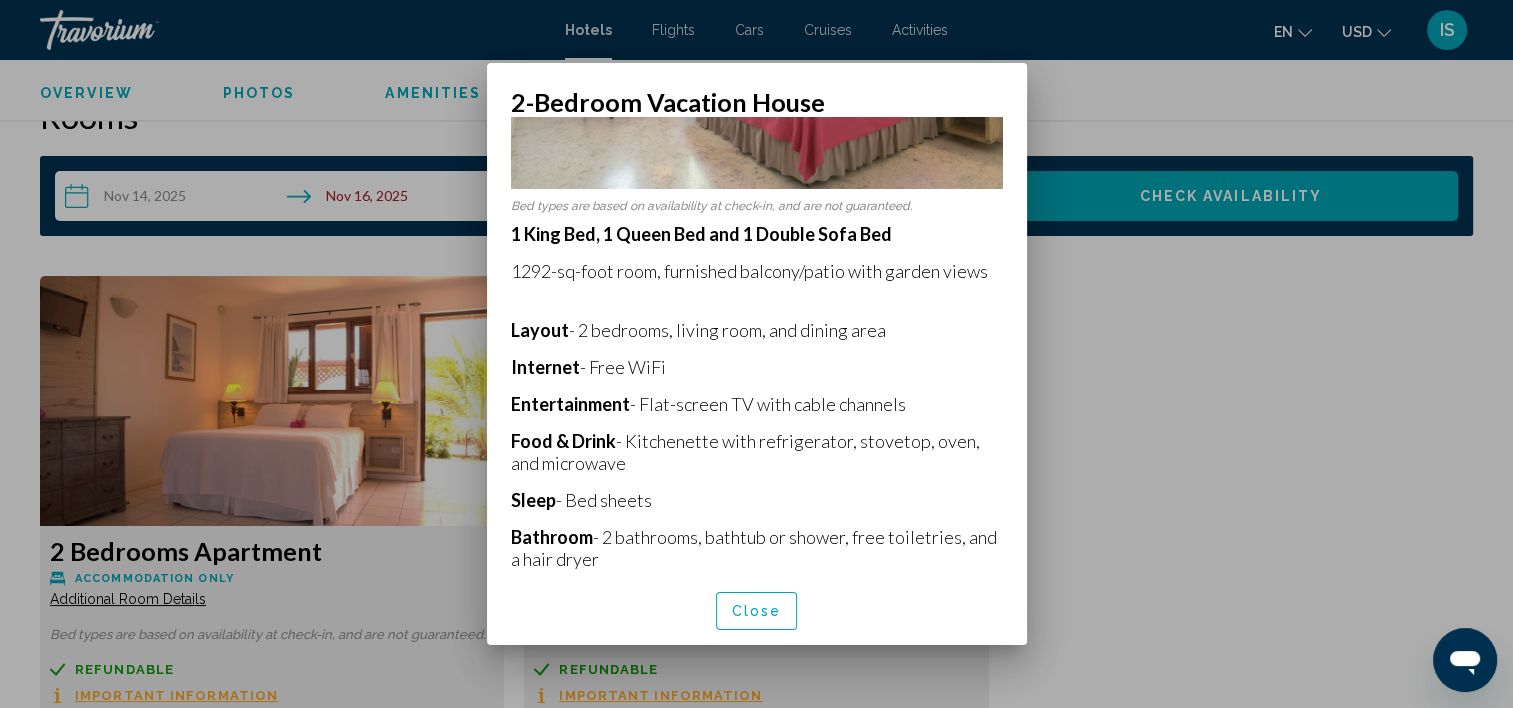 scroll, scrollTop: 306, scrollLeft: 0, axis: vertical 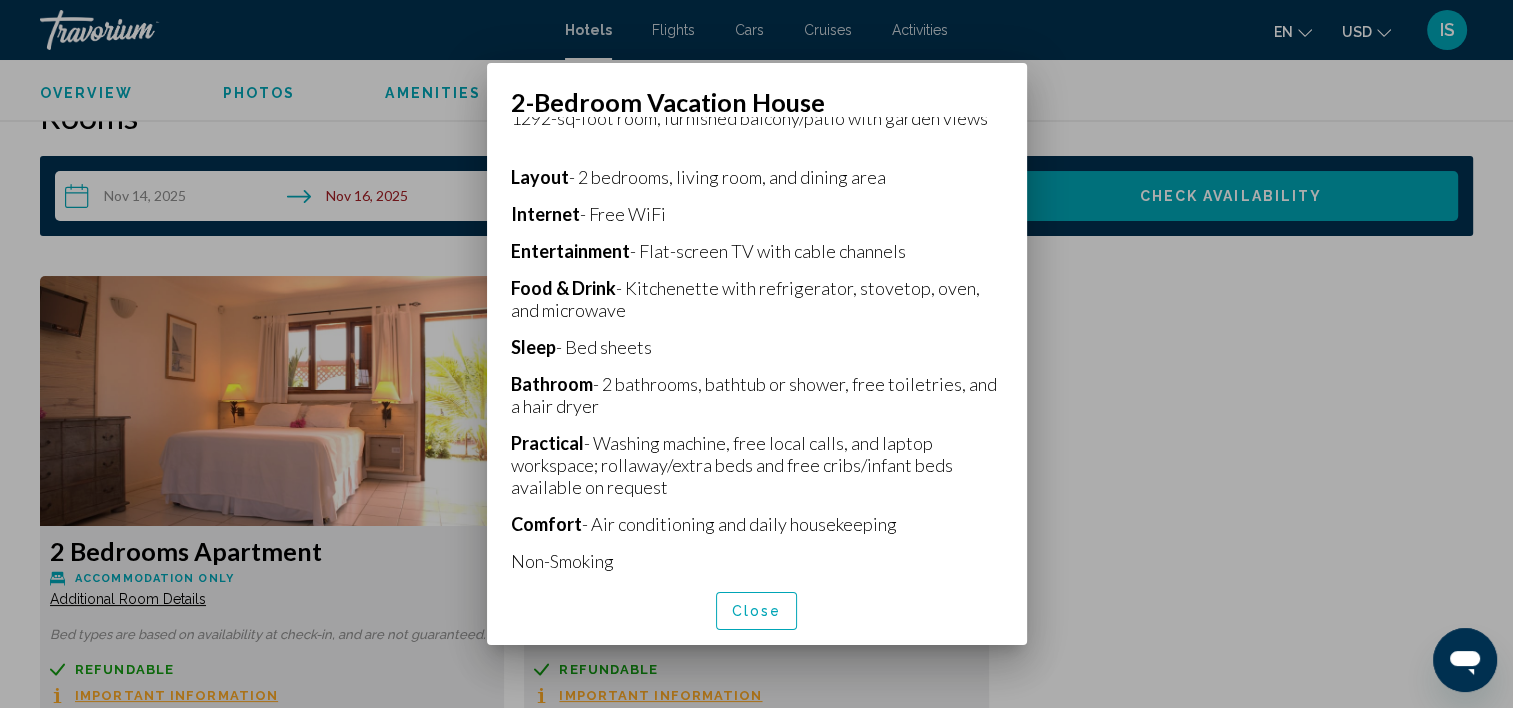 click on "Close" at bounding box center [757, 612] 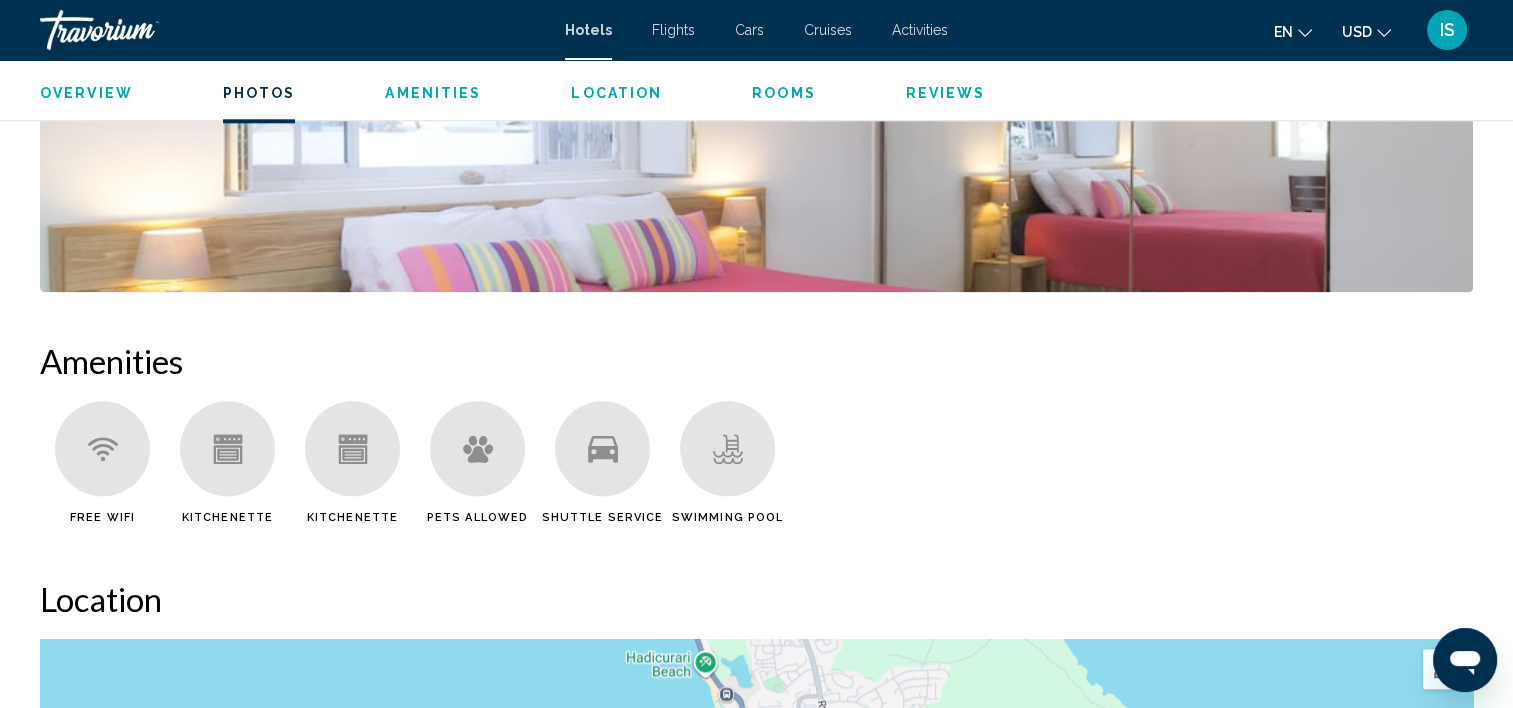 scroll, scrollTop: 2106, scrollLeft: 0, axis: vertical 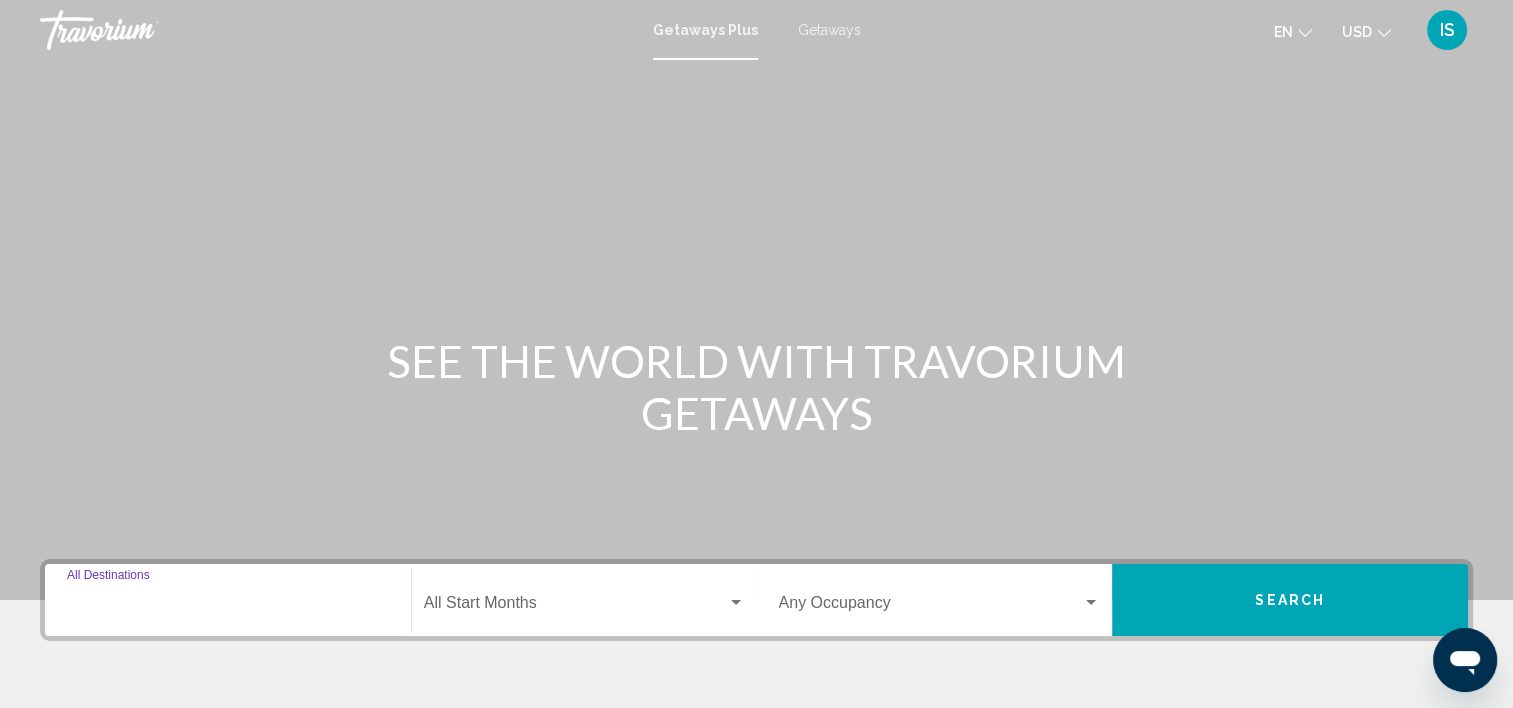 click on "Destination All Destinations" at bounding box center [228, 607] 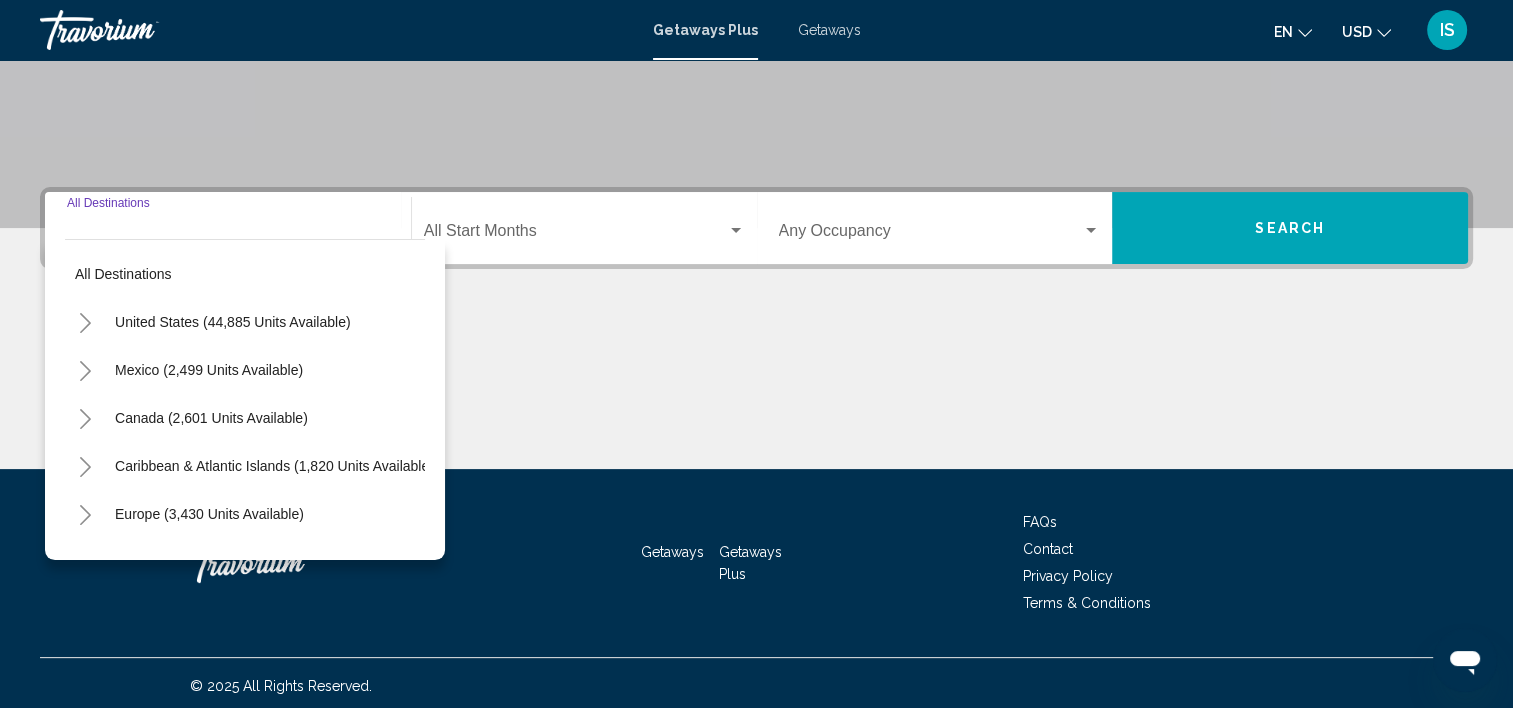 scroll, scrollTop: 377, scrollLeft: 0, axis: vertical 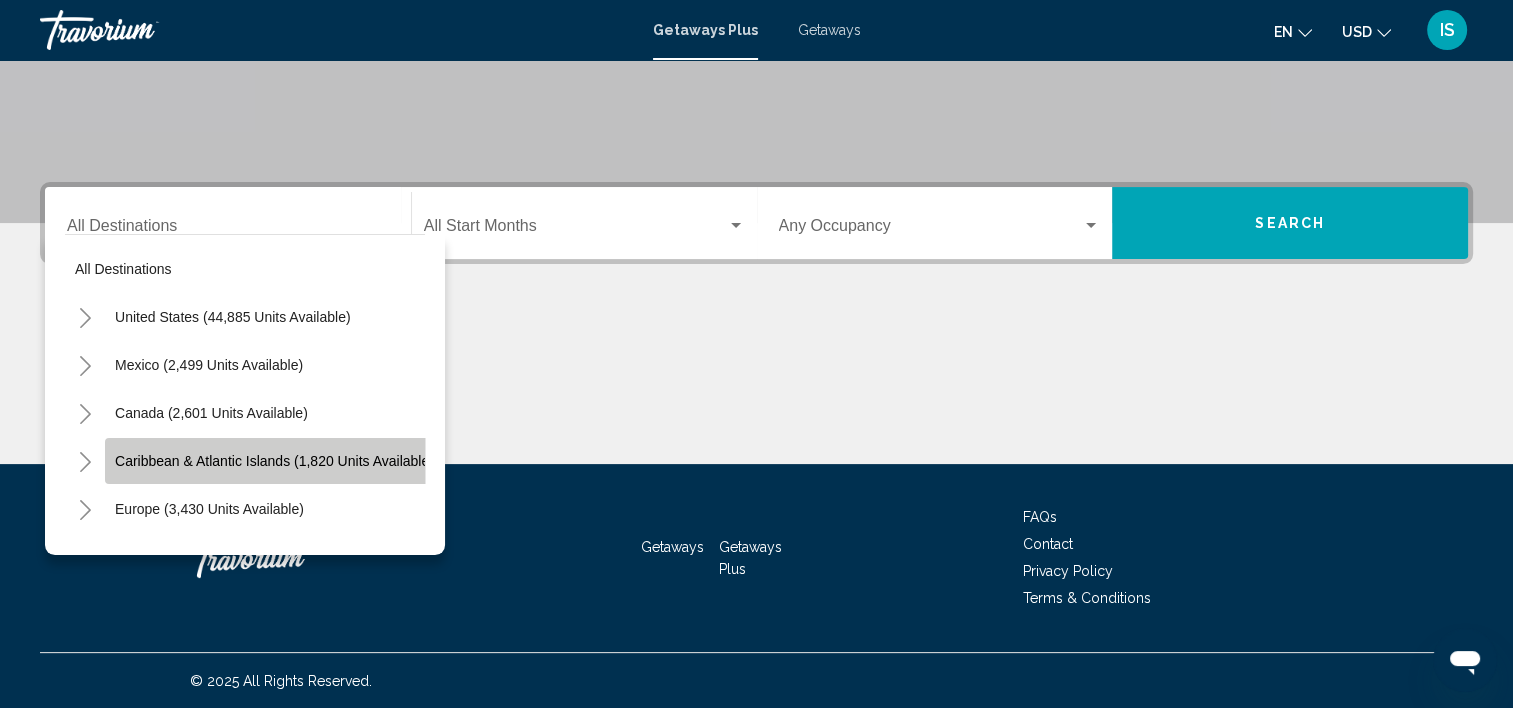 click on "Caribbean & Atlantic Islands (1,820 units available)" 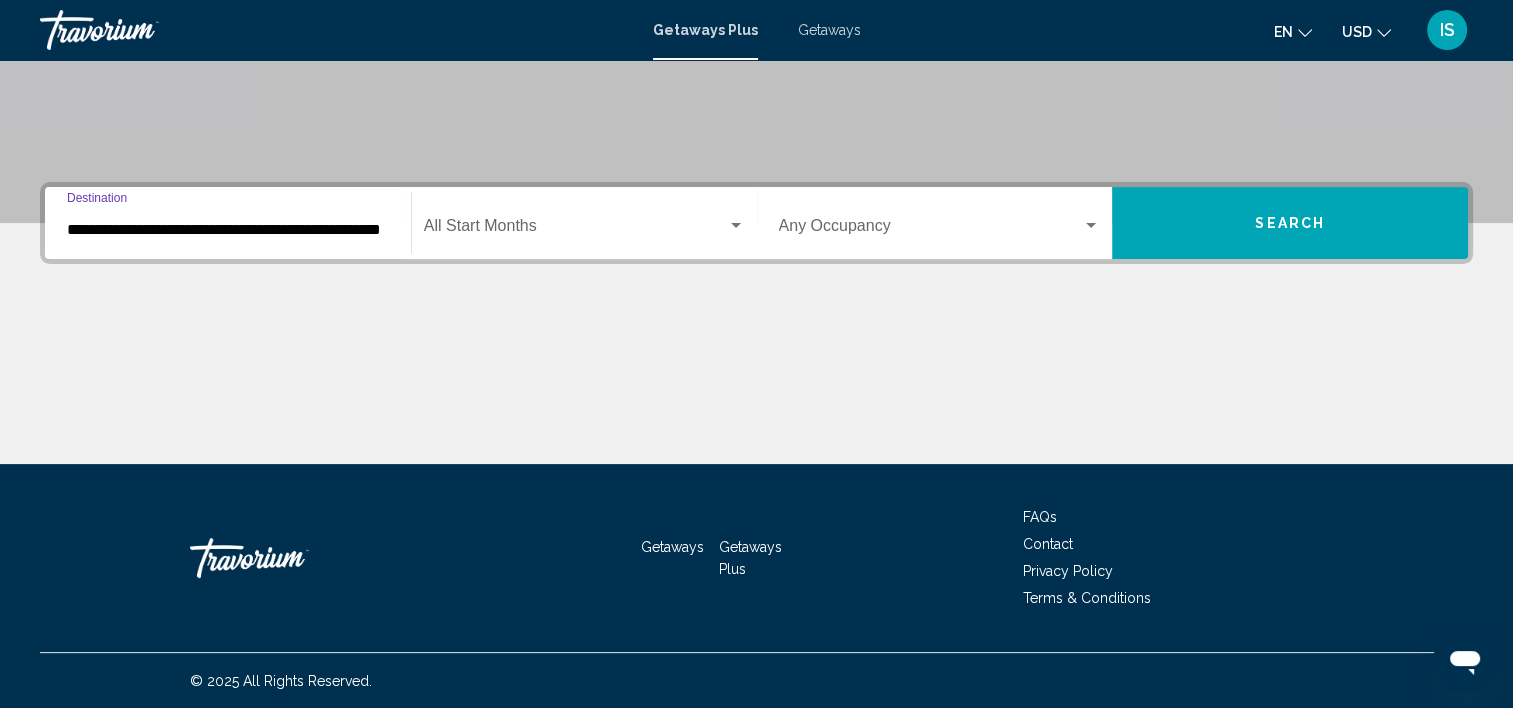 click on "**********" at bounding box center [228, 230] 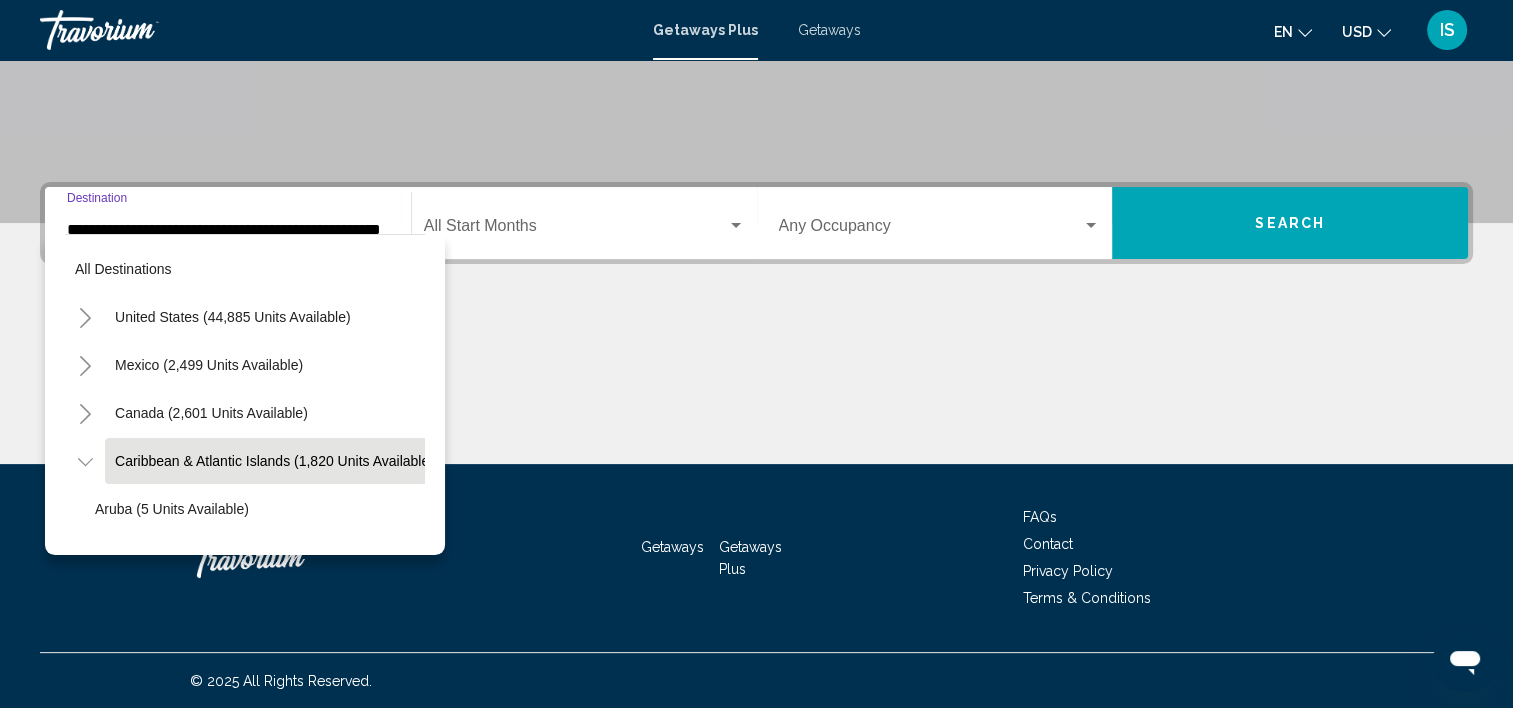 scroll, scrollTop: 78, scrollLeft: 32, axis: both 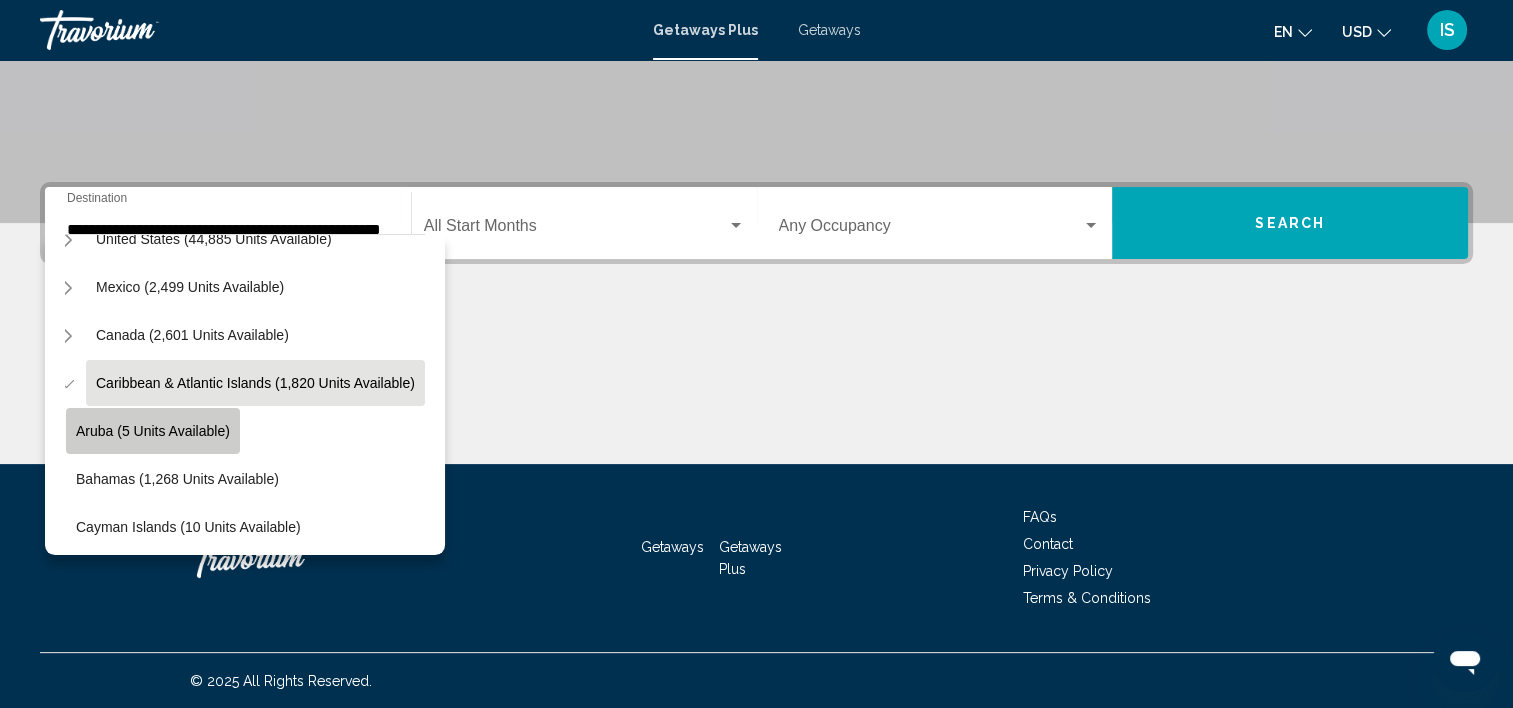 click on "Aruba (5 units available)" 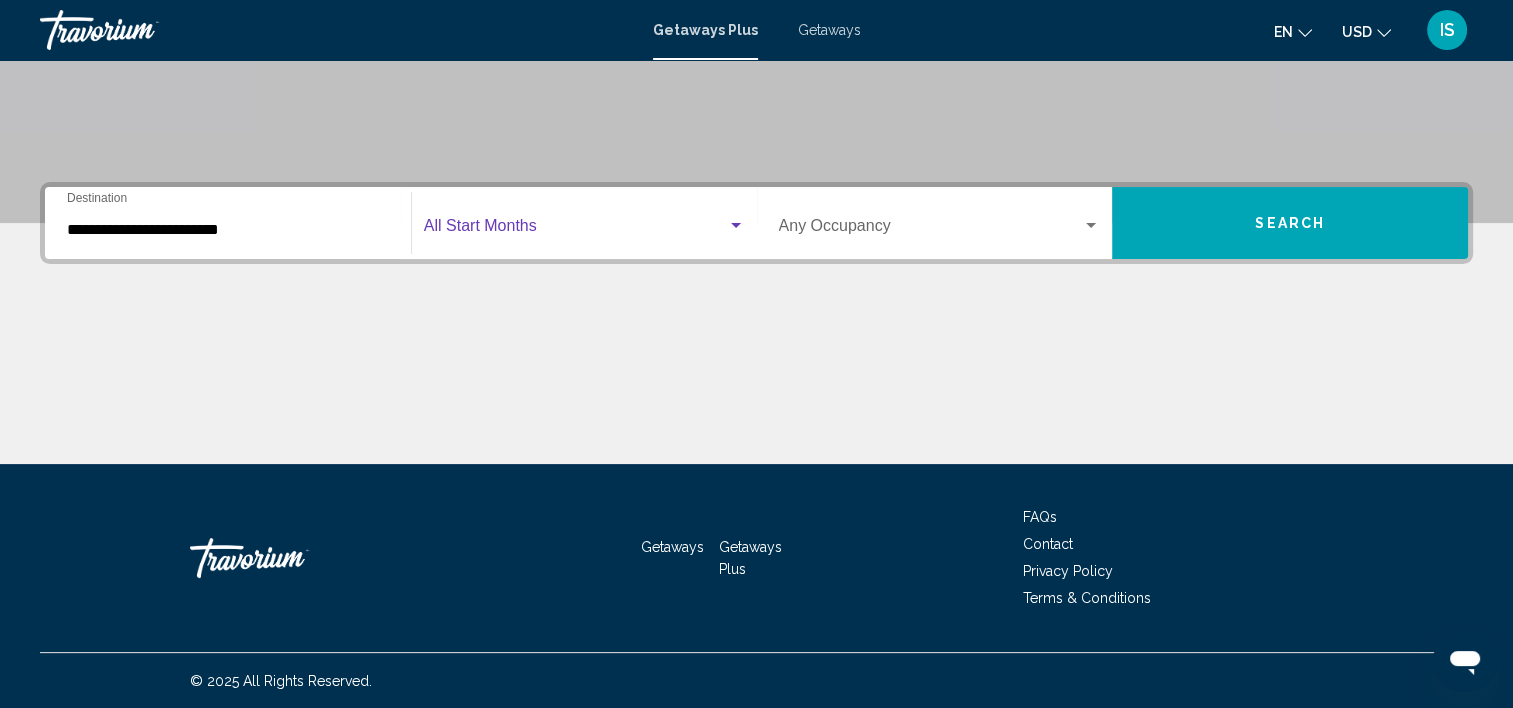 click on "Start Month All Start Months" 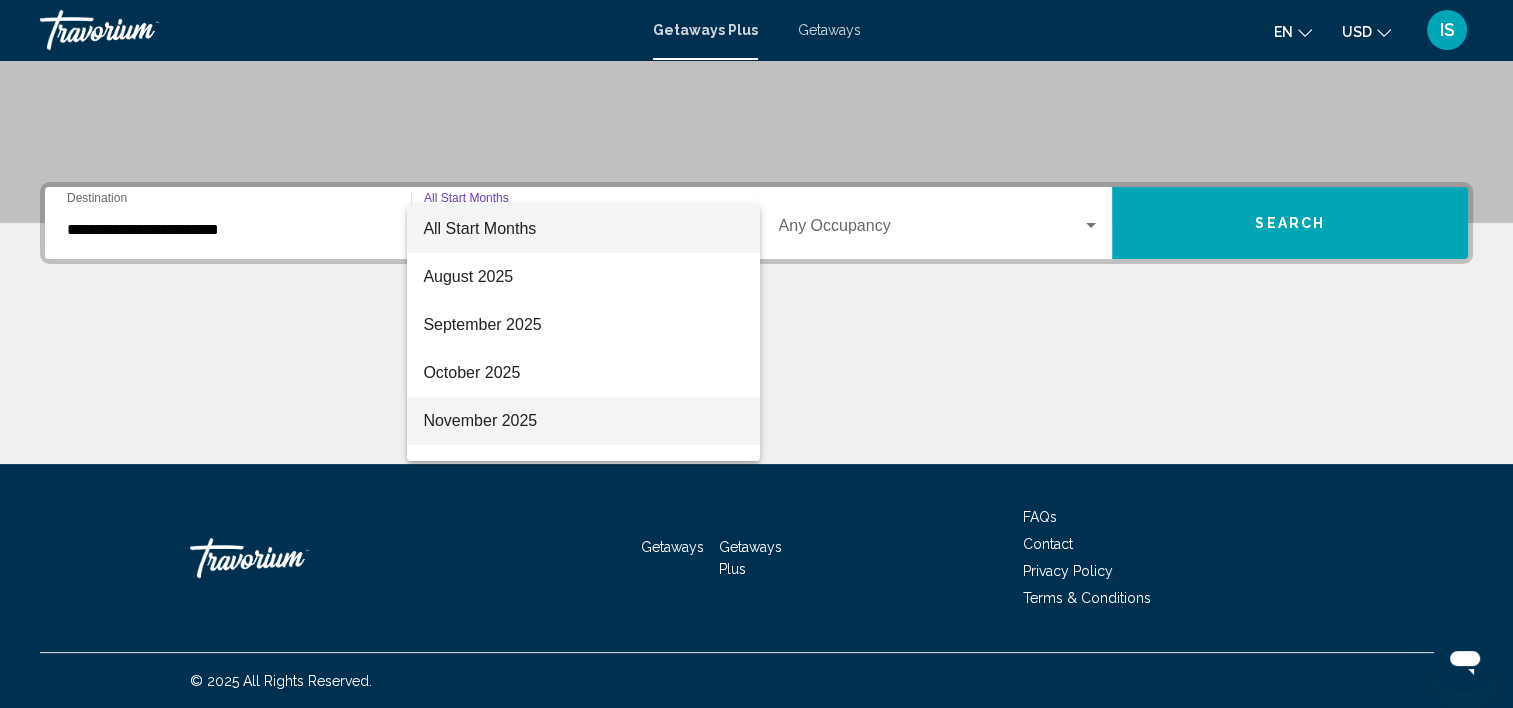 click on "November 2025" at bounding box center [583, 421] 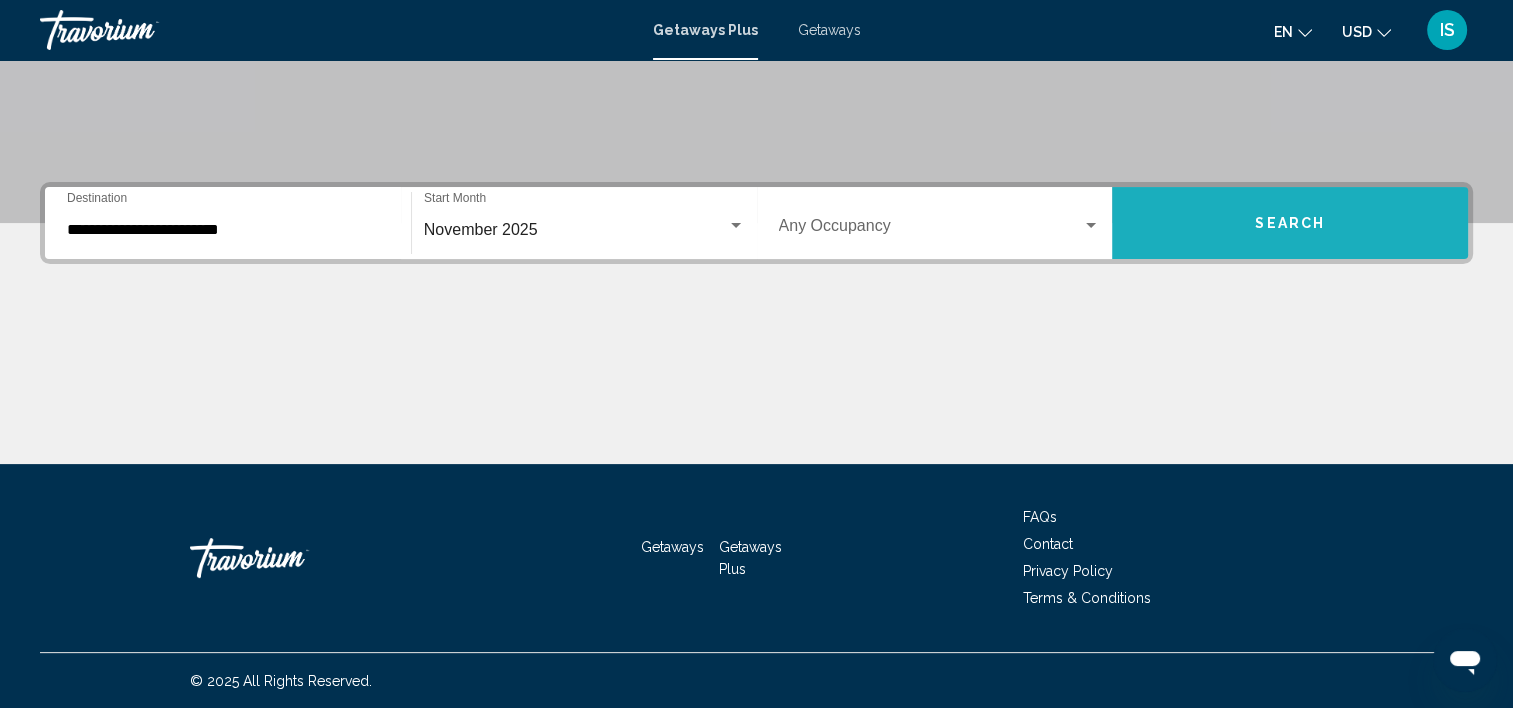 click on "Search" at bounding box center [1290, 223] 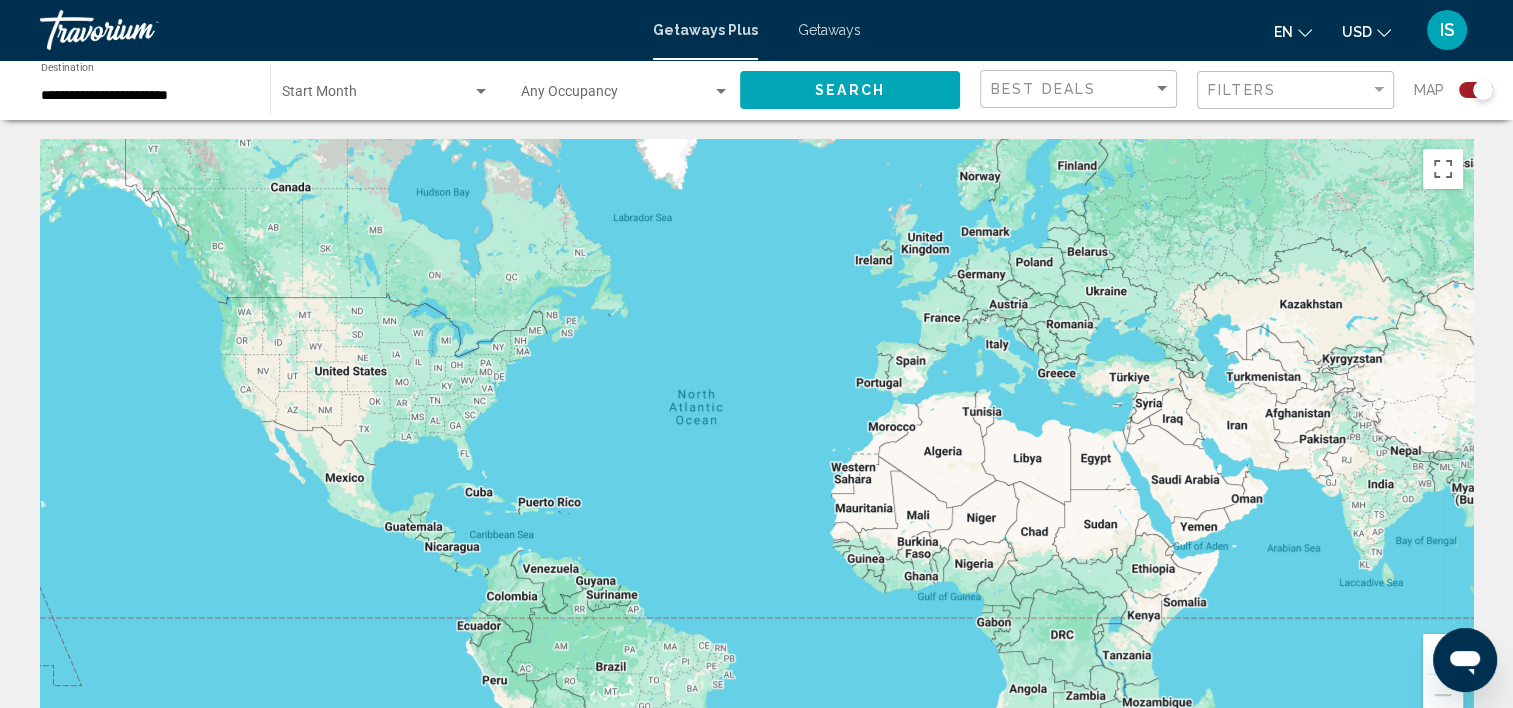scroll, scrollTop: 0, scrollLeft: 0, axis: both 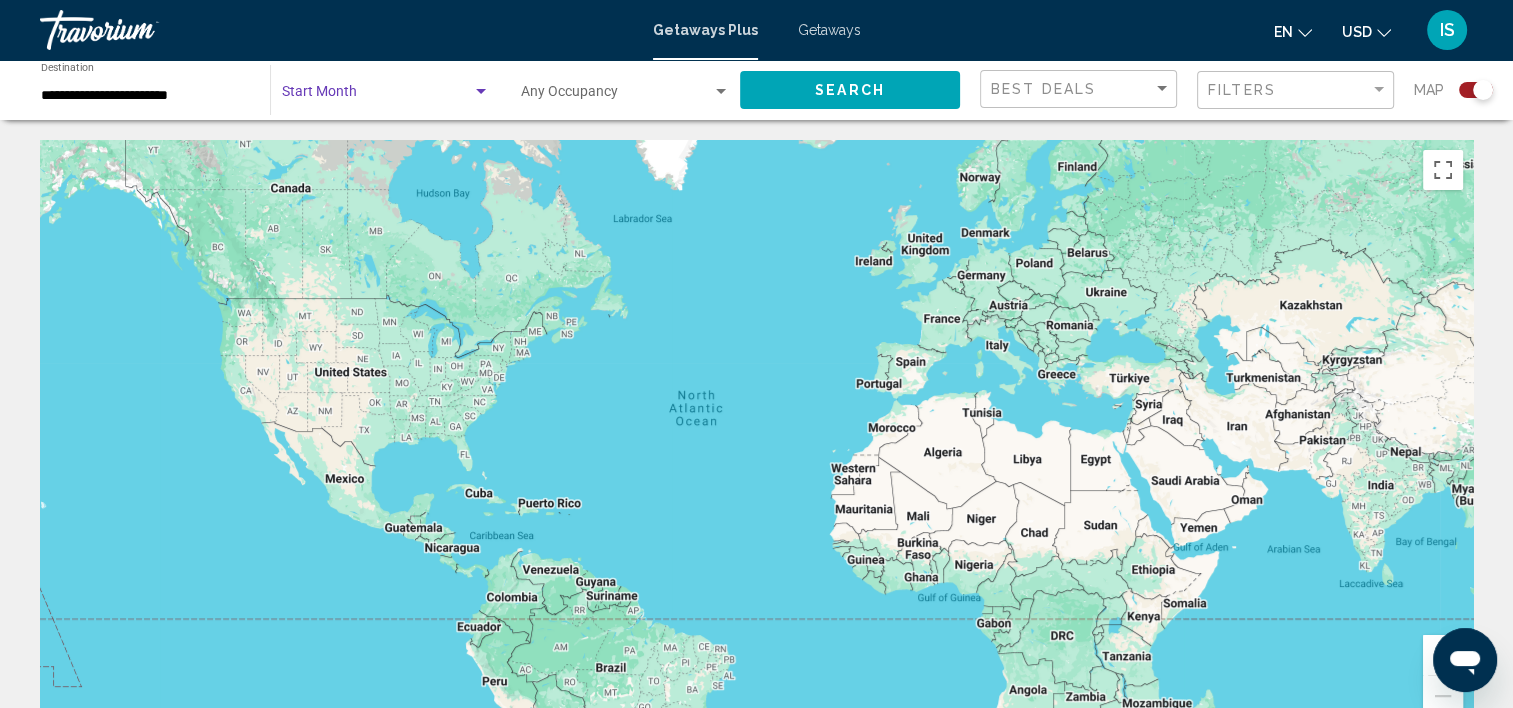 click at bounding box center [377, 96] 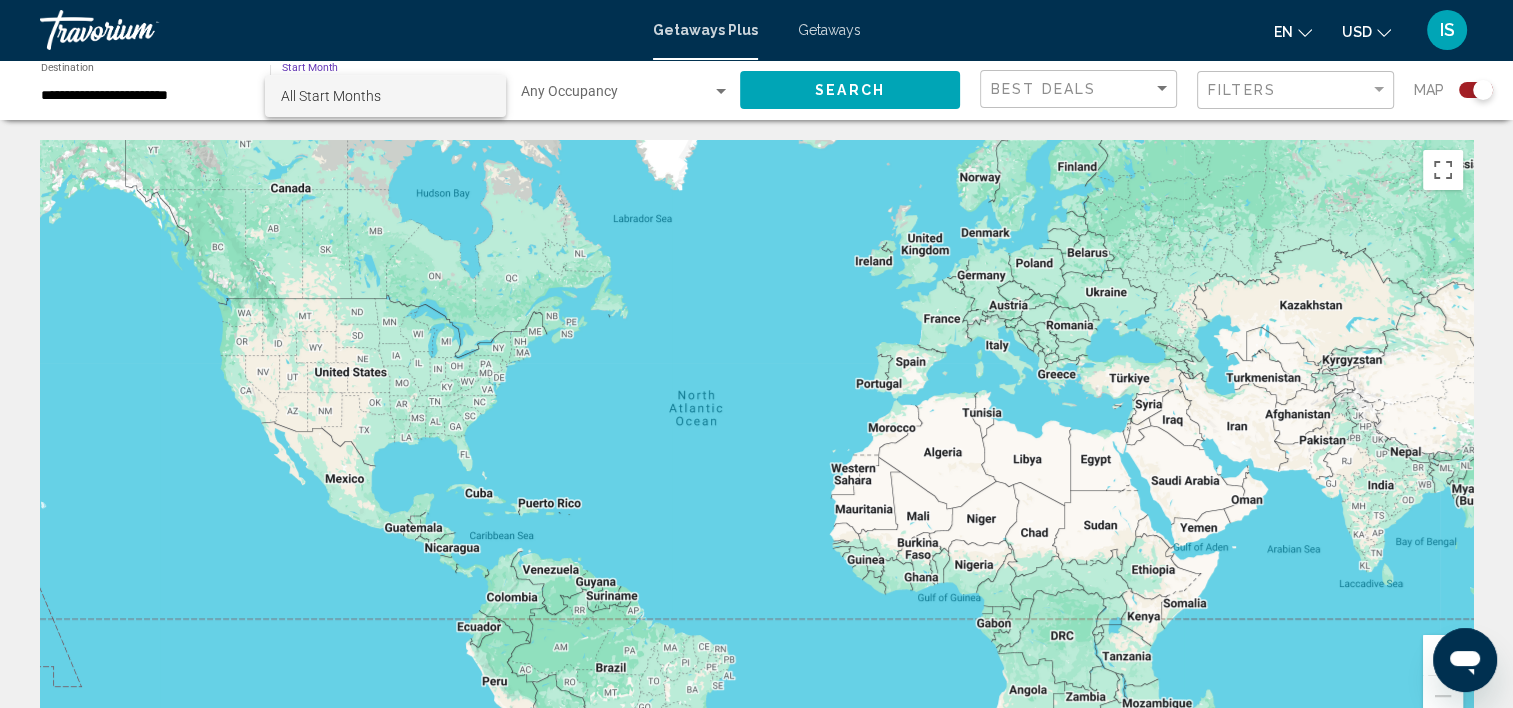 click on "All Start Months" at bounding box center (385, 96) 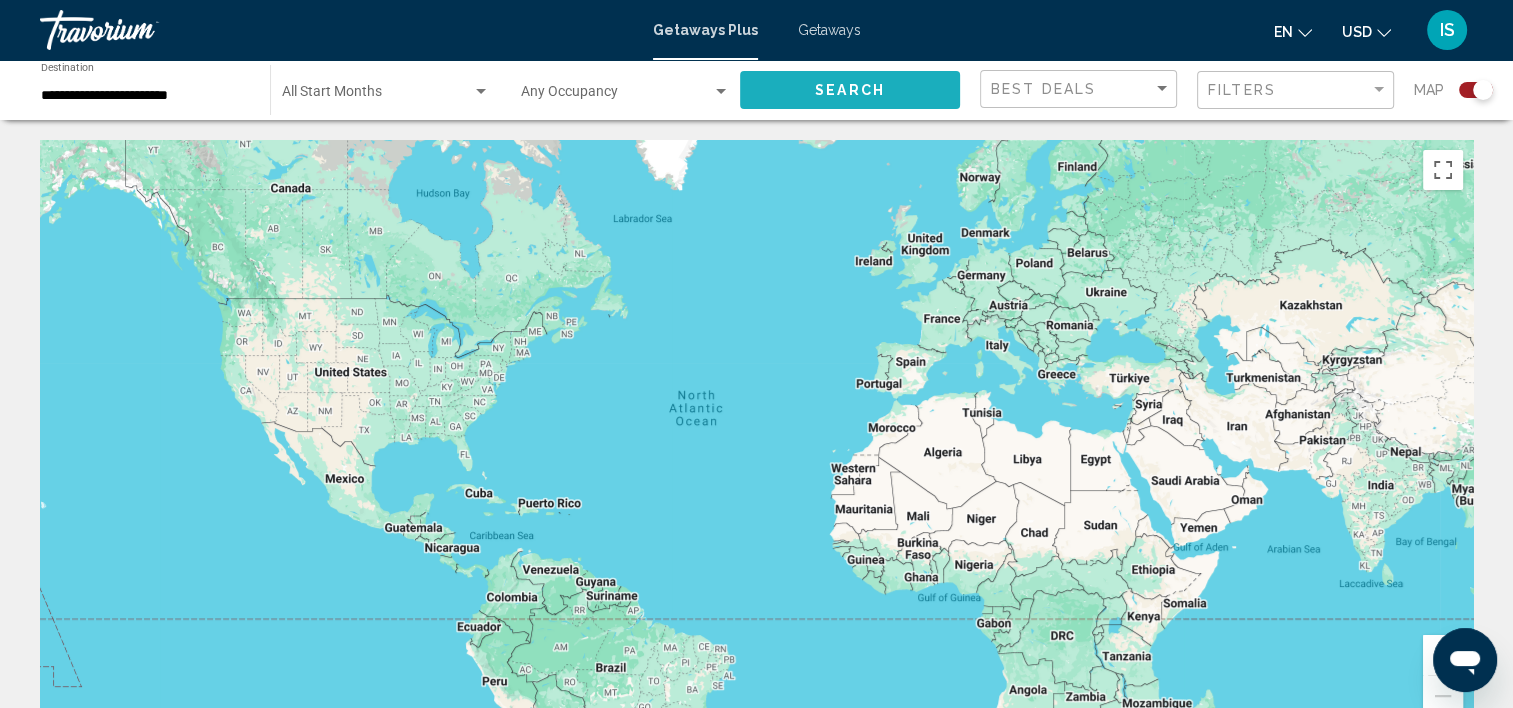 click on "Search" 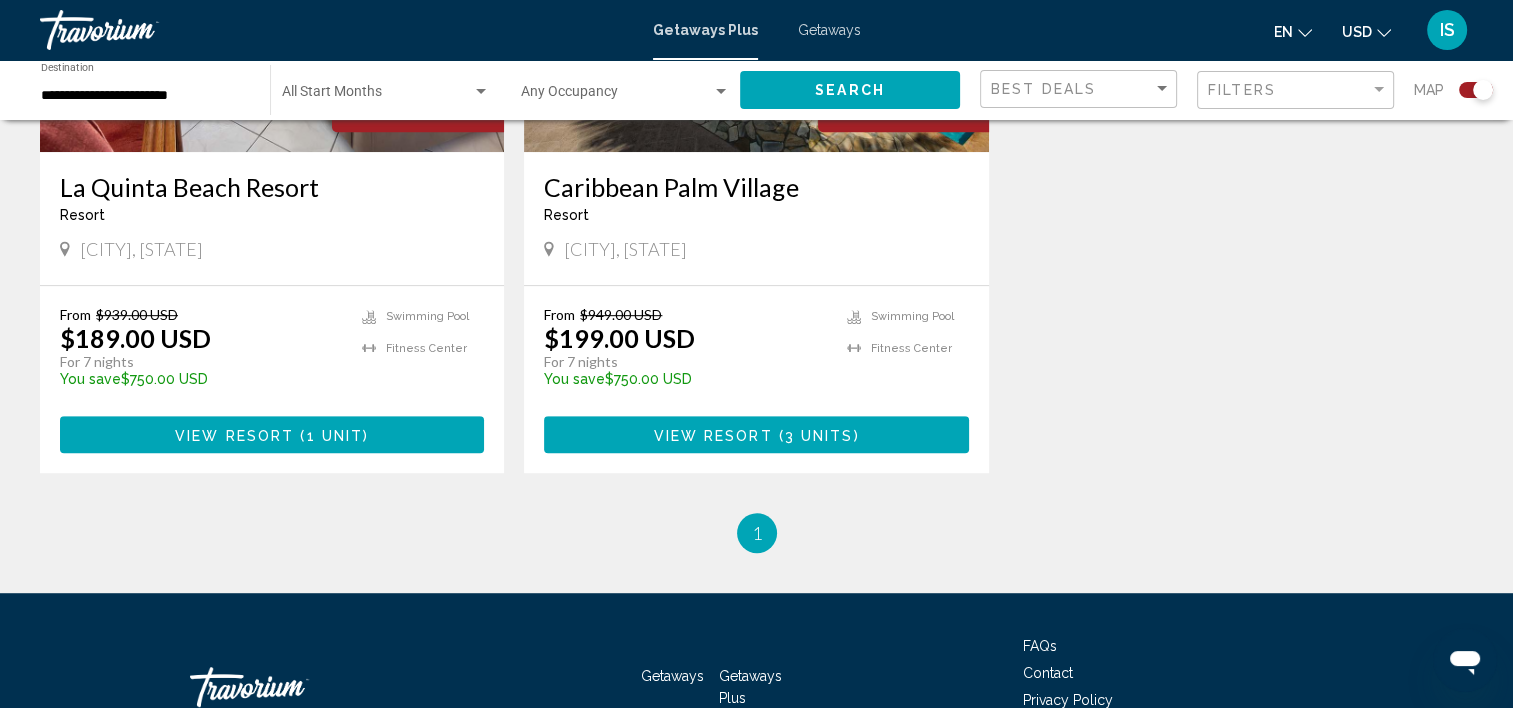 scroll, scrollTop: 1000, scrollLeft: 0, axis: vertical 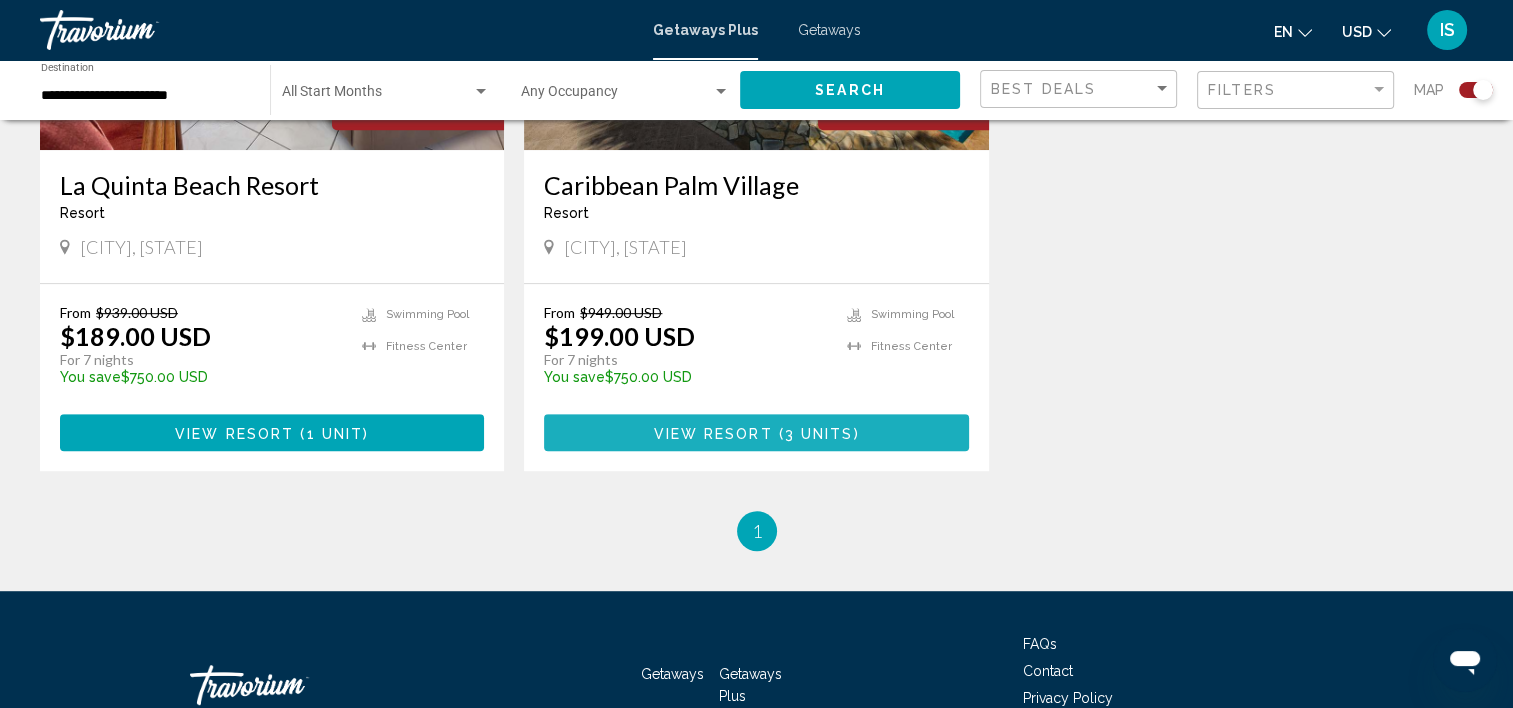 click on "3 units" at bounding box center [819, 433] 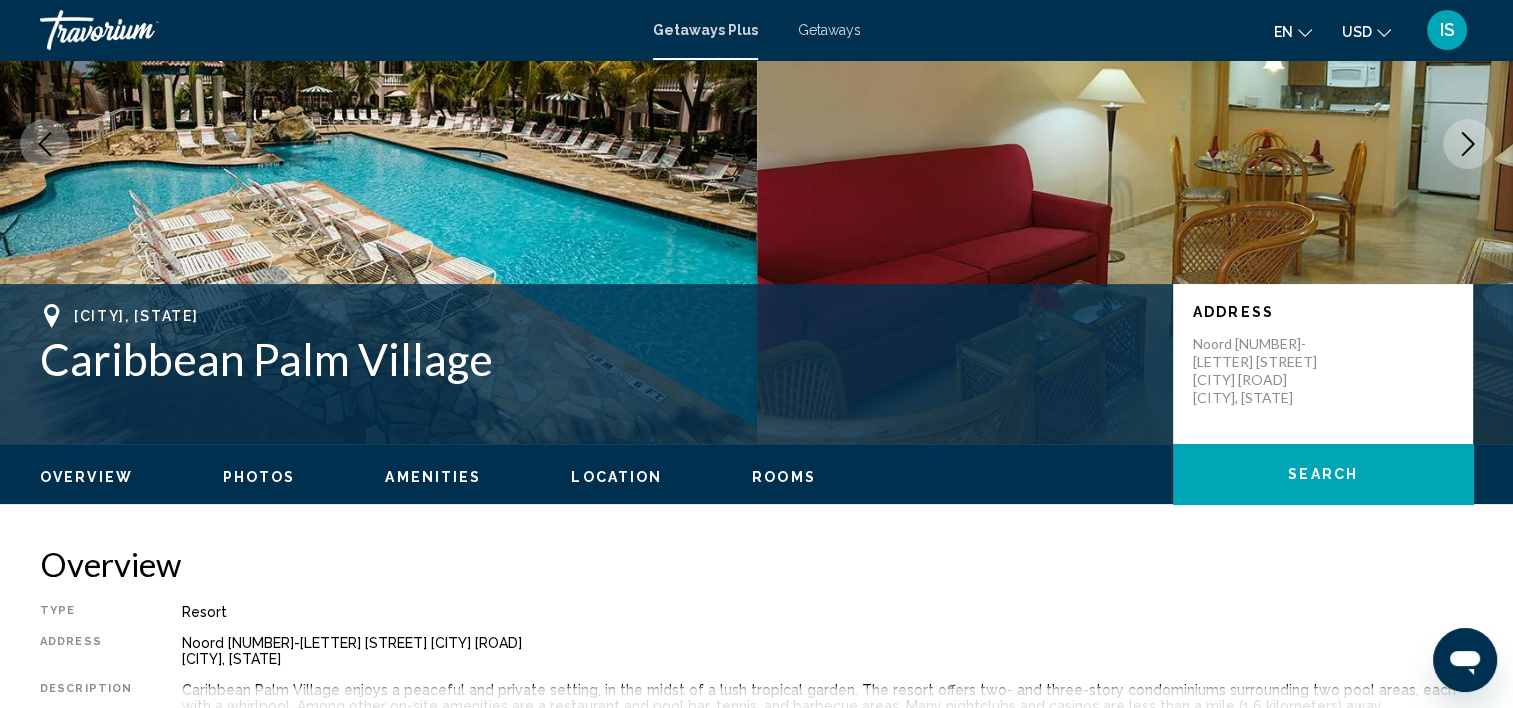 scroll, scrollTop: 205, scrollLeft: 0, axis: vertical 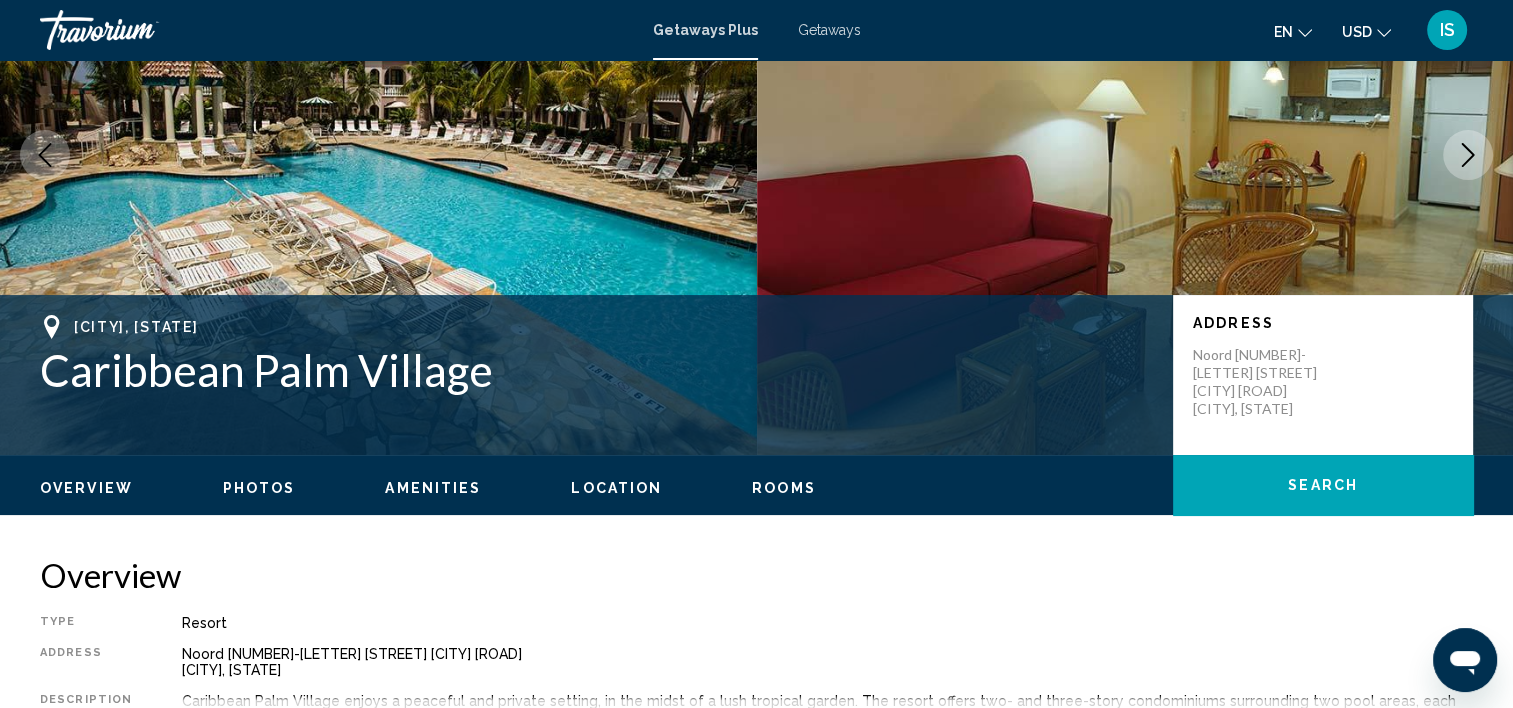 click 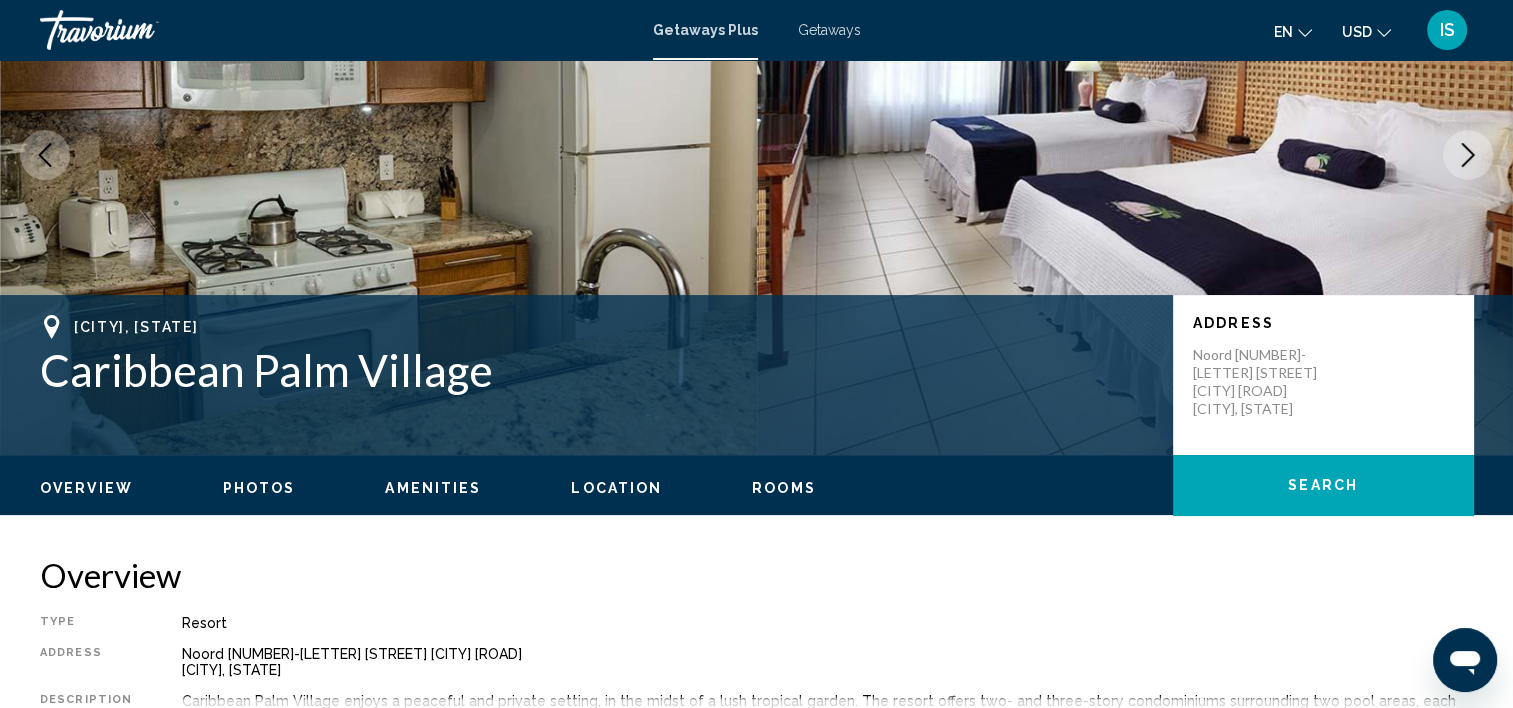 click 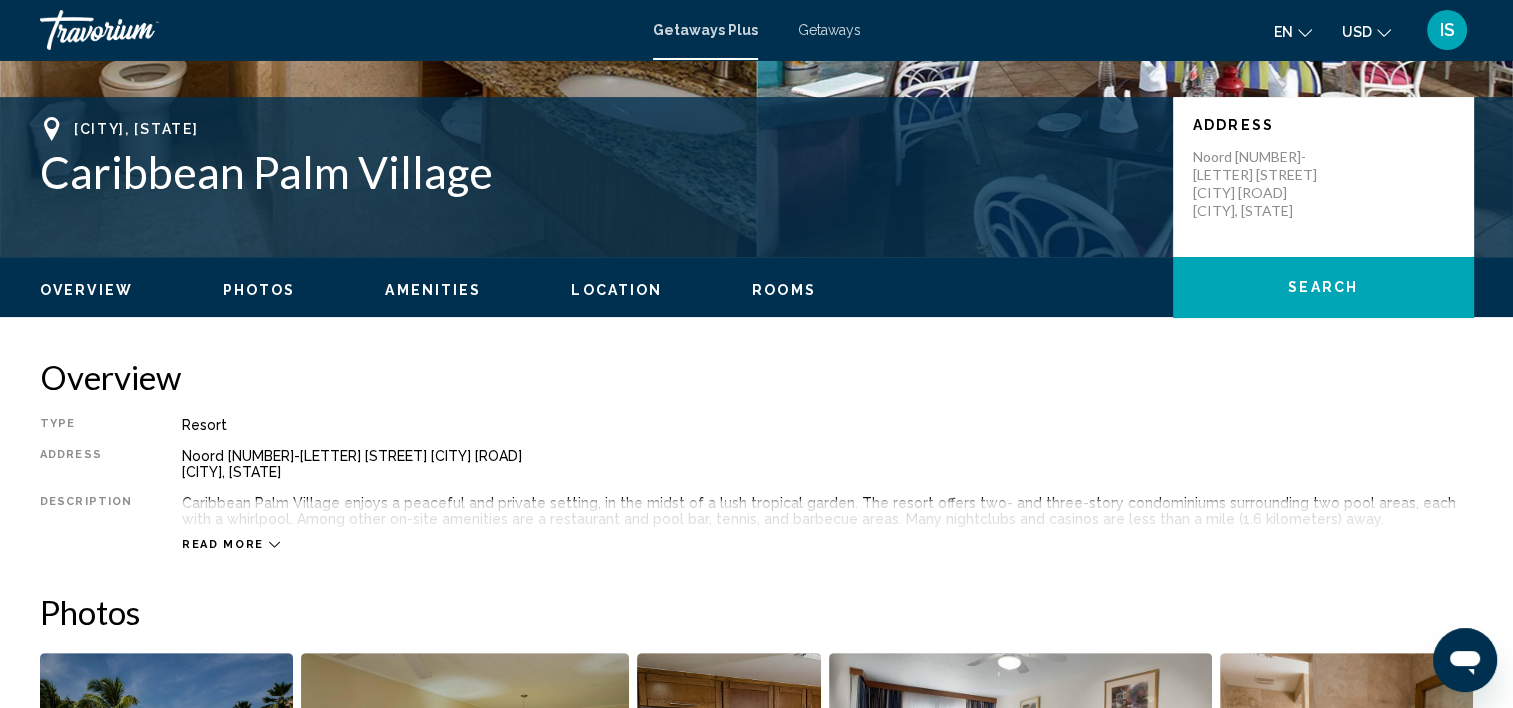 scroll, scrollTop: 405, scrollLeft: 0, axis: vertical 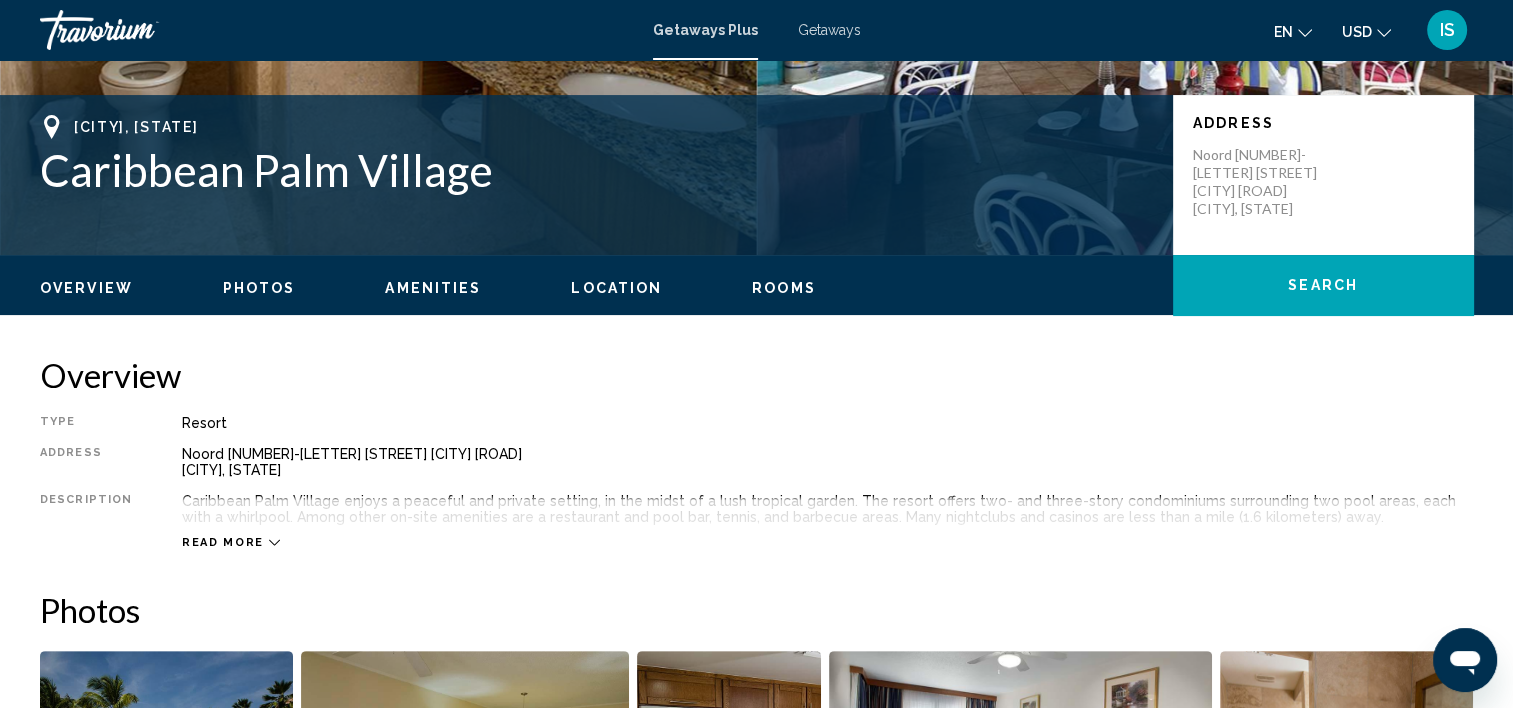 click on "Read more" at bounding box center (223, 542) 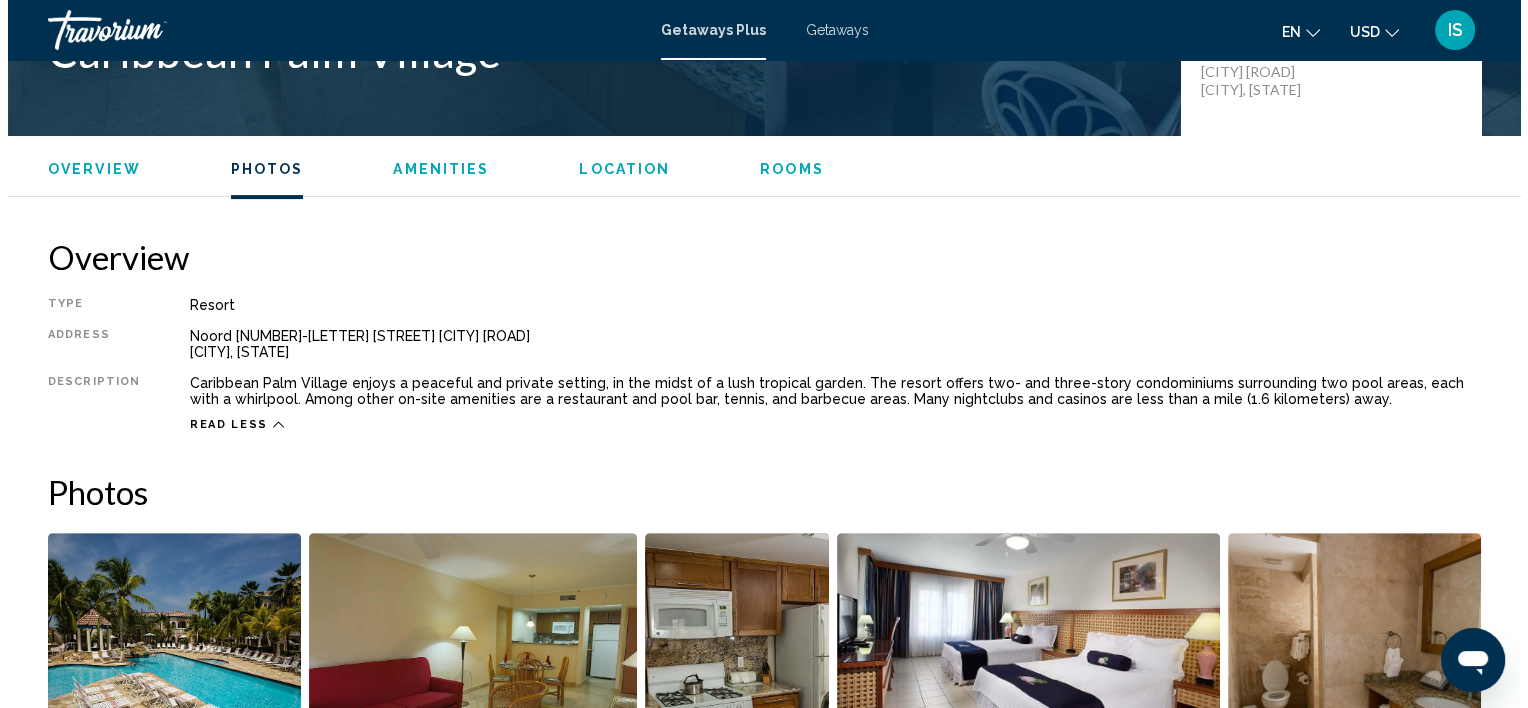 scroll, scrollTop: 0, scrollLeft: 0, axis: both 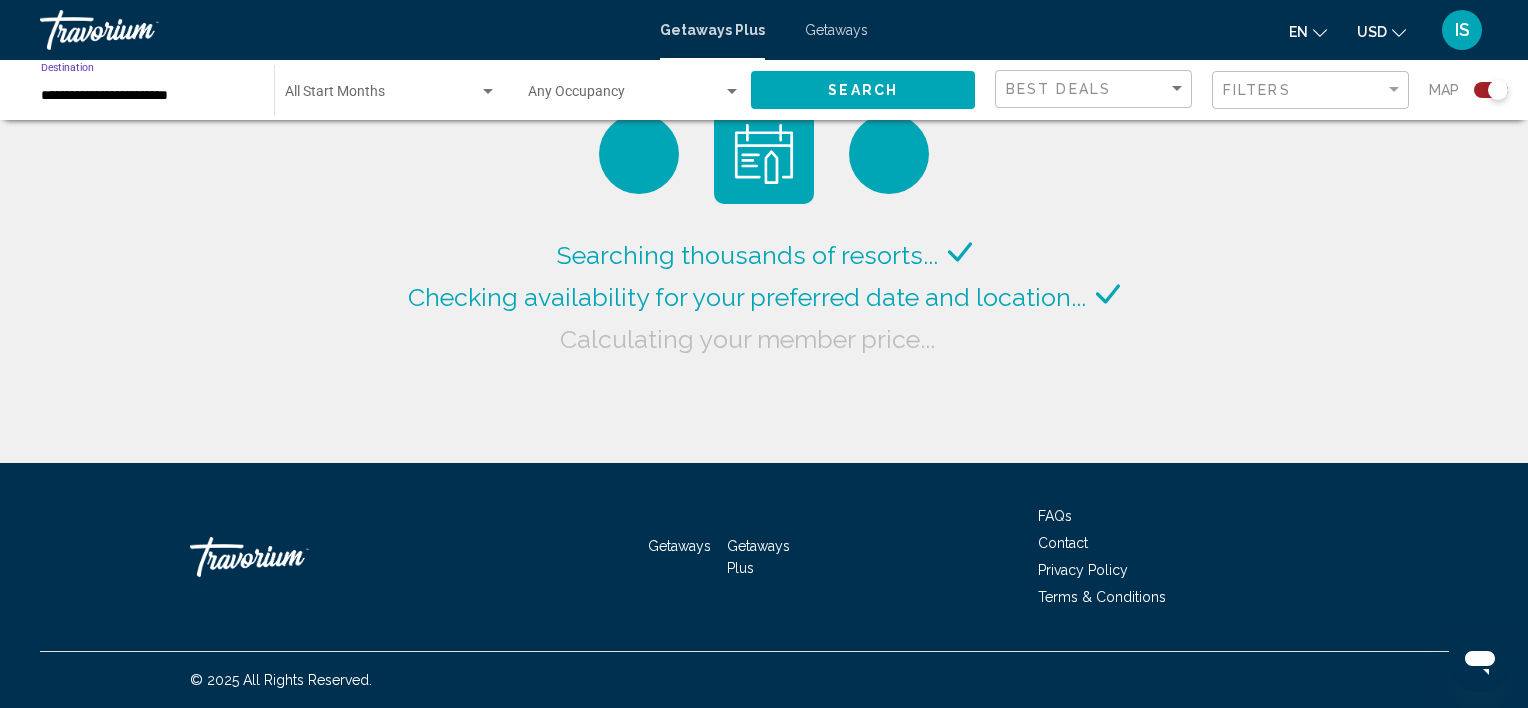 click on "**********" at bounding box center (147, 96) 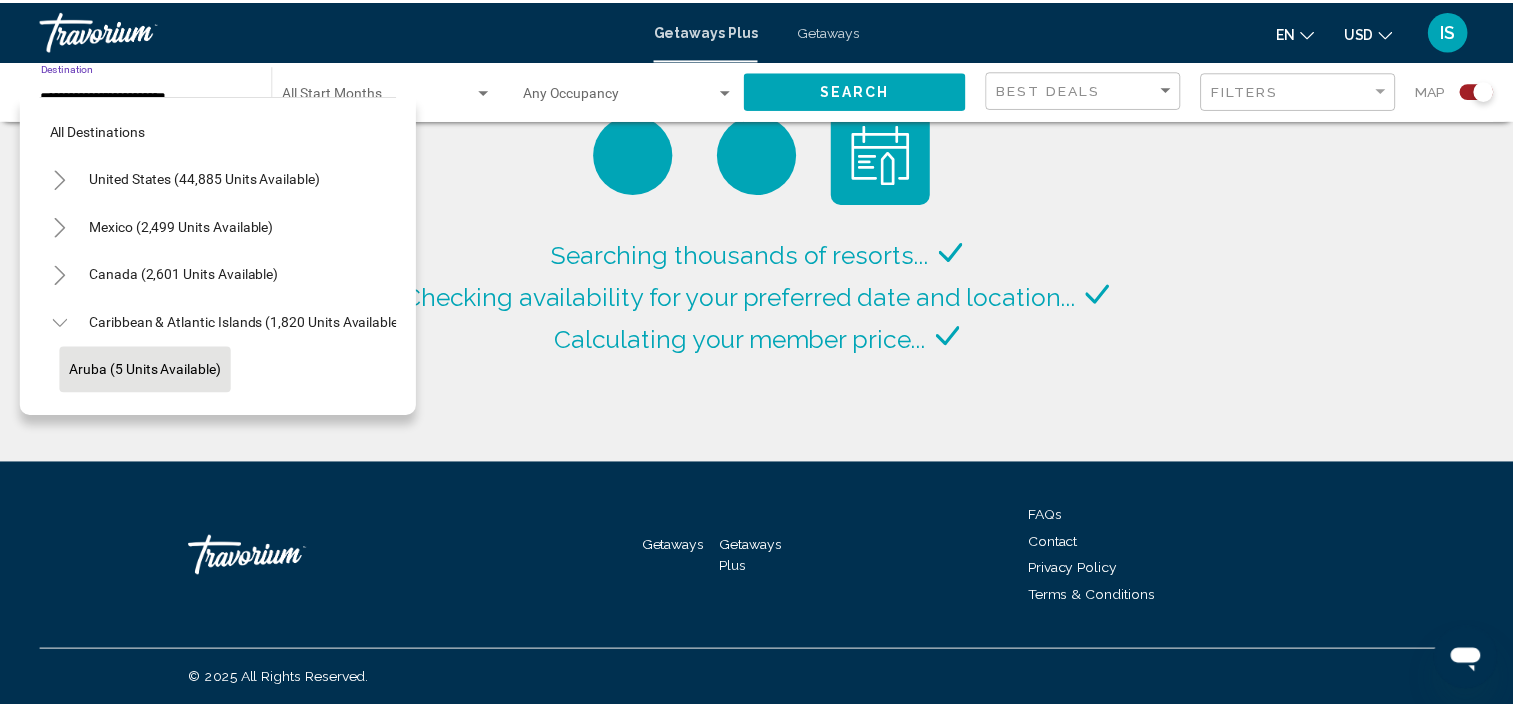 scroll, scrollTop: 126, scrollLeft: 0, axis: vertical 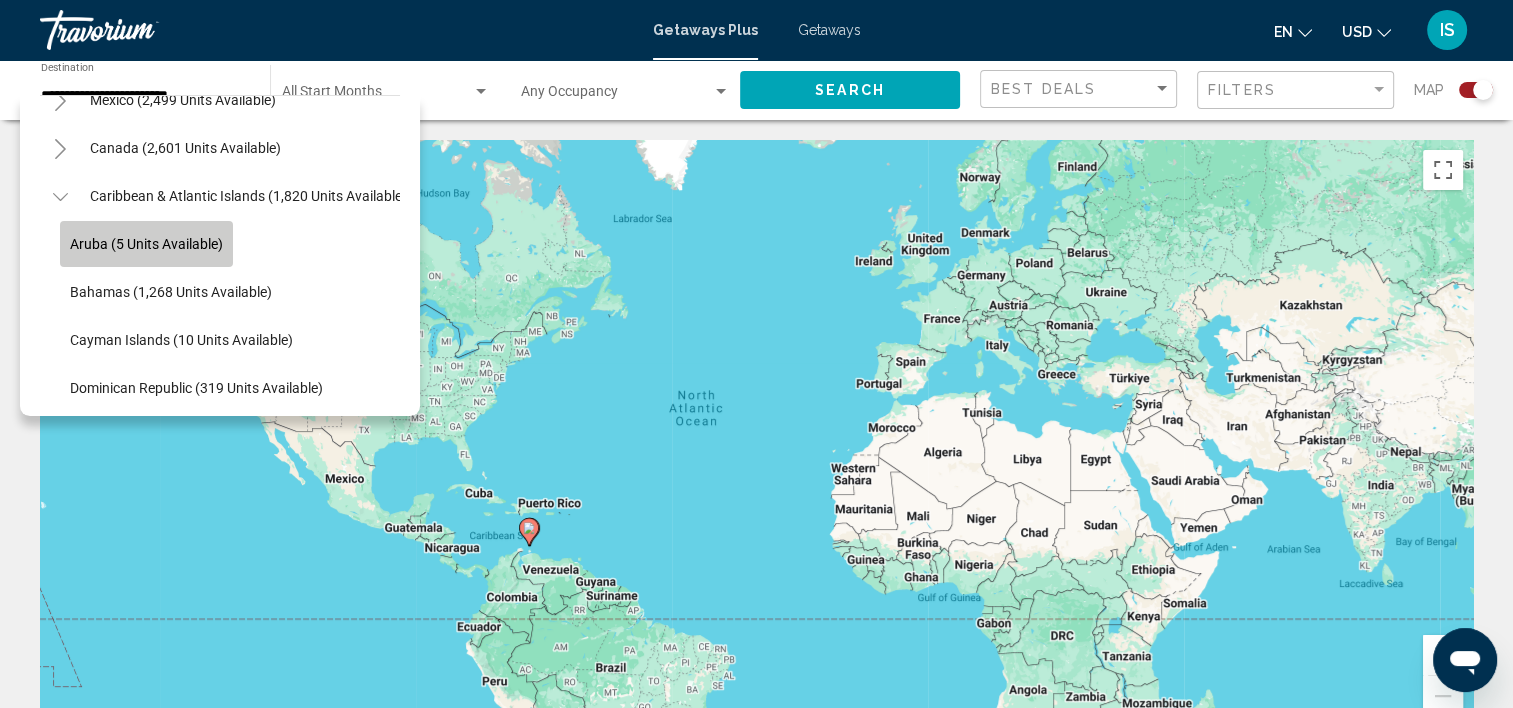 click on "Aruba (5 units available)" 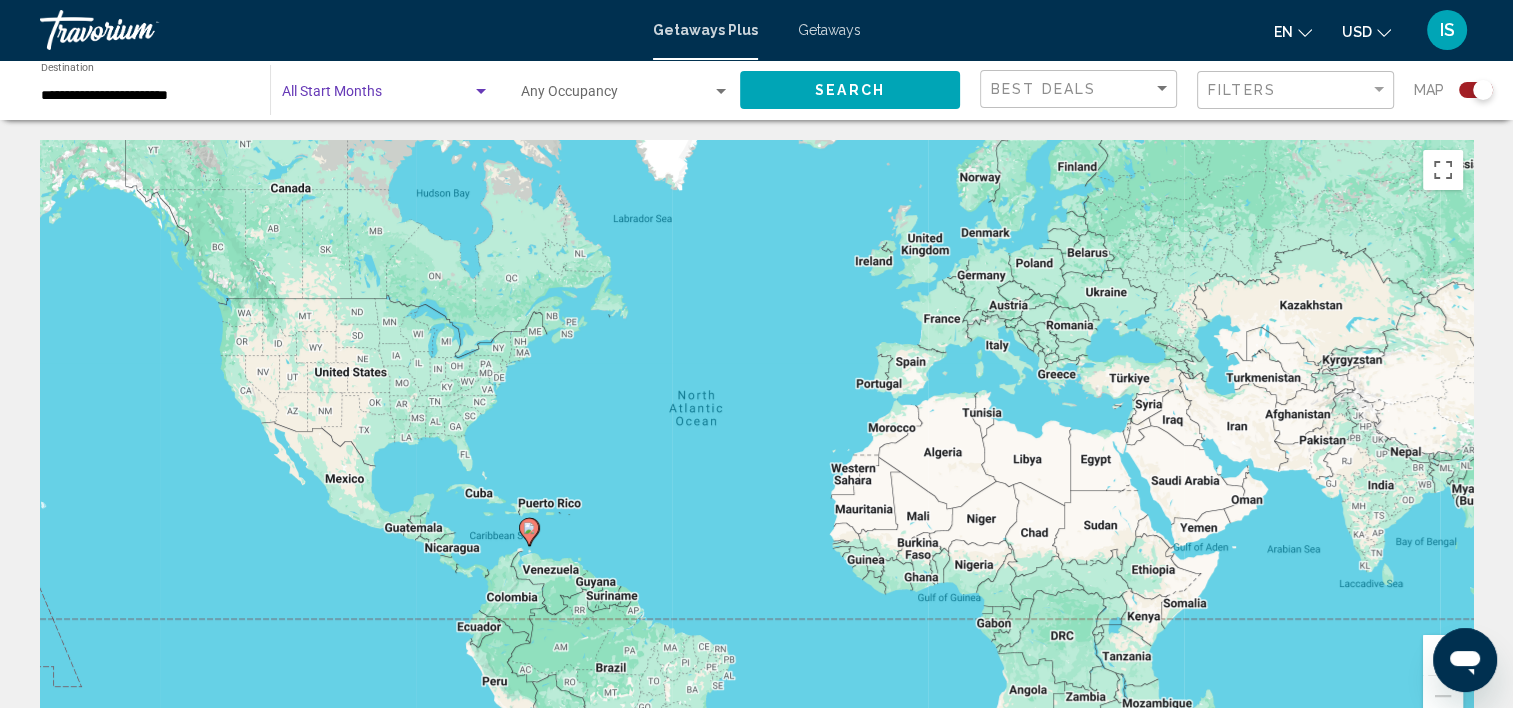 click at bounding box center [377, 96] 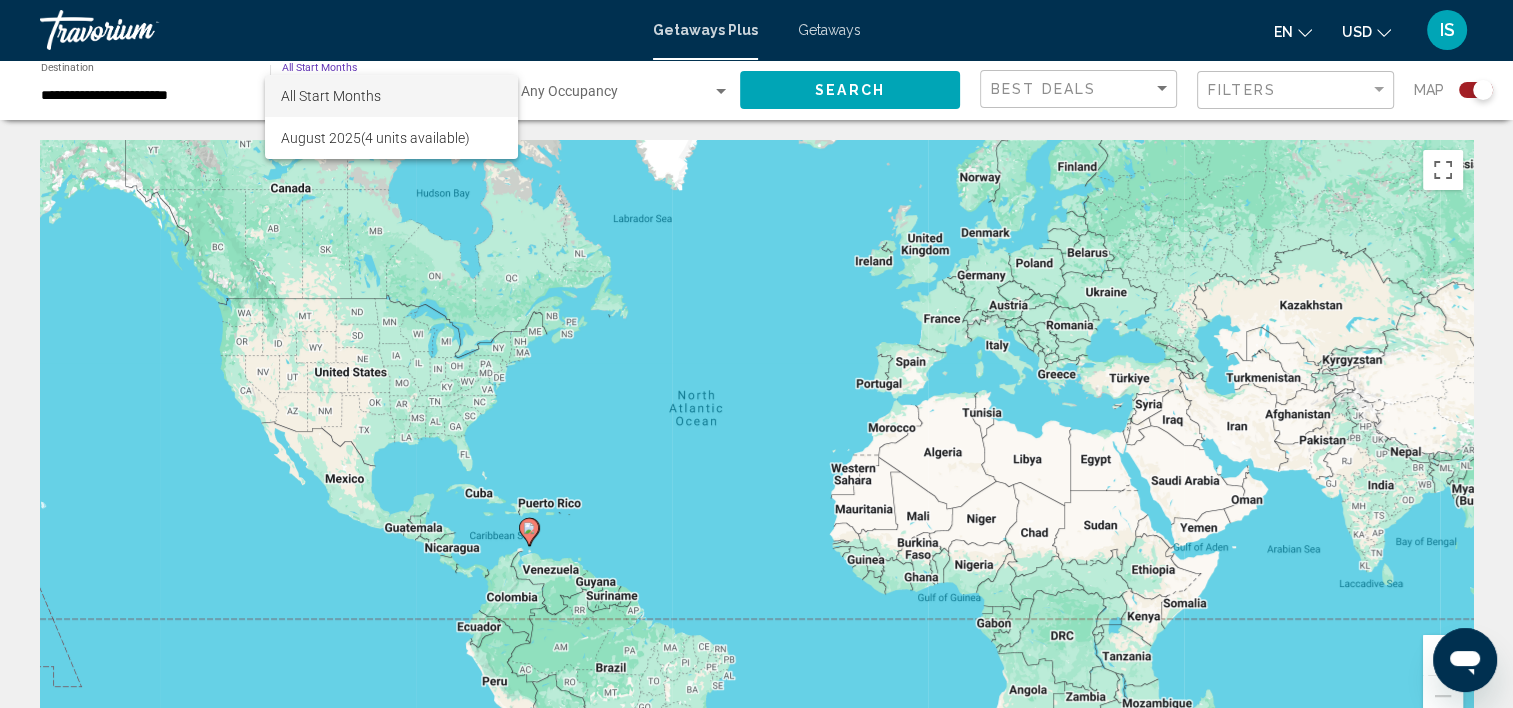 click on "All Start Months" at bounding box center [331, 96] 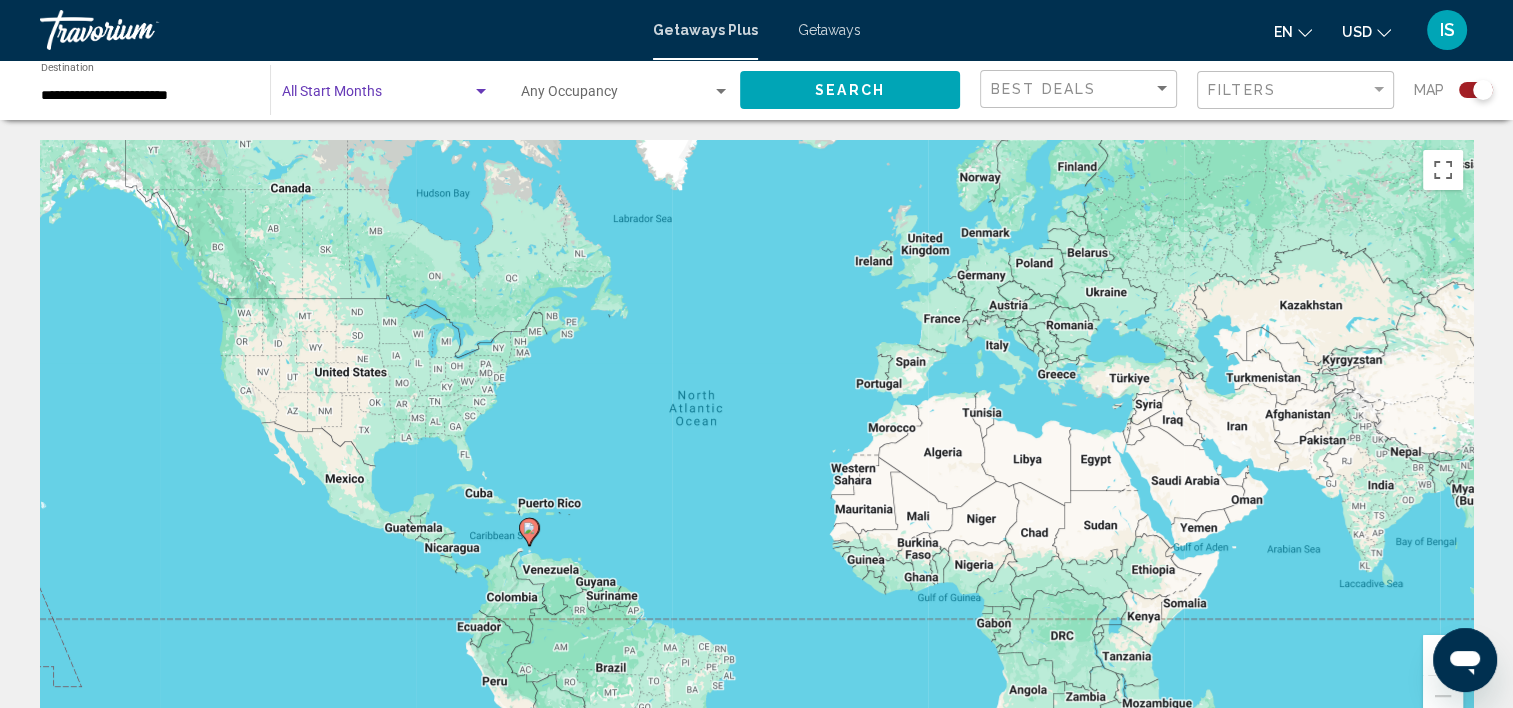 click at bounding box center [377, 96] 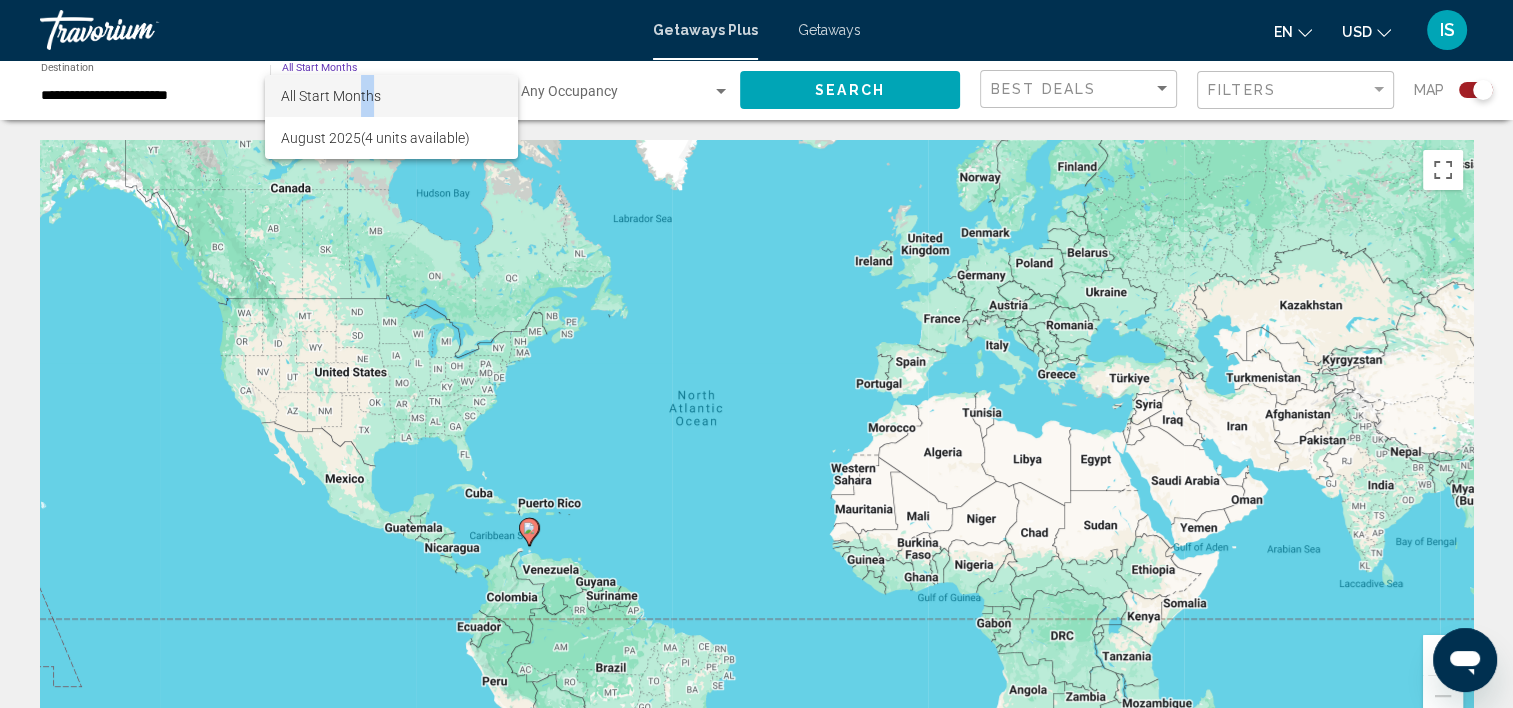 click on "All Start Months" at bounding box center (331, 96) 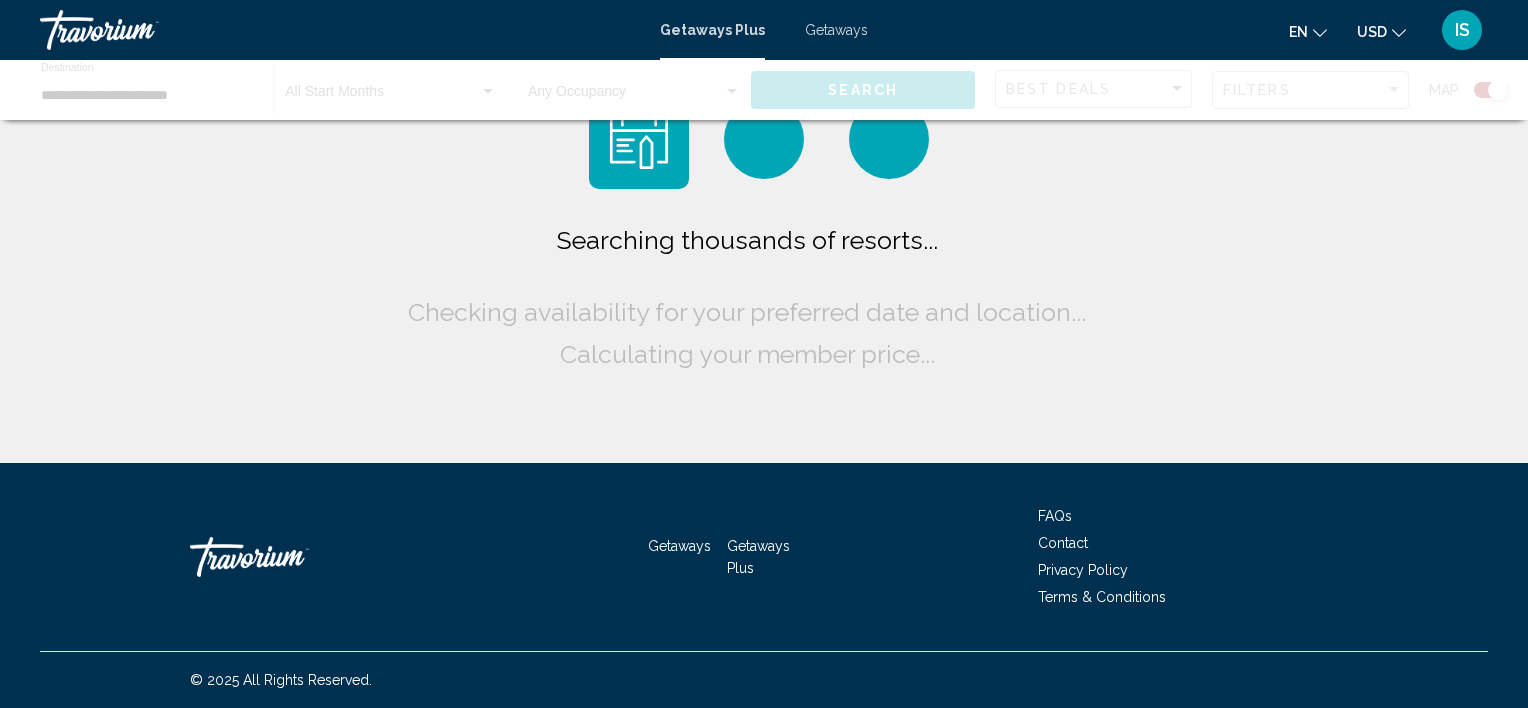 scroll, scrollTop: 0, scrollLeft: 0, axis: both 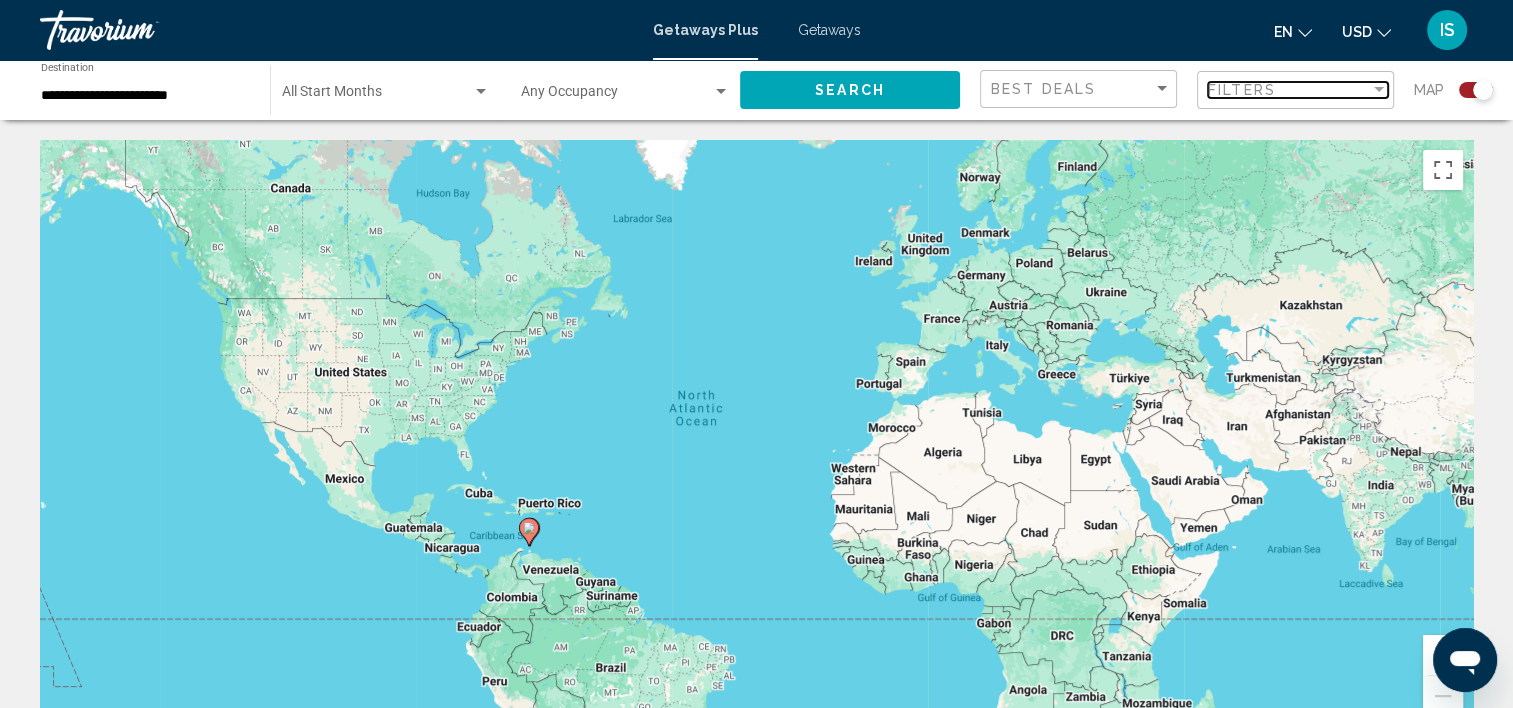 click on "Filters" at bounding box center [1289, 90] 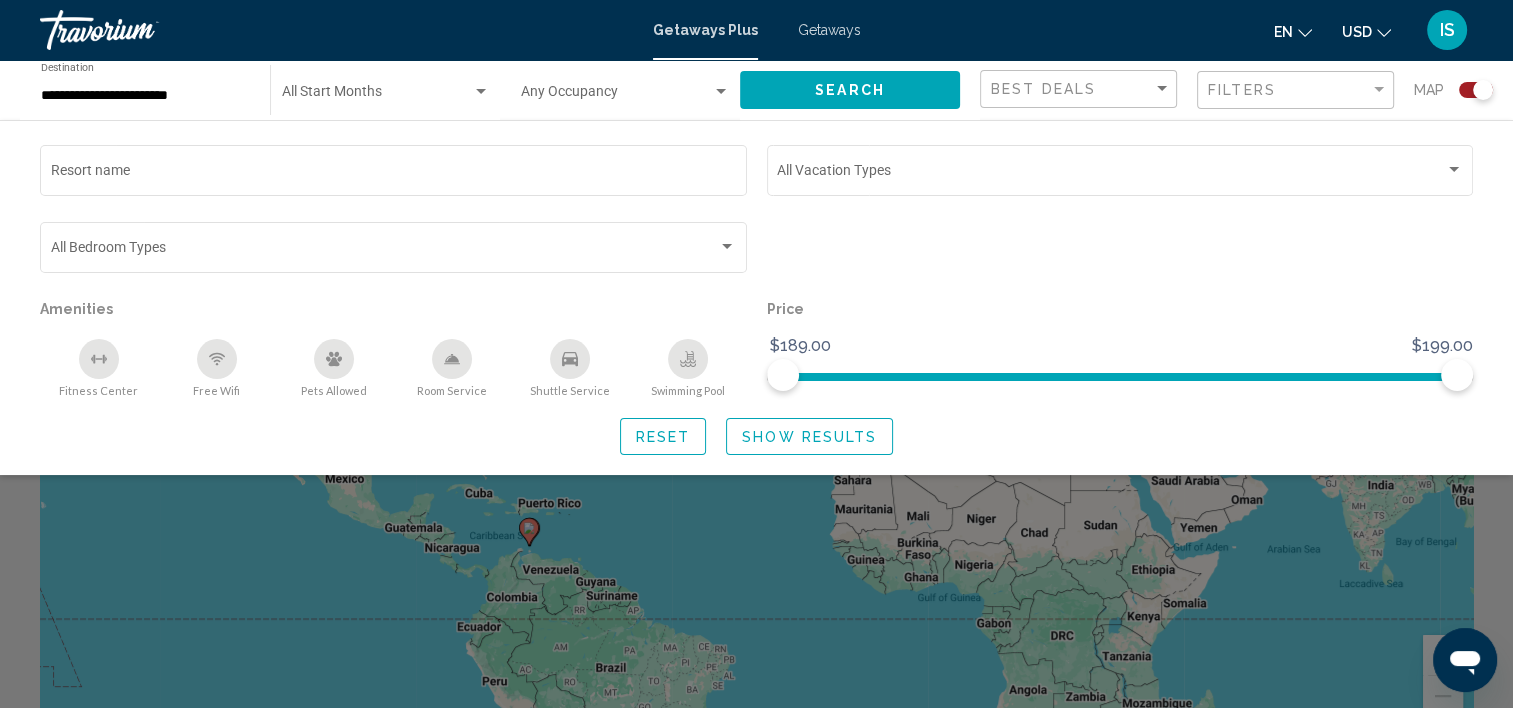 click on "Reset" 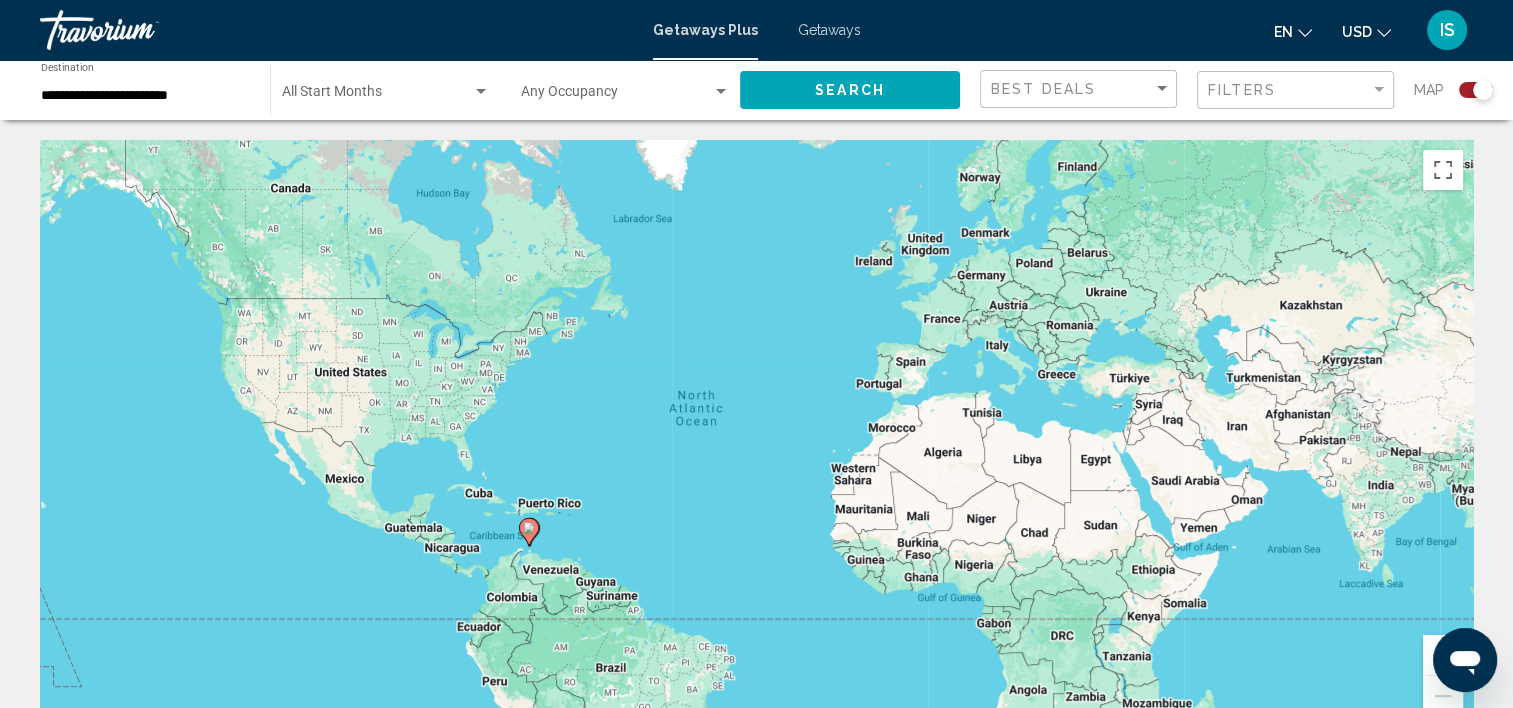 click on "Start Month All Start Months" 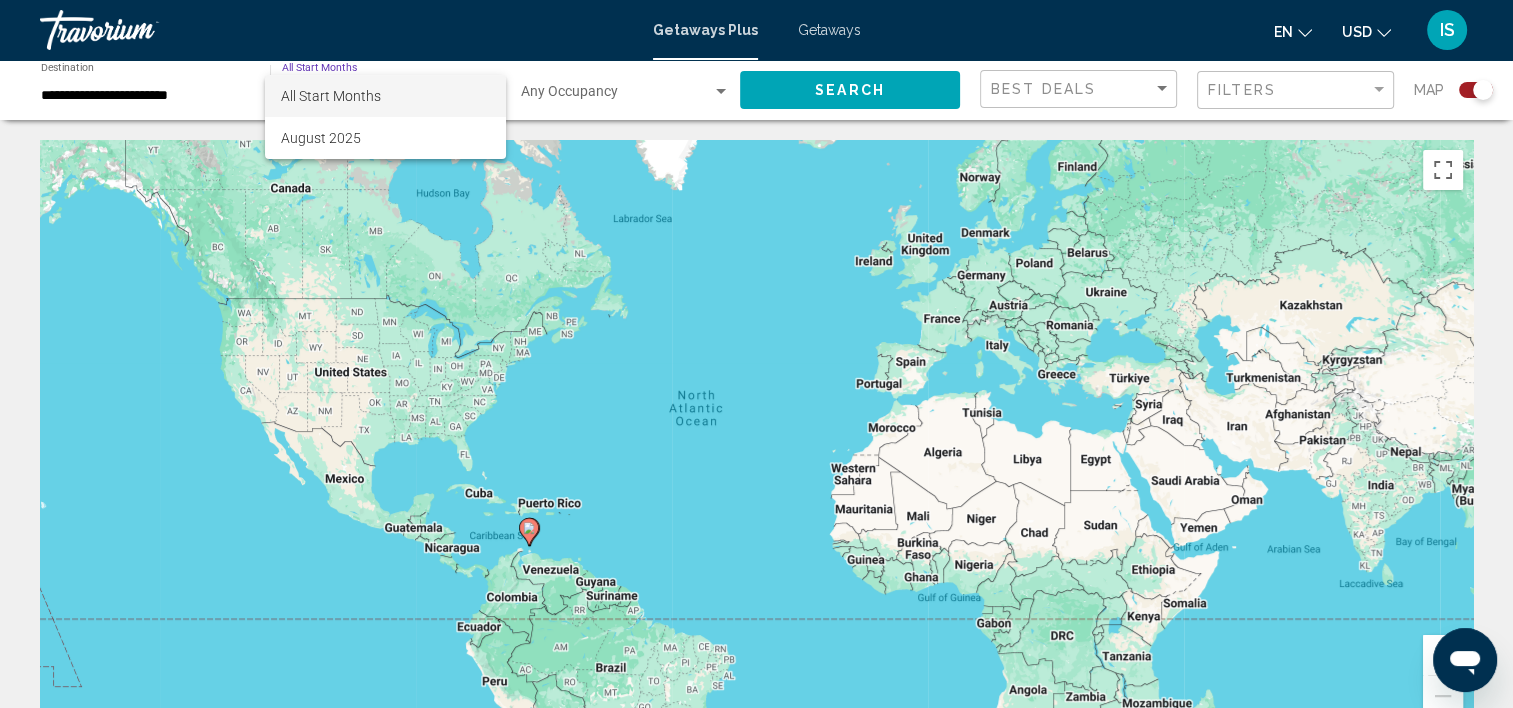 click on "All Start Months" at bounding box center (331, 96) 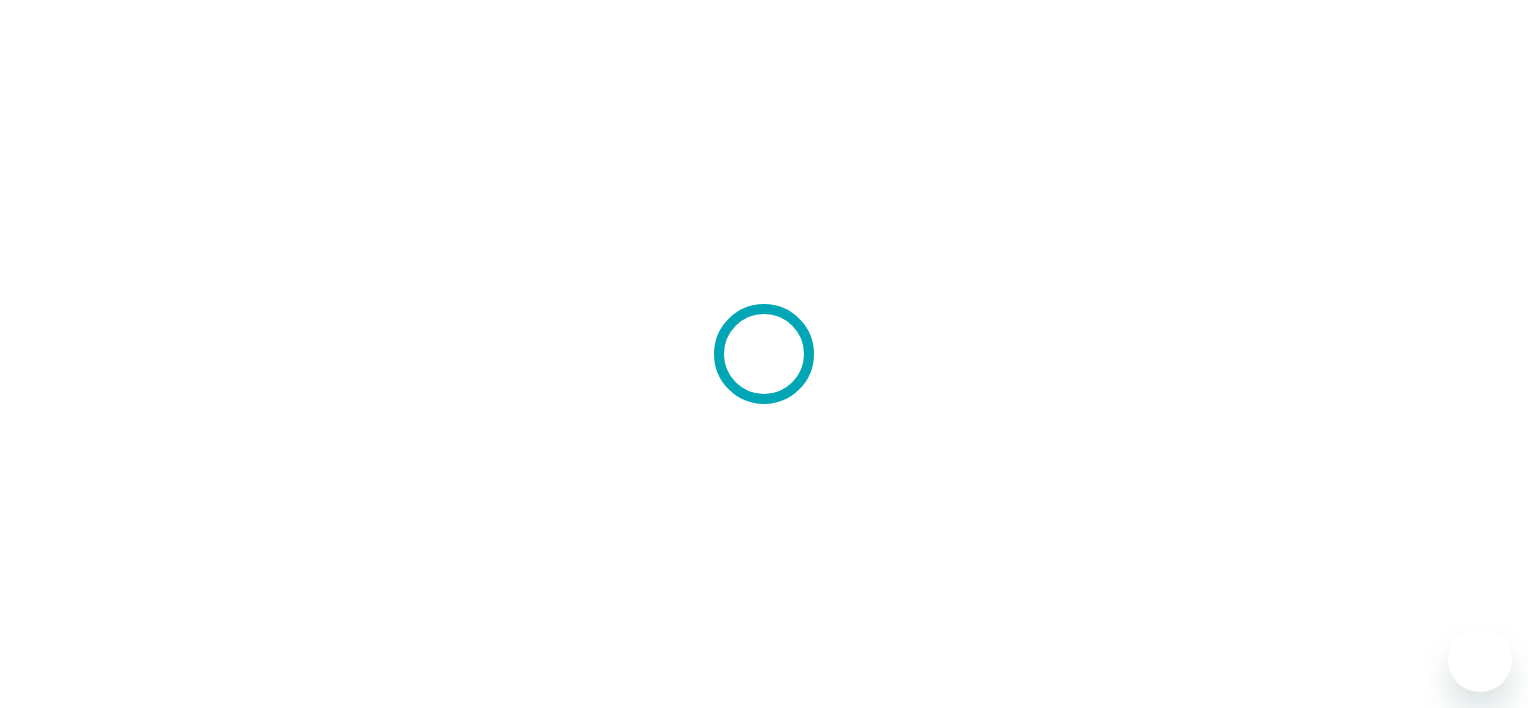 scroll, scrollTop: 0, scrollLeft: 0, axis: both 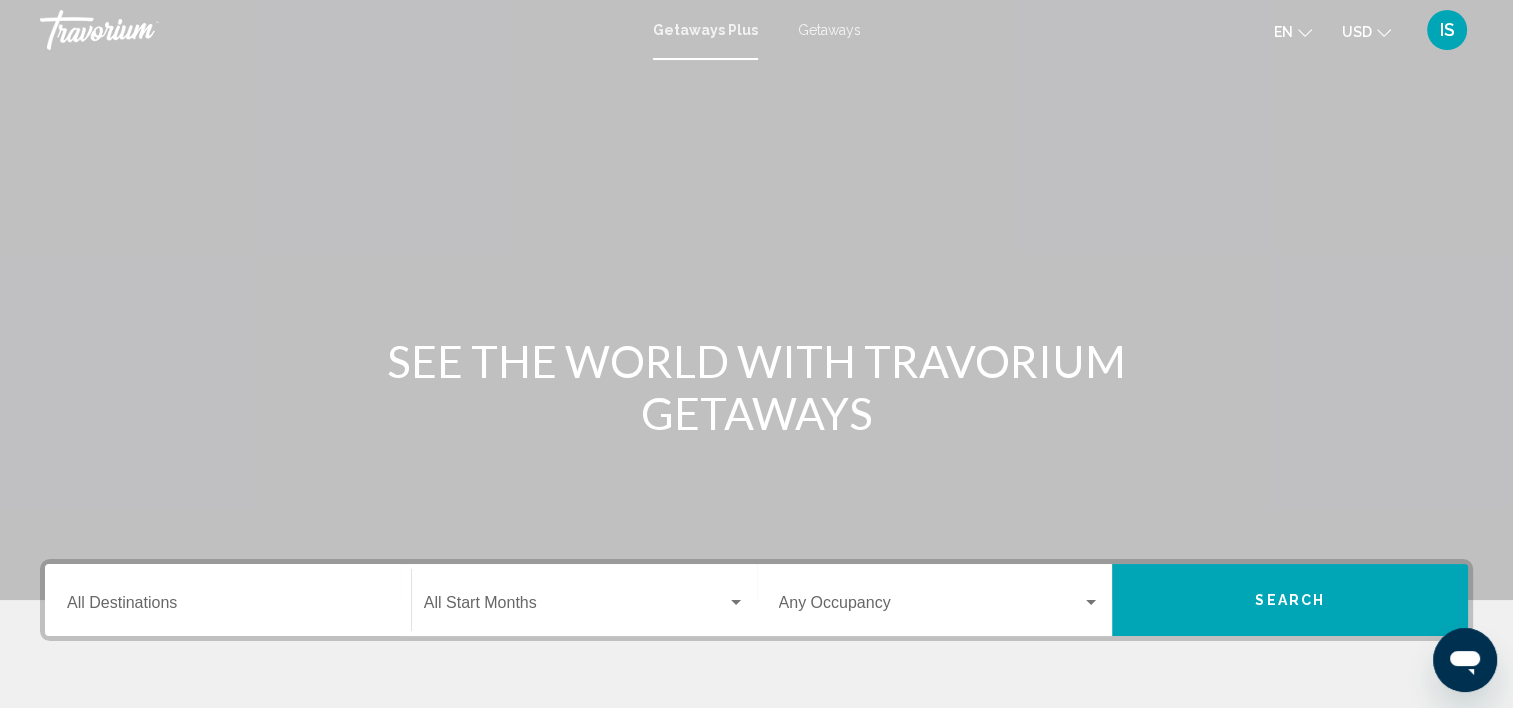 click on "Getaways" at bounding box center [829, 30] 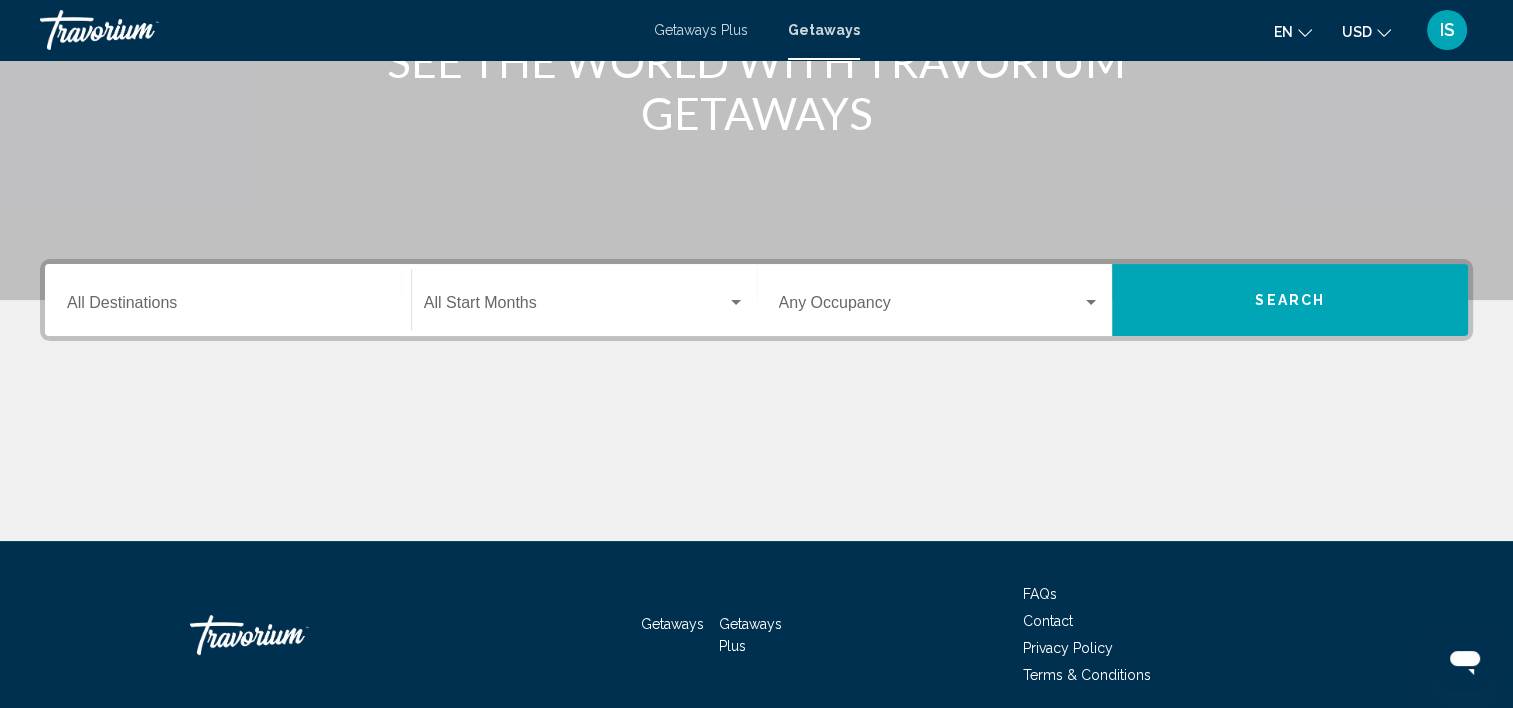 click on "Destination All Destinations" at bounding box center [228, 307] 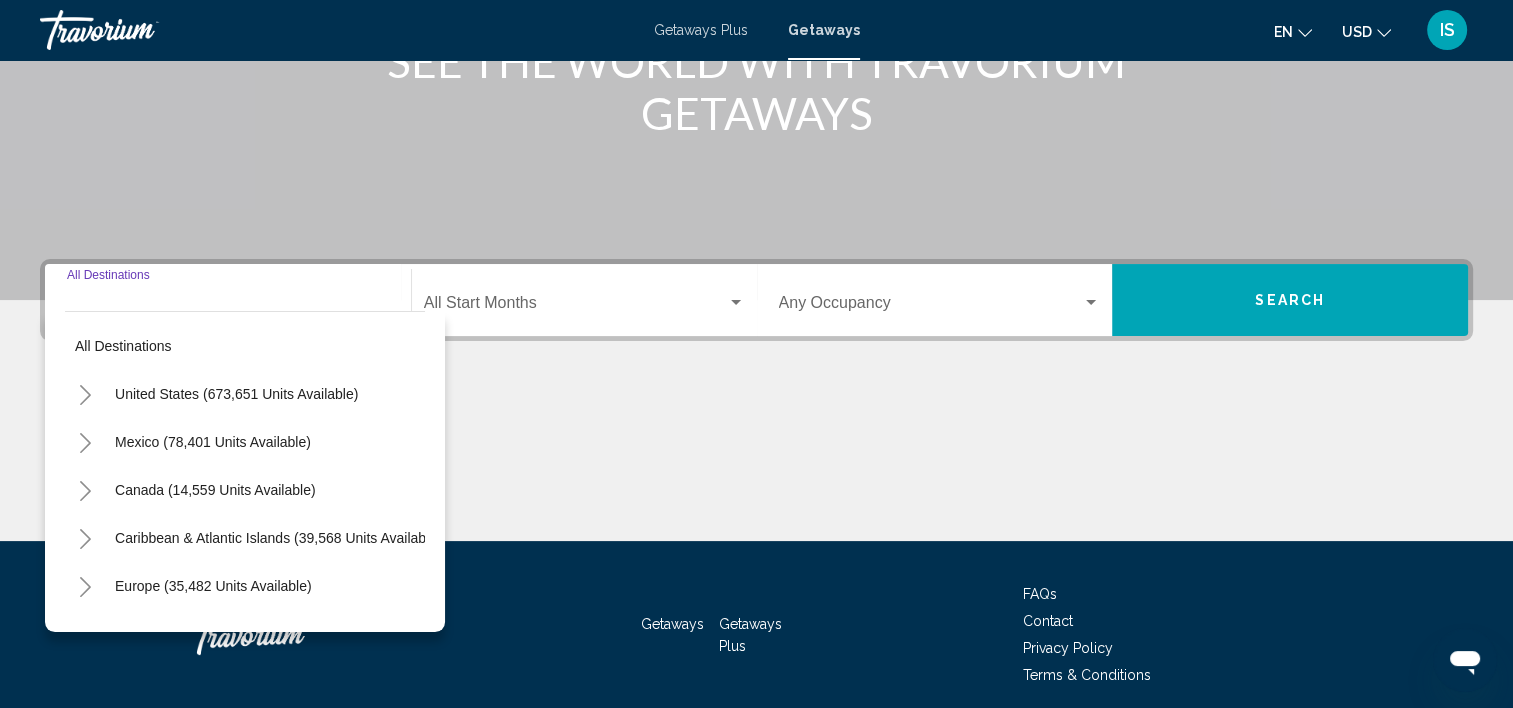 scroll, scrollTop: 377, scrollLeft: 0, axis: vertical 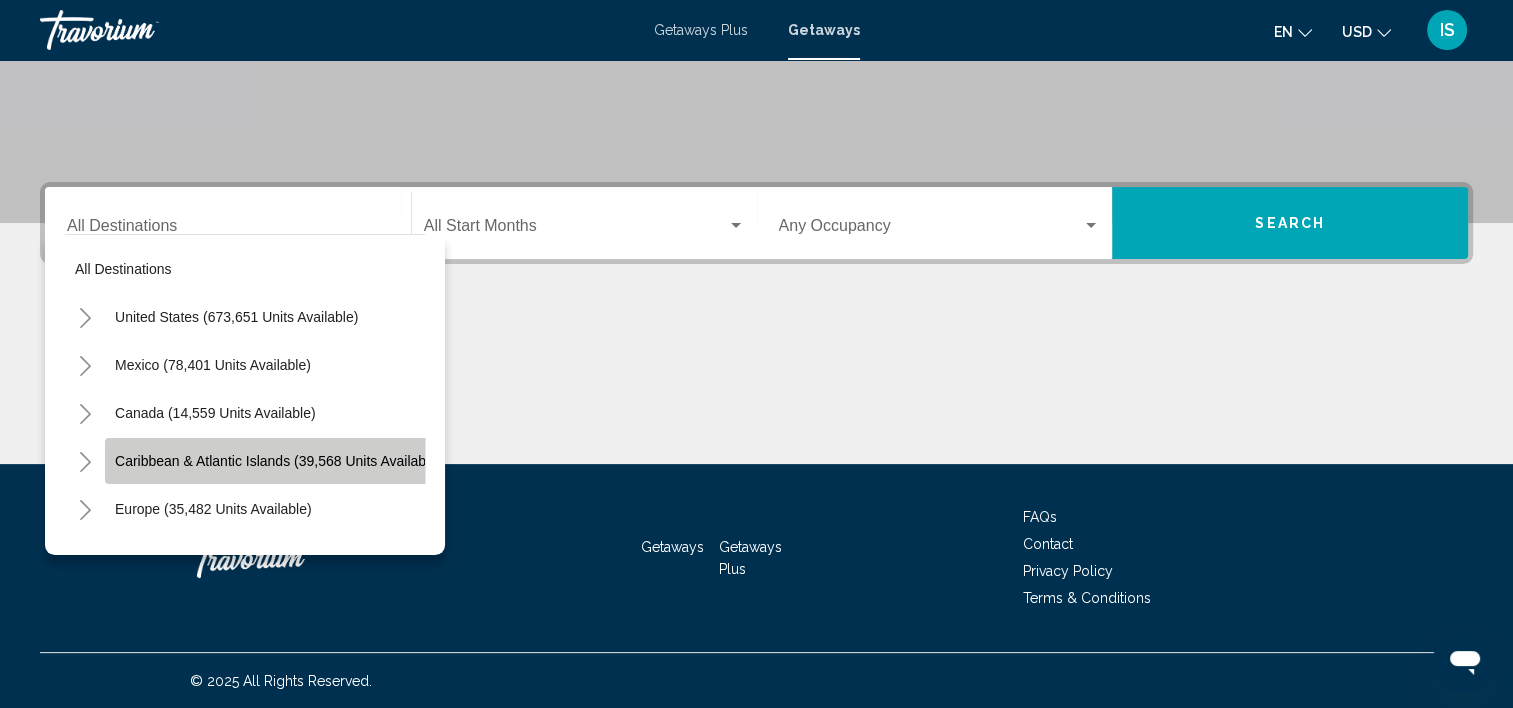 click on "Caribbean & Atlantic Islands (39,568 units available)" 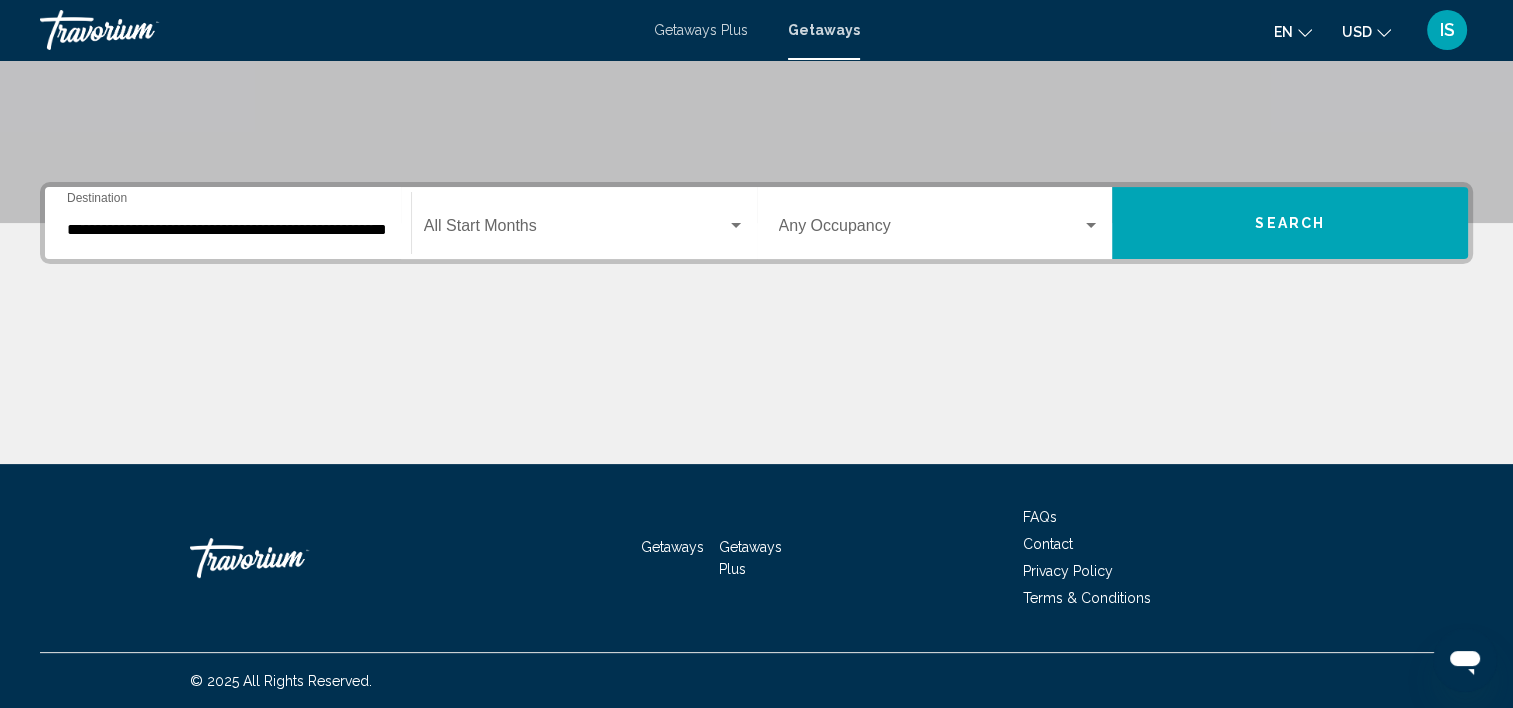 click on "**********" at bounding box center (228, 223) 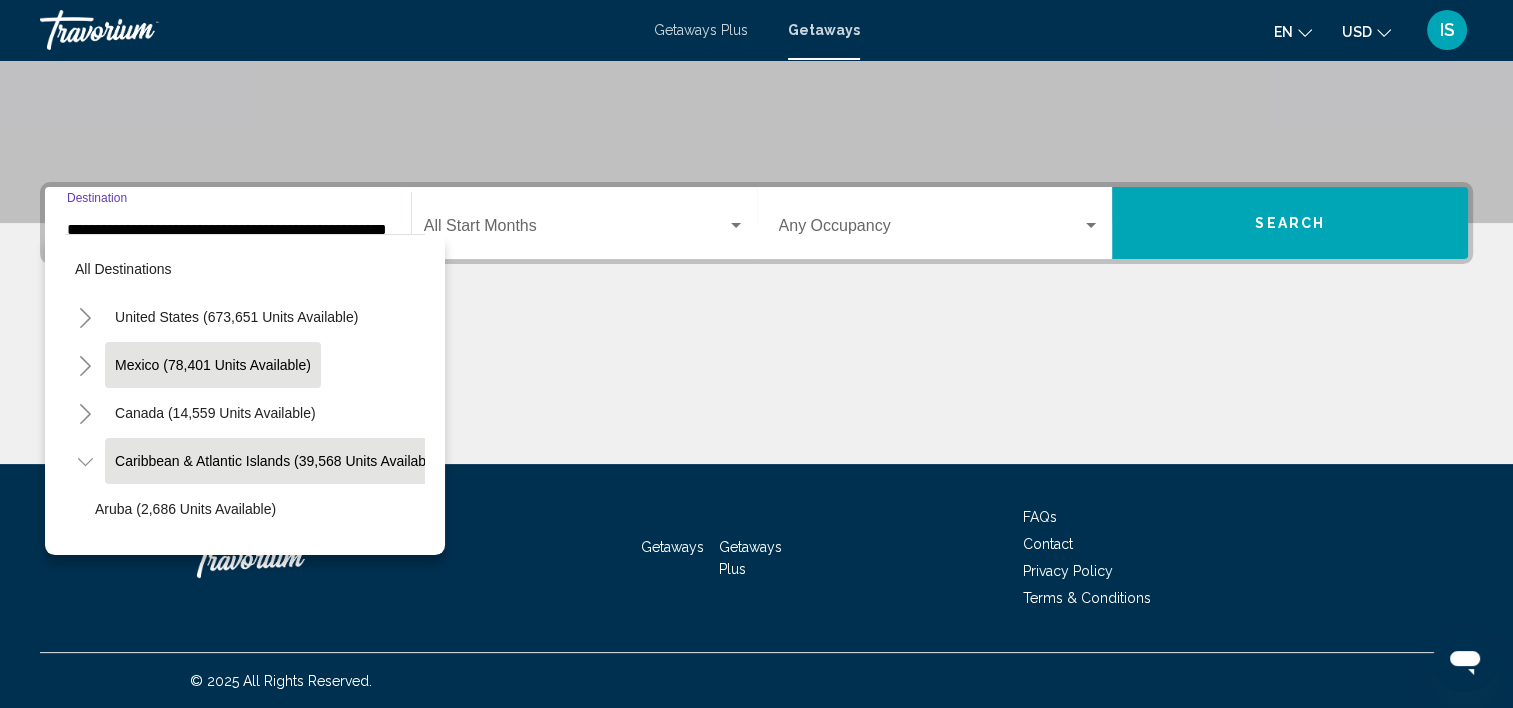 scroll, scrollTop: 78, scrollLeft: 40, axis: both 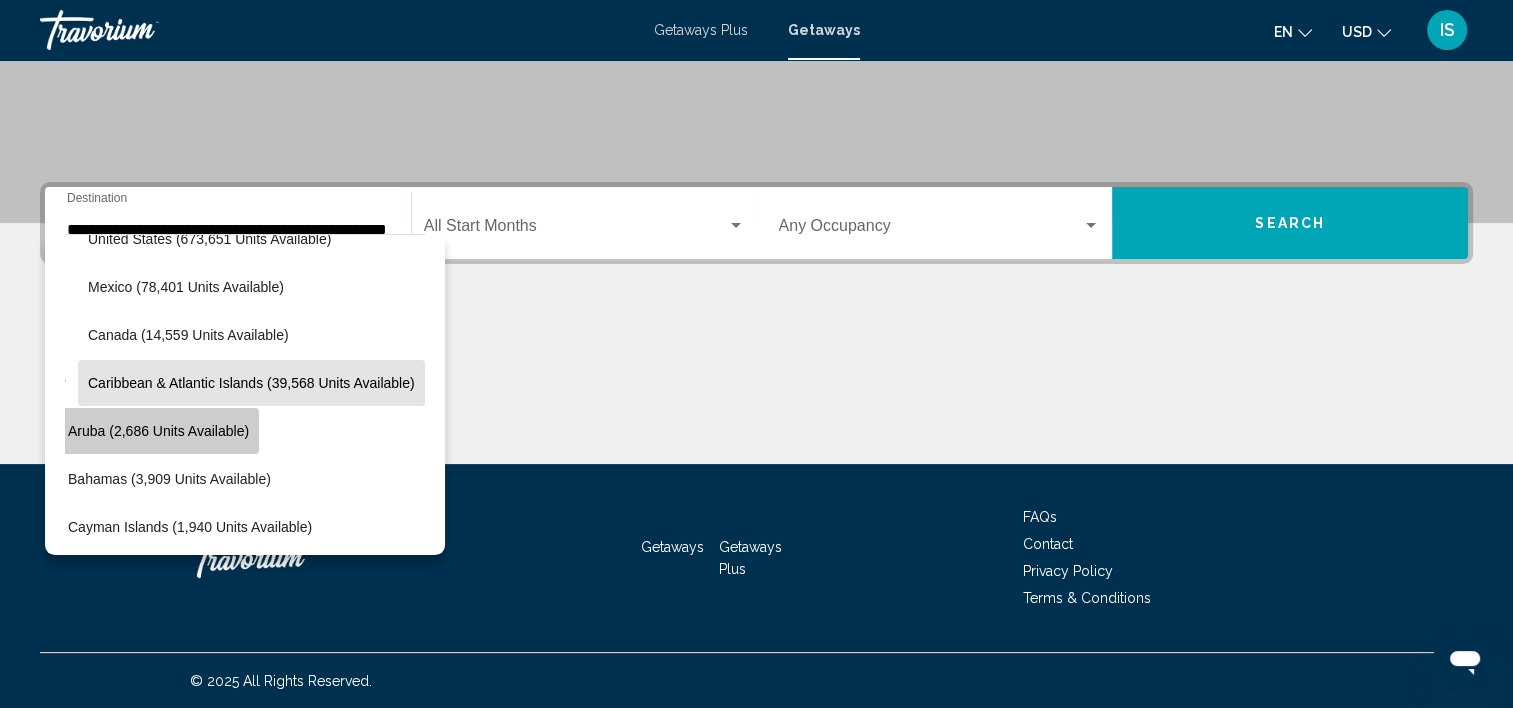 click on "Aruba (2,686 units available)" 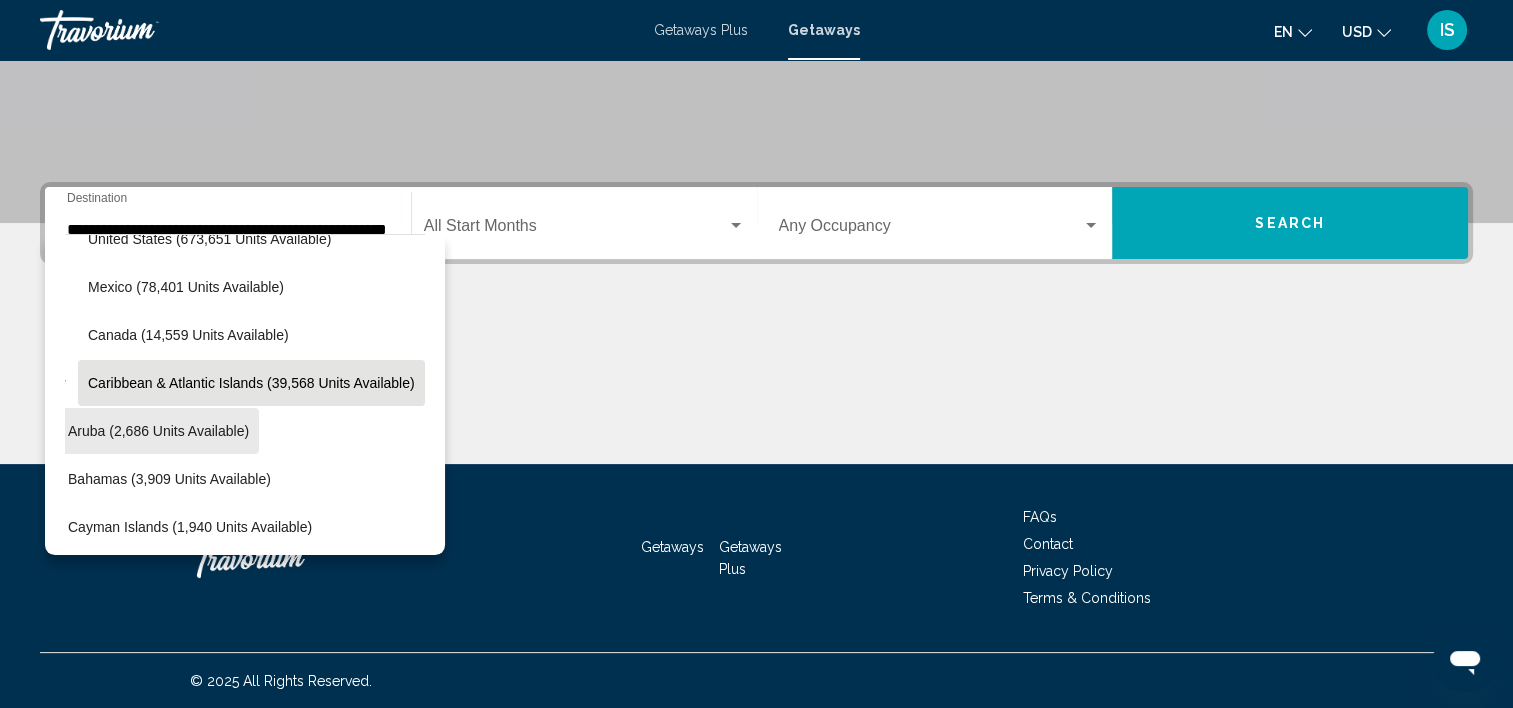 type on "**********" 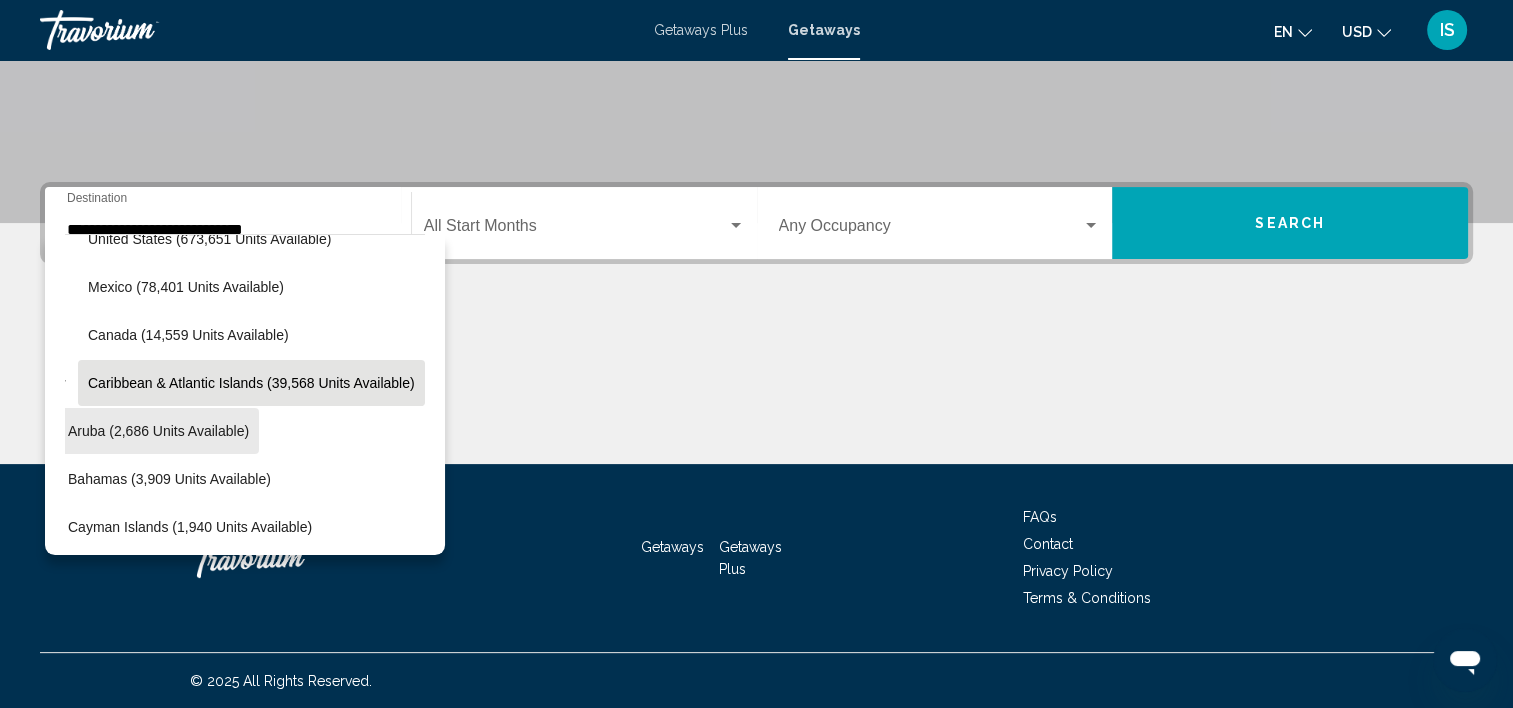 scroll, scrollTop: 0, scrollLeft: 0, axis: both 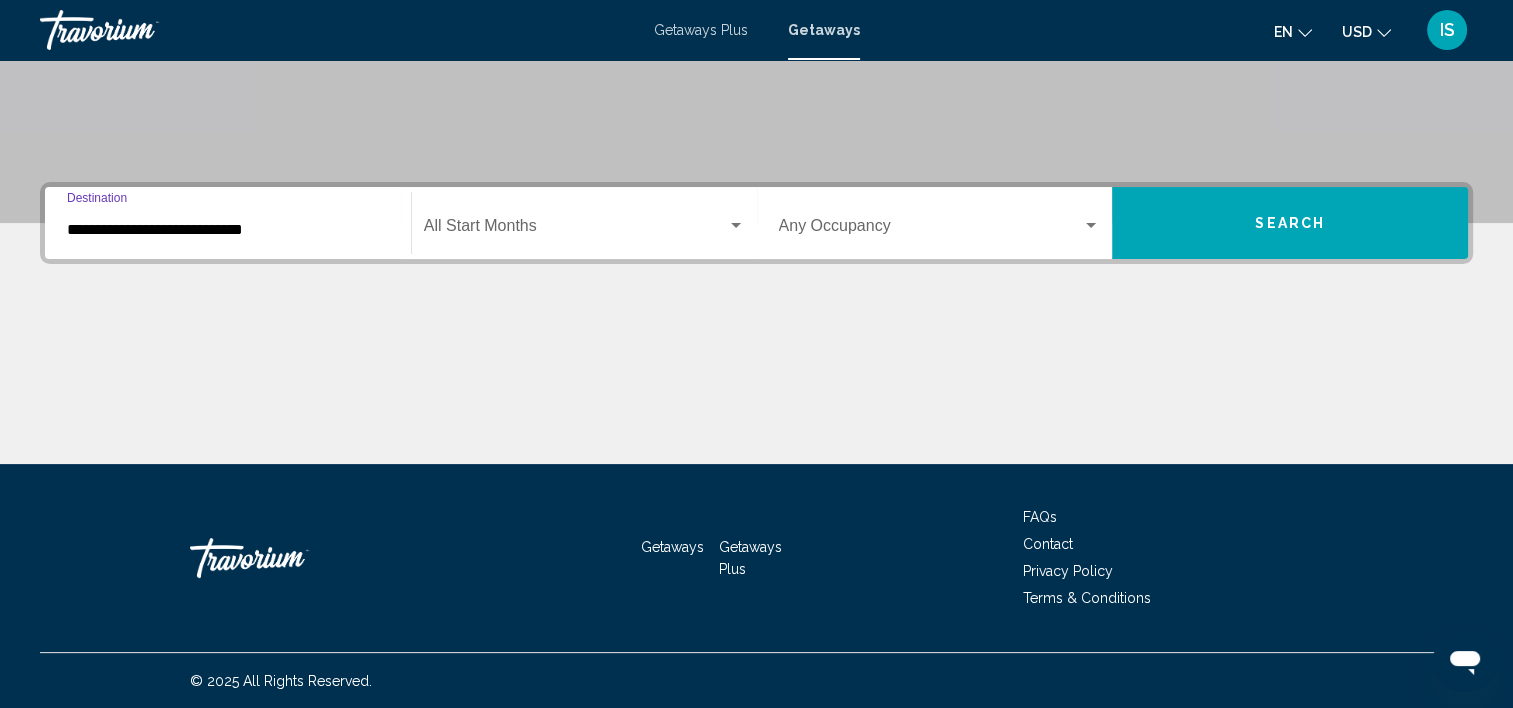 click on "Start Month All Start Months" 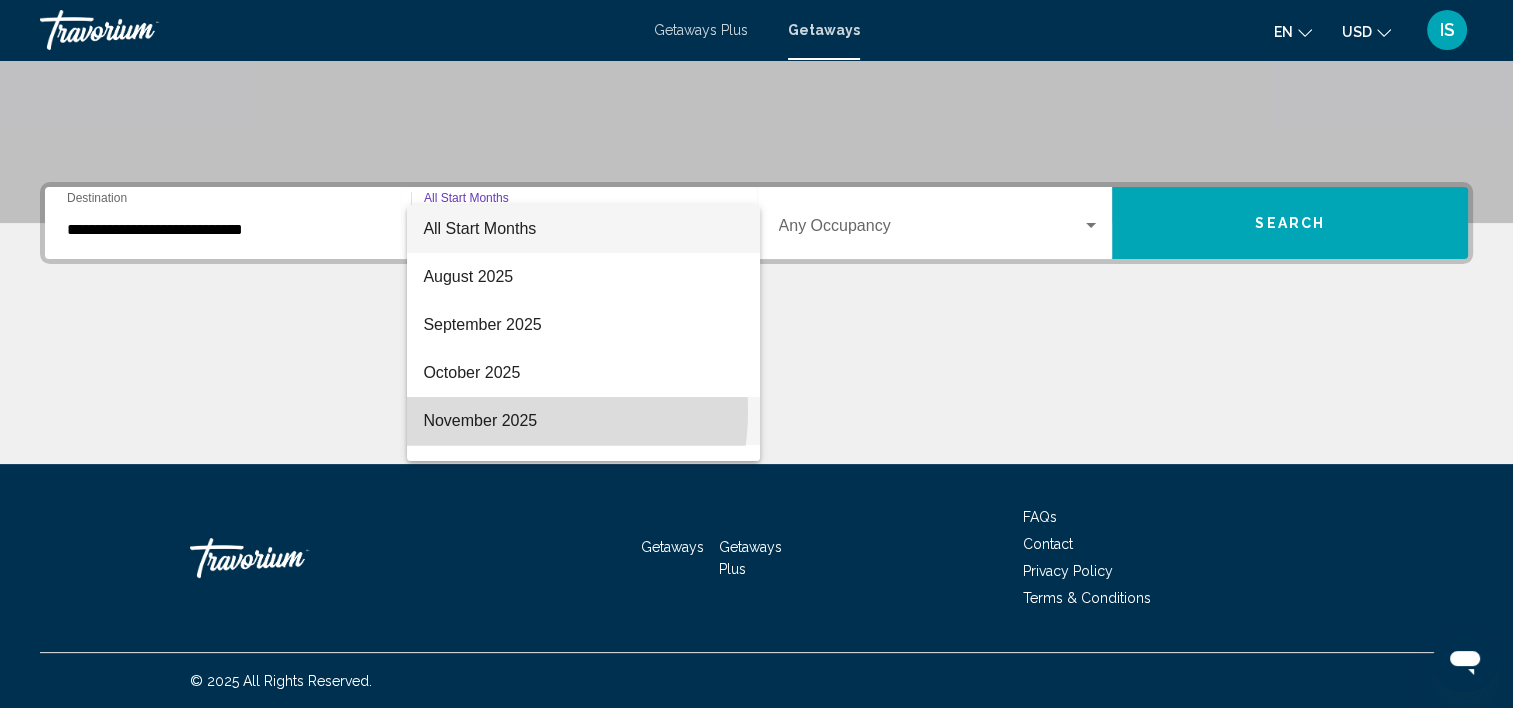 click on "November 2025" at bounding box center (583, 421) 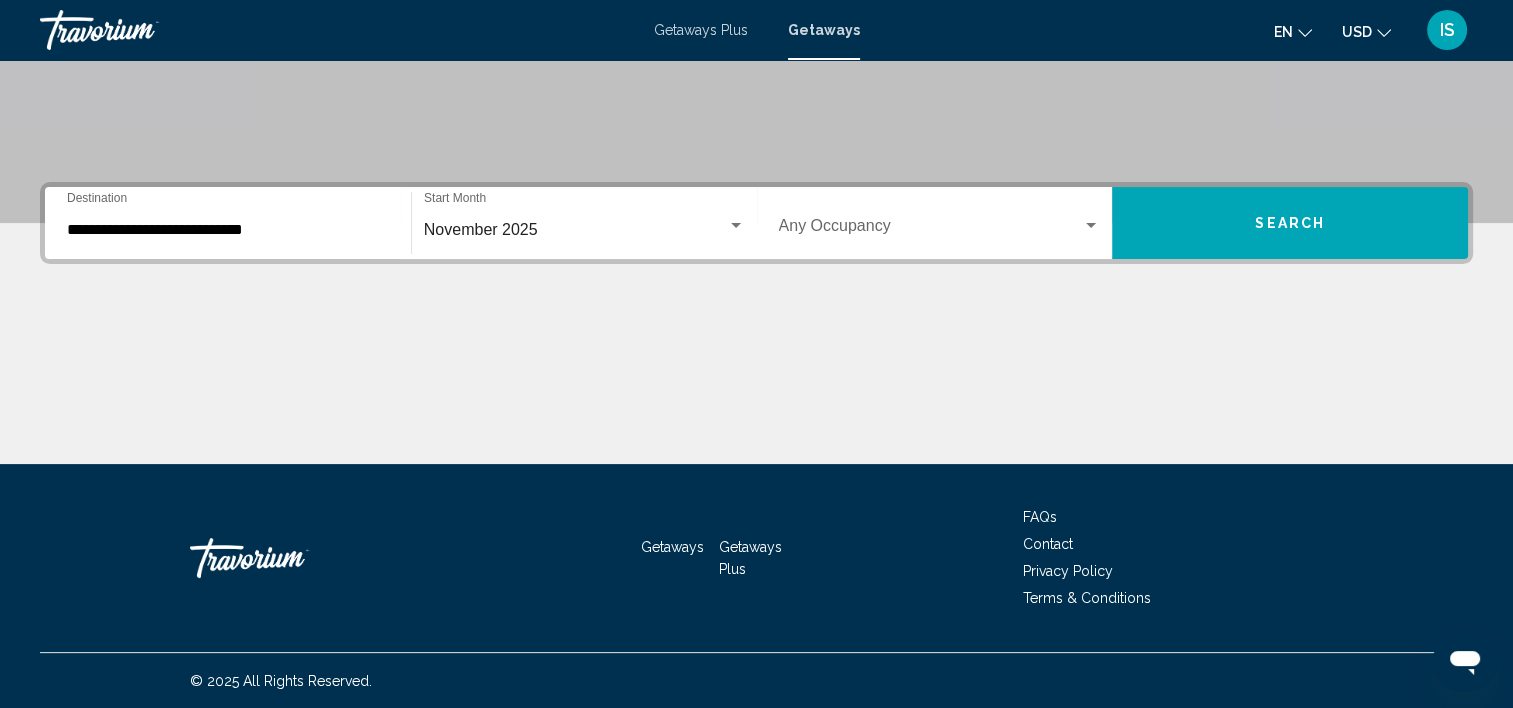 click on "Occupancy Any Occupancy" at bounding box center [940, 223] 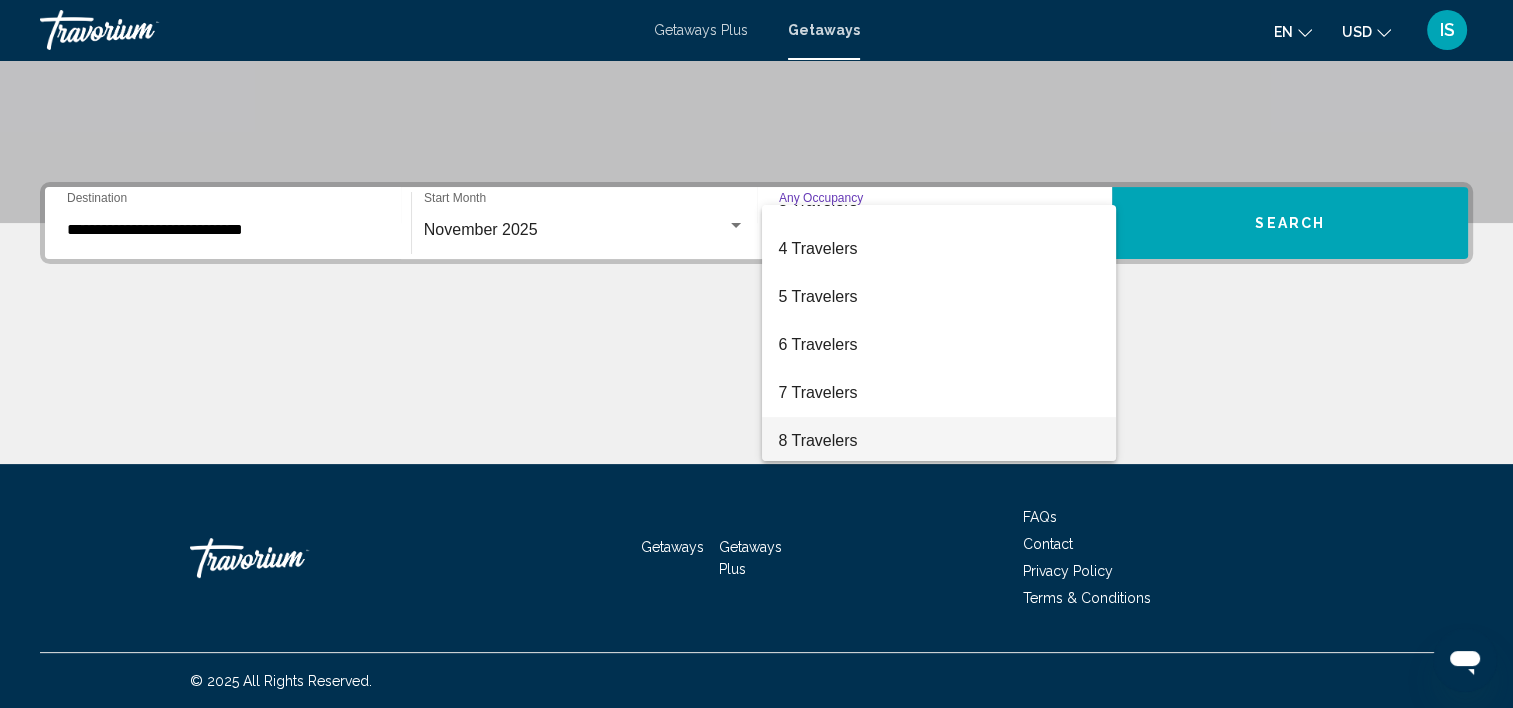 scroll, scrollTop: 124, scrollLeft: 0, axis: vertical 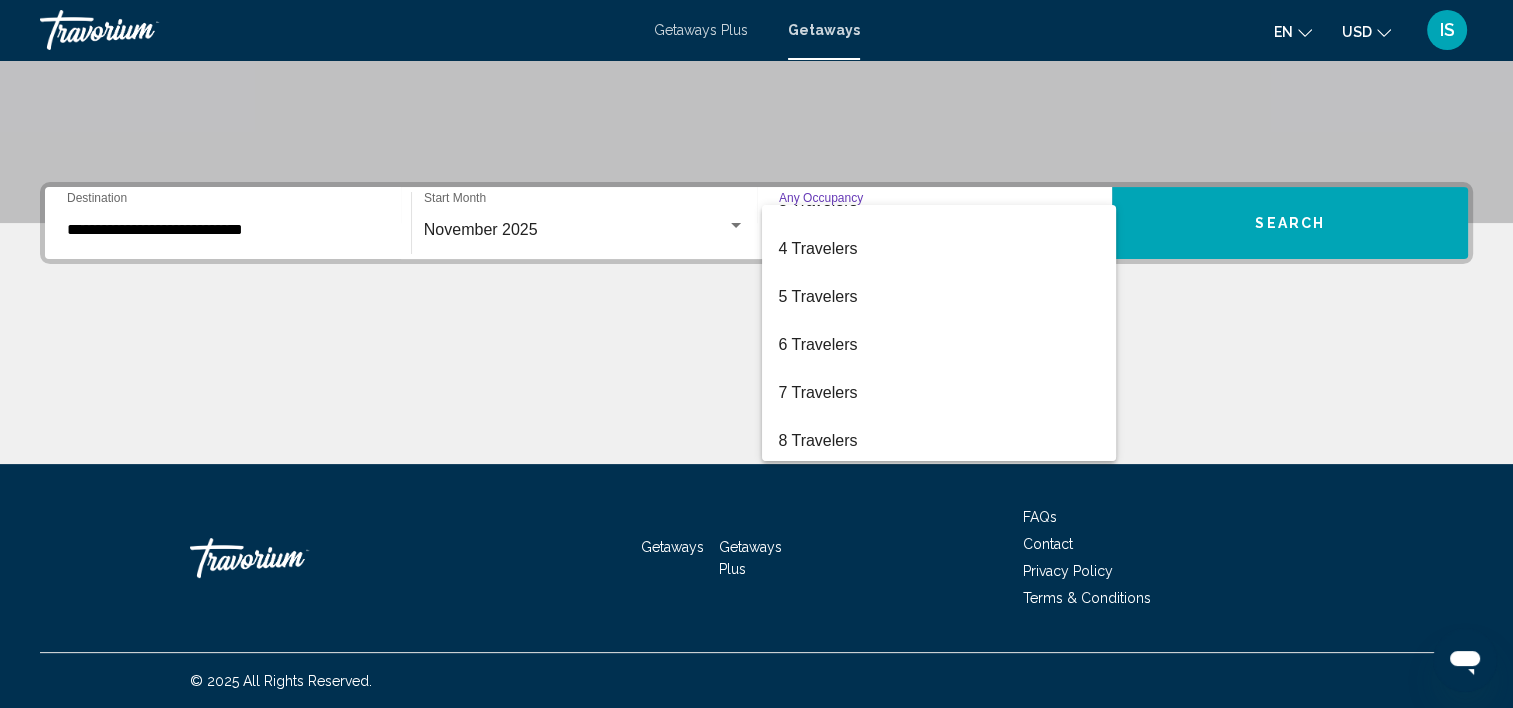 click at bounding box center [756, 354] 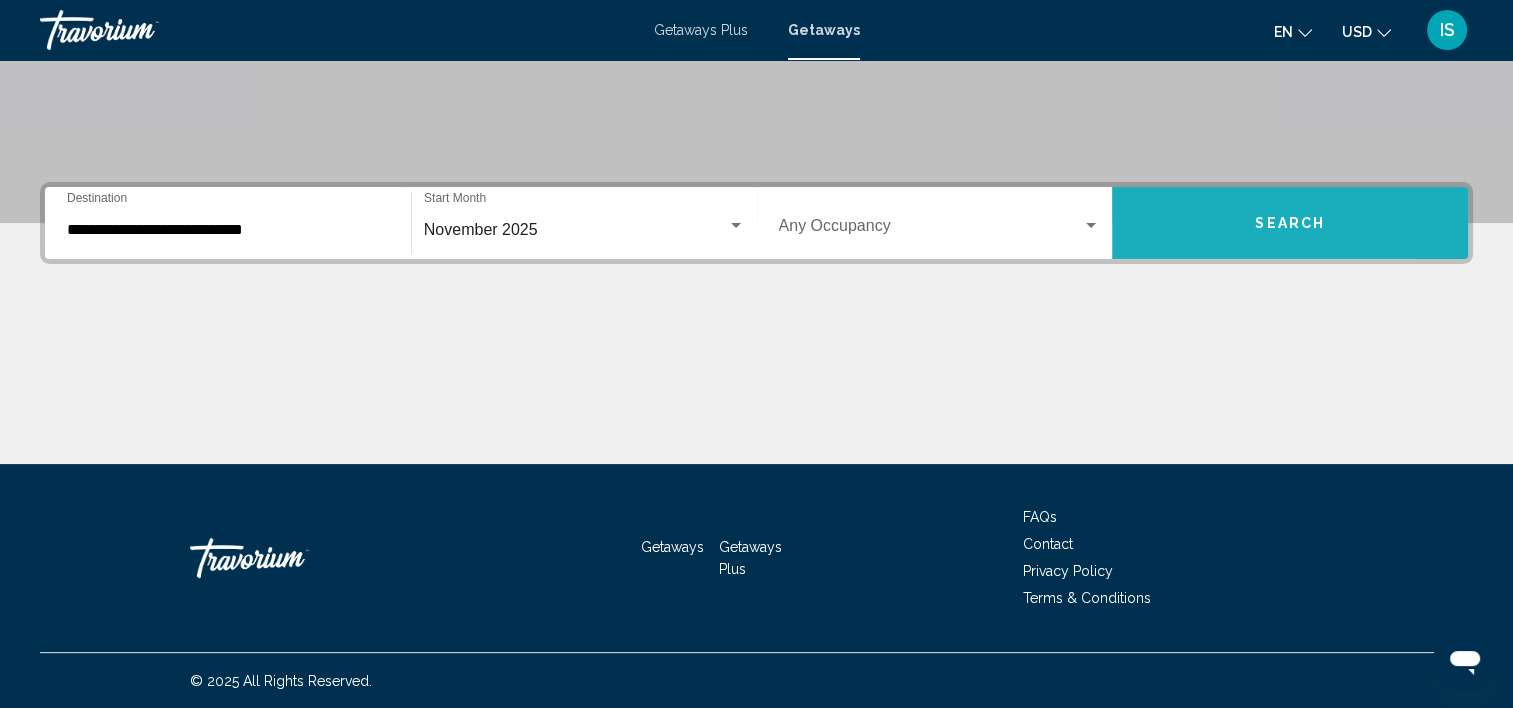click on "Search" at bounding box center [1290, 223] 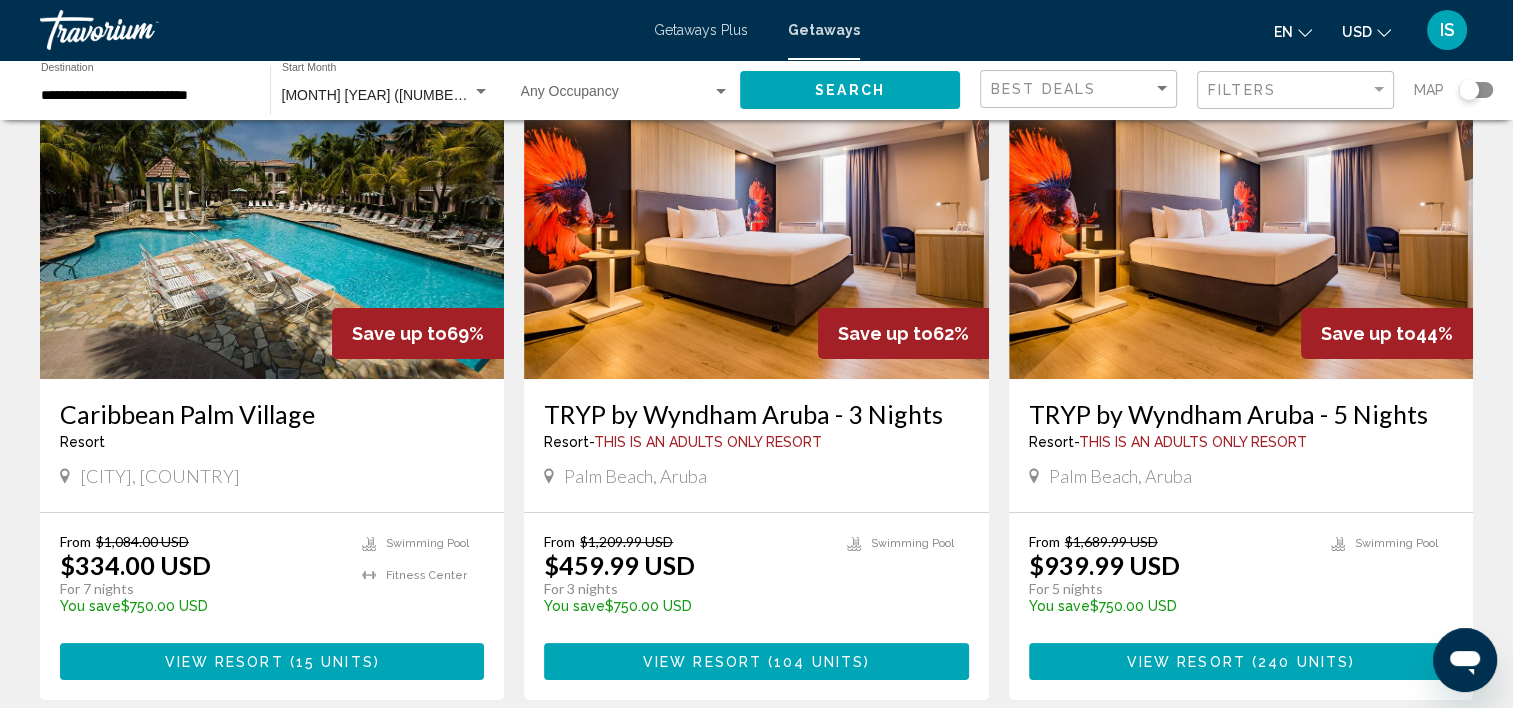 scroll, scrollTop: 200, scrollLeft: 0, axis: vertical 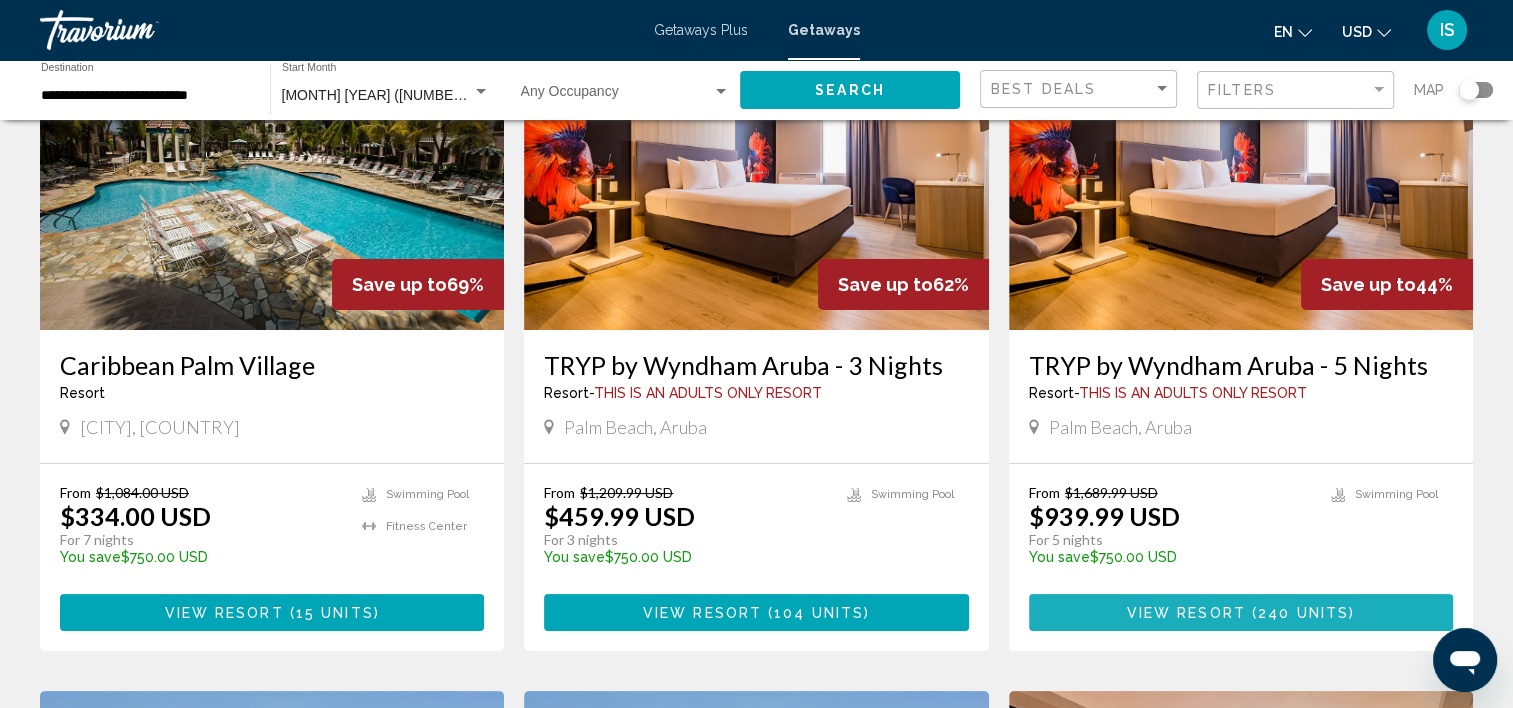 click on "View Resort" at bounding box center (1186, 613) 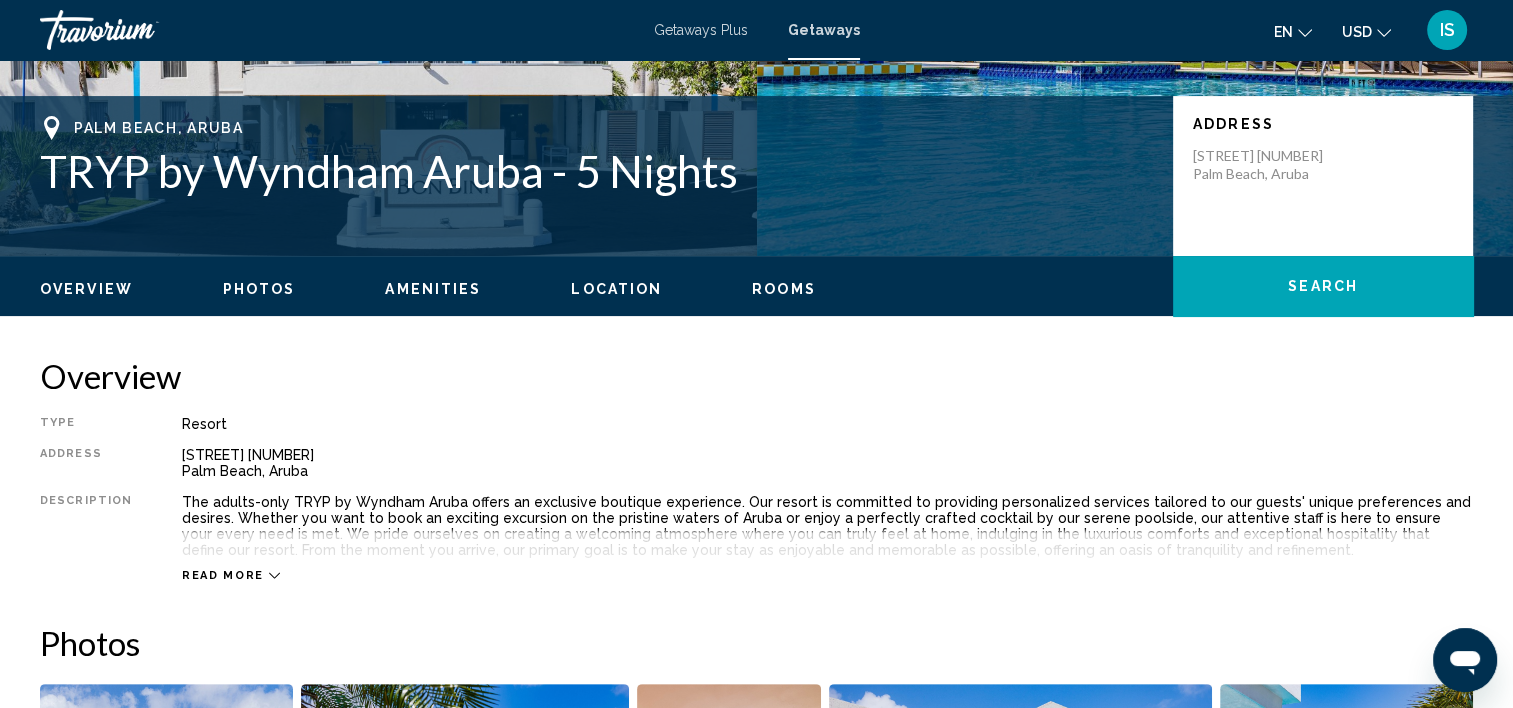 scroll, scrollTop: 406, scrollLeft: 0, axis: vertical 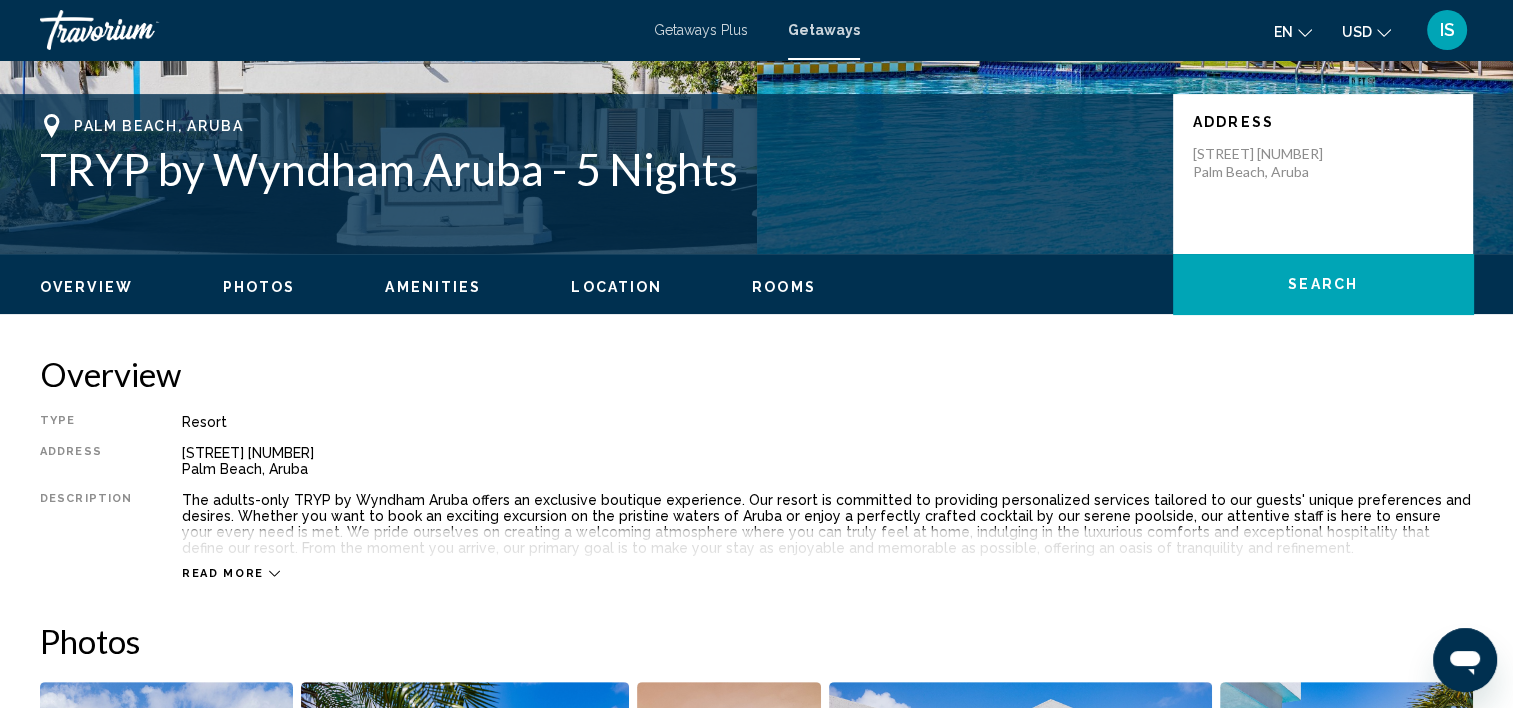 click on "Read more" at bounding box center [827, 553] 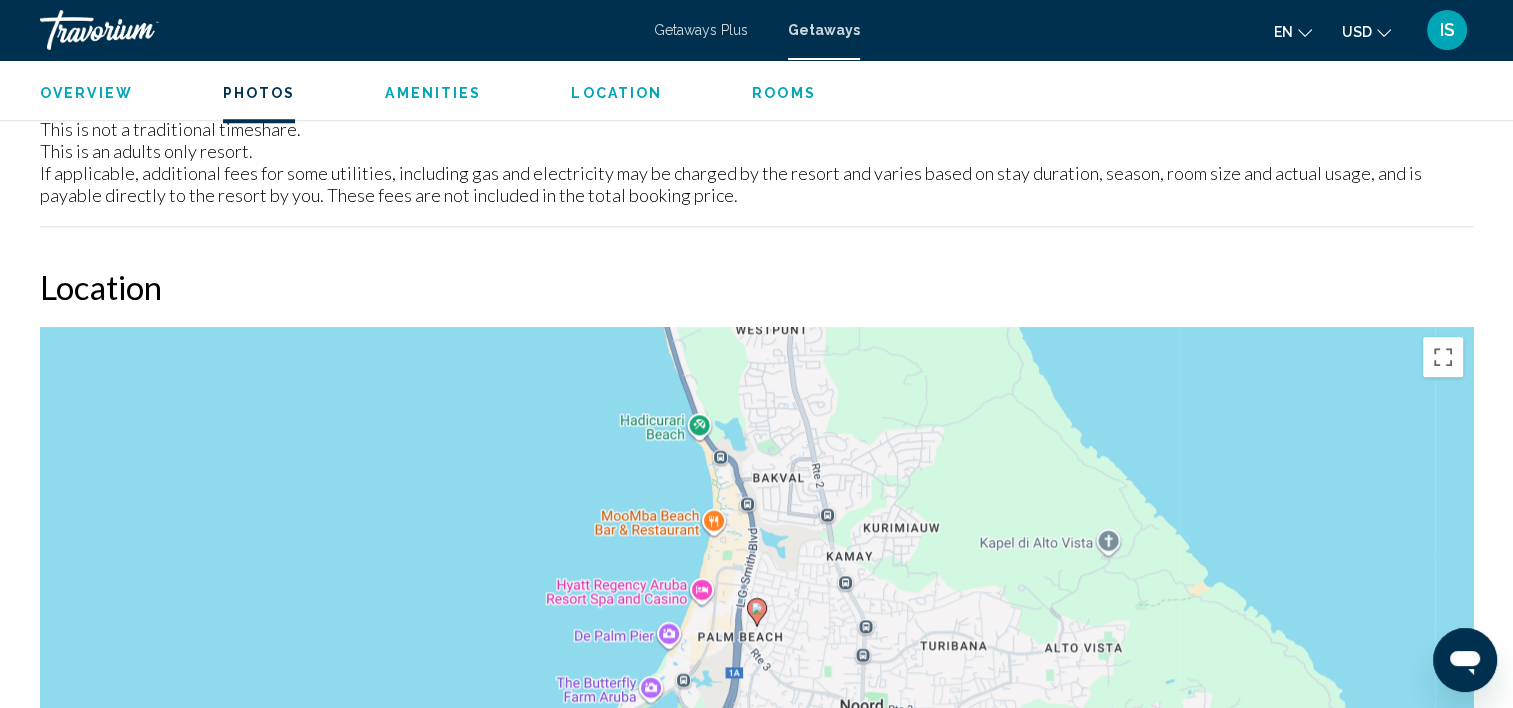 scroll, scrollTop: 1406, scrollLeft: 0, axis: vertical 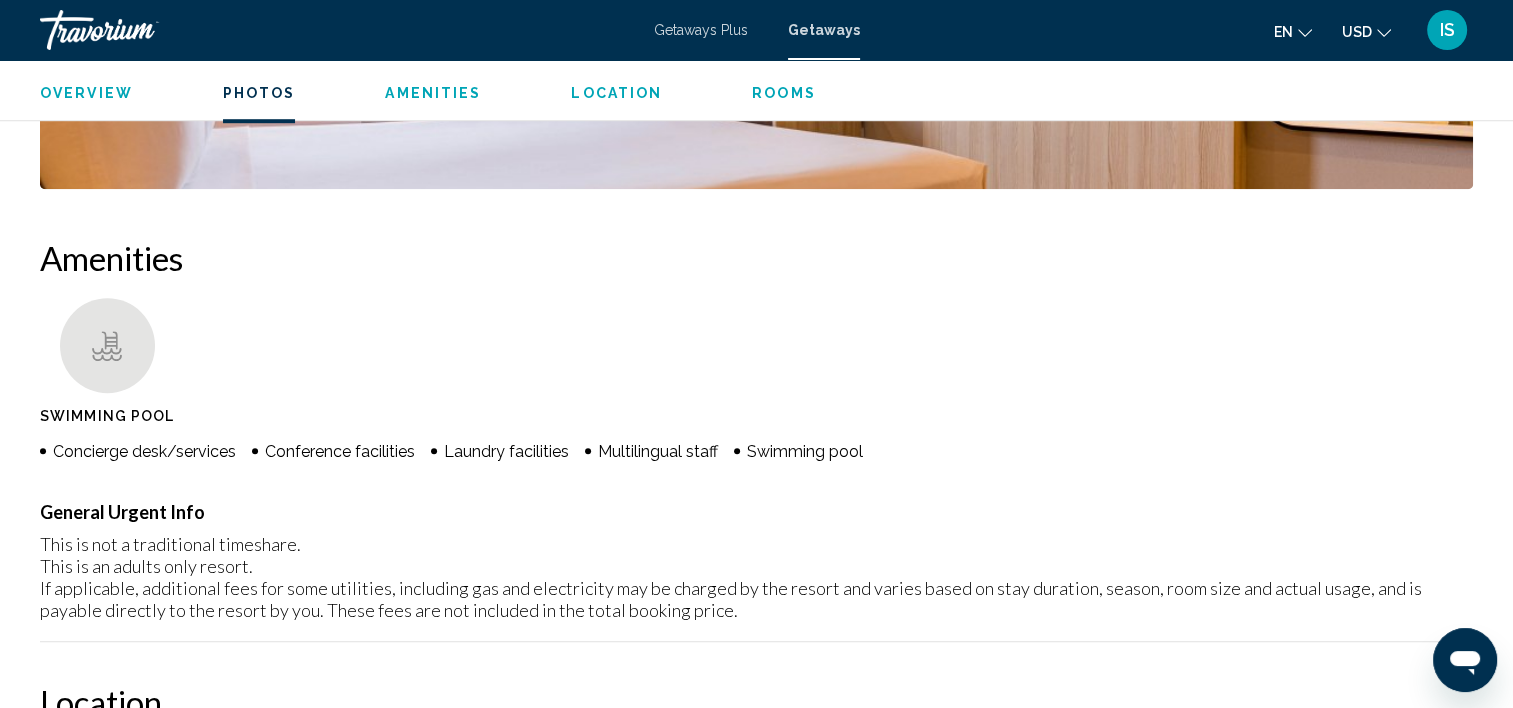 click on "Photos" at bounding box center [259, 93] 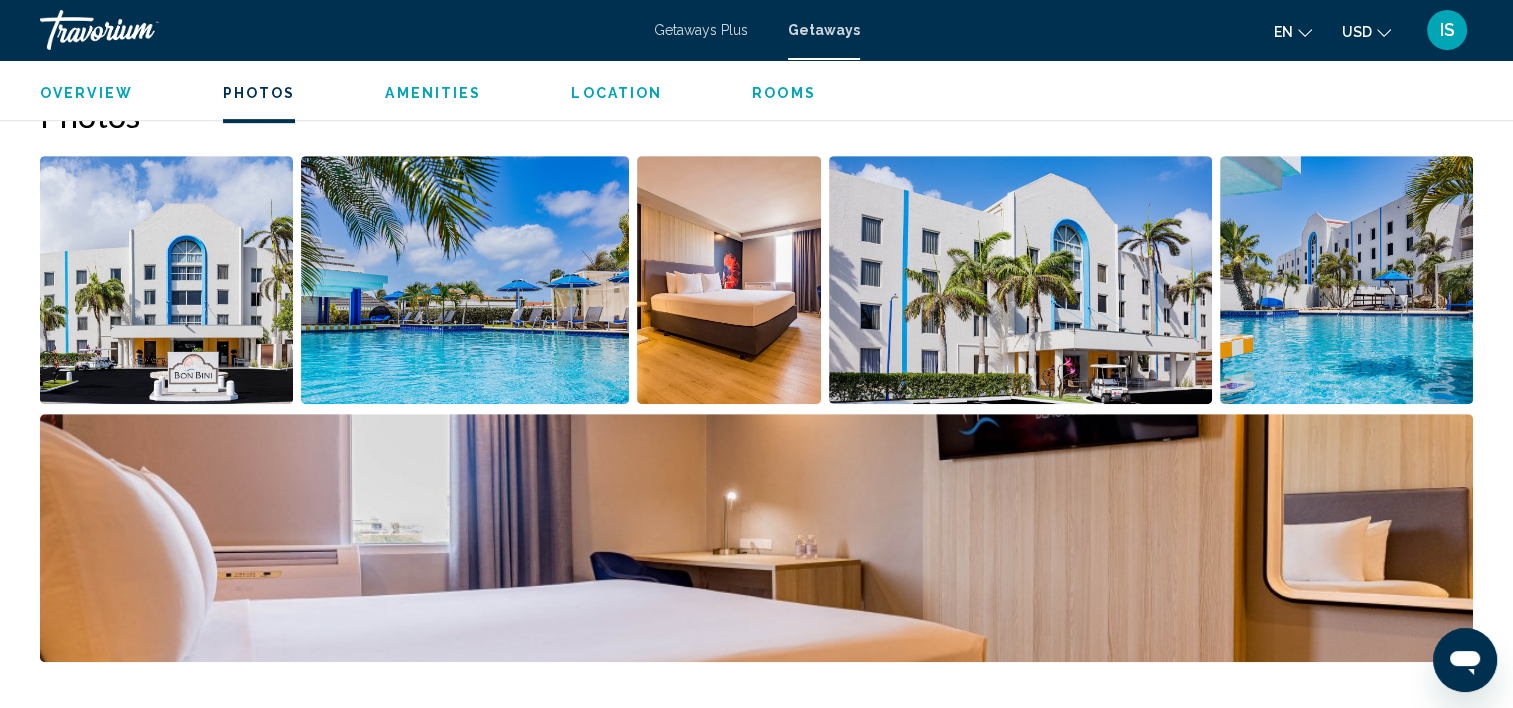 scroll, scrollTop: 908, scrollLeft: 0, axis: vertical 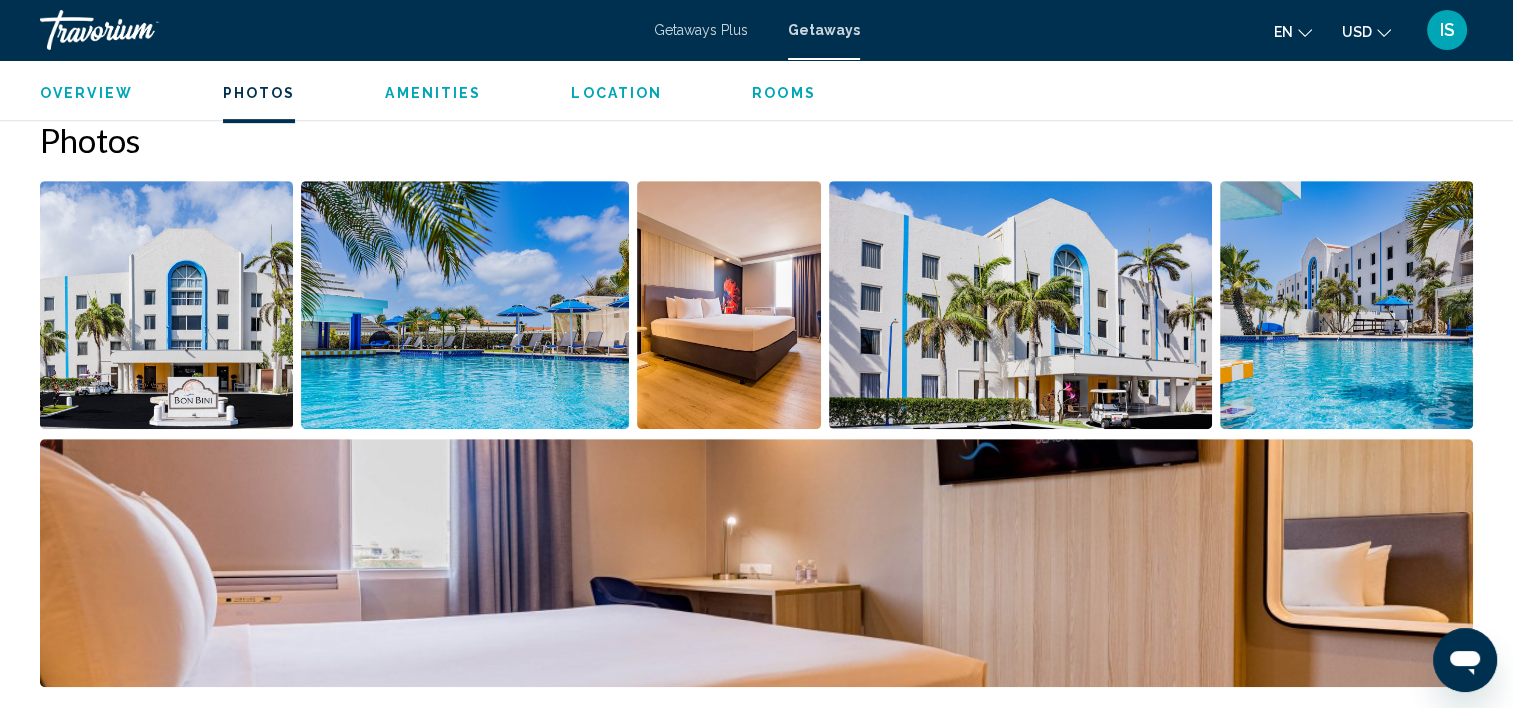 click at bounding box center (728, 305) 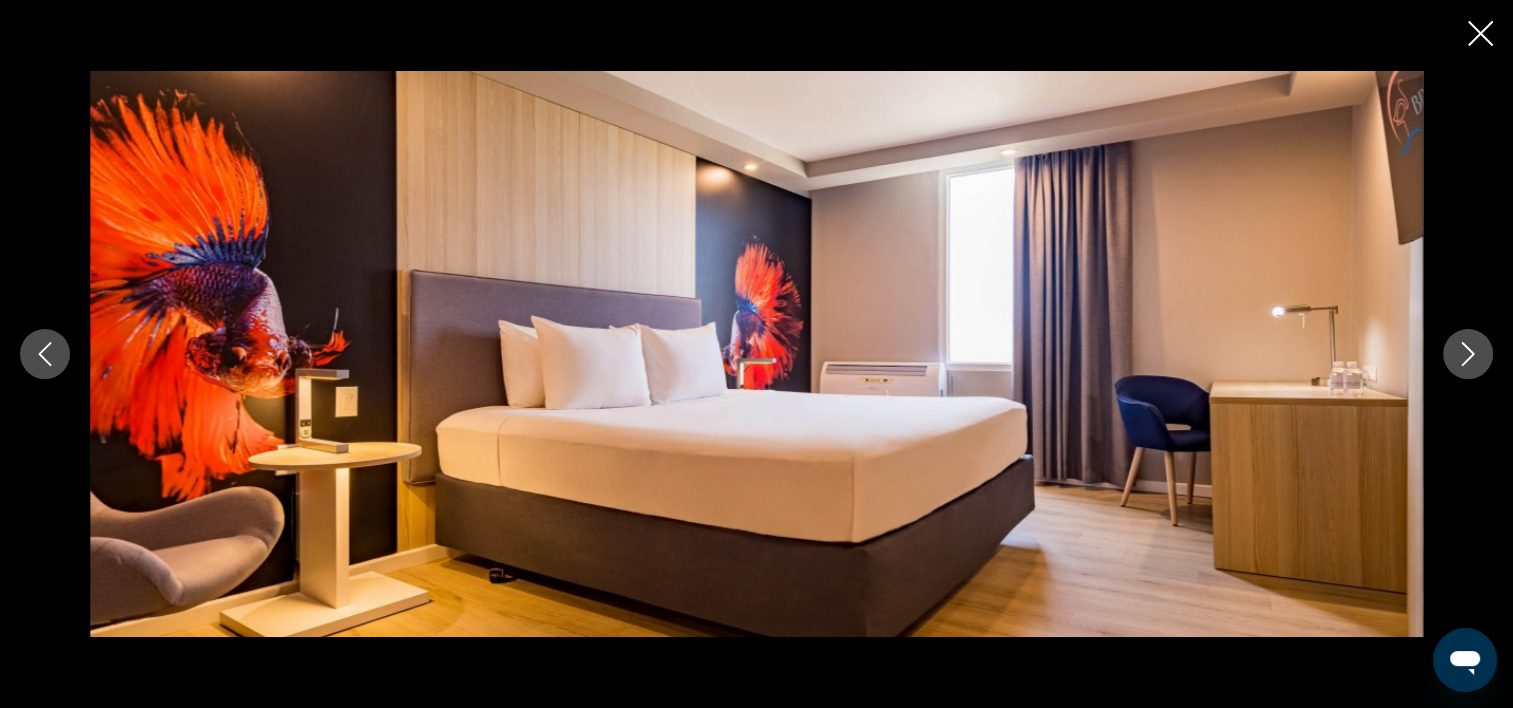 click 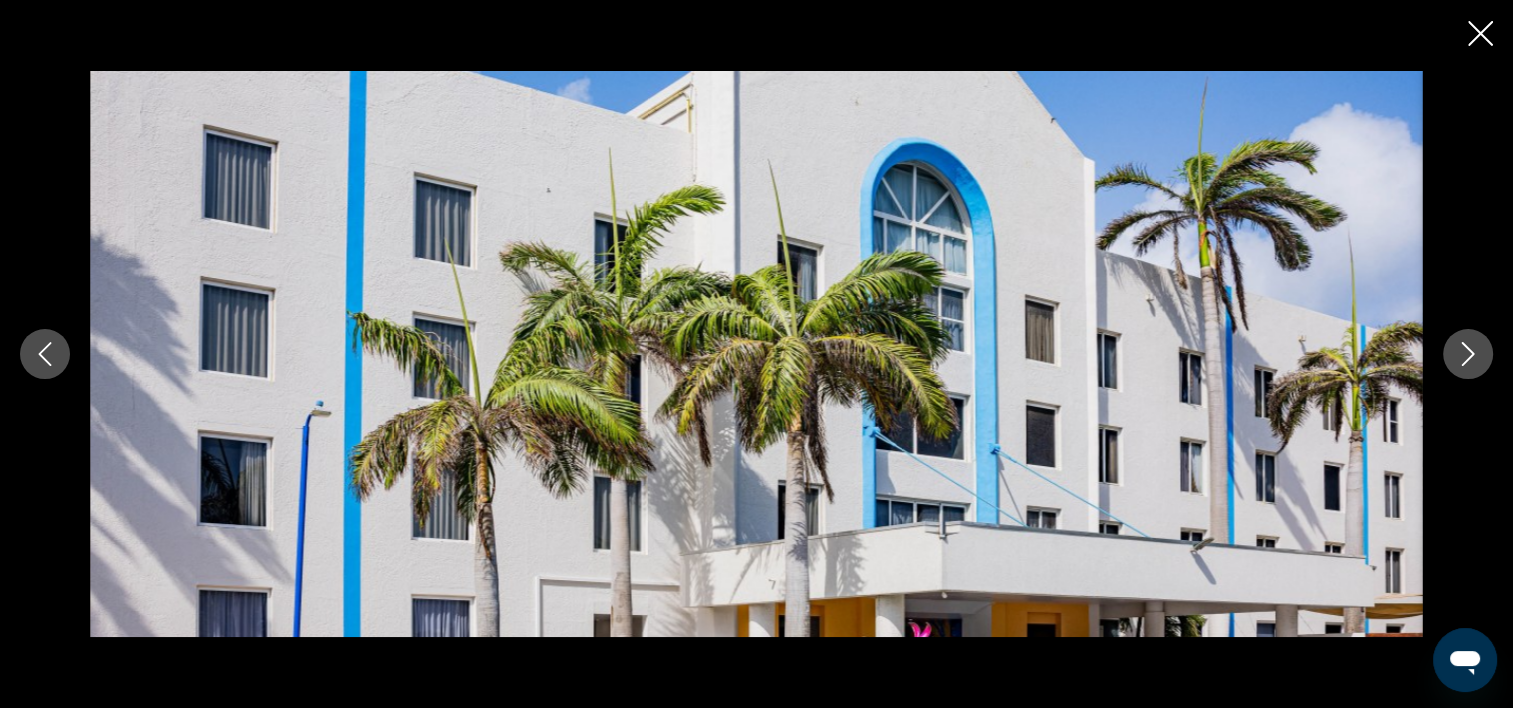 click 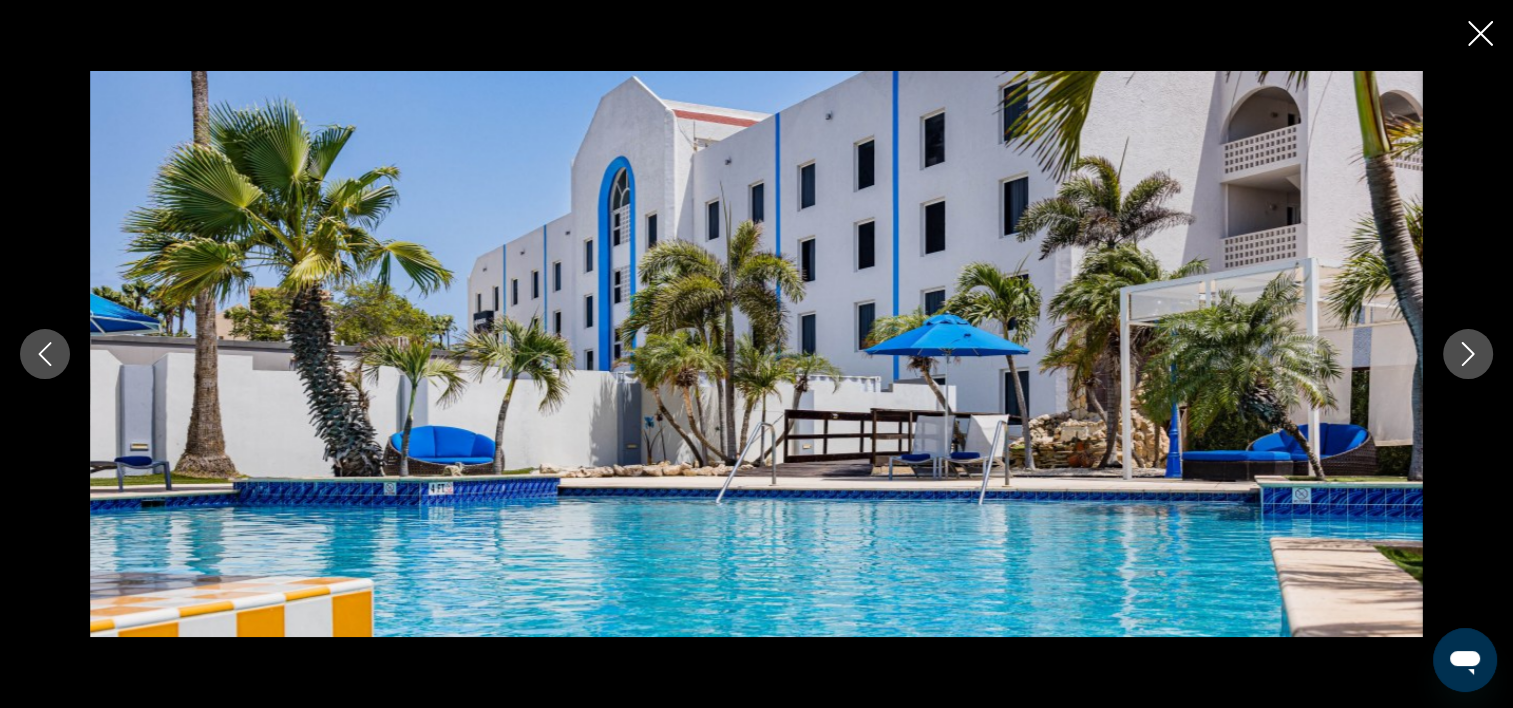 click 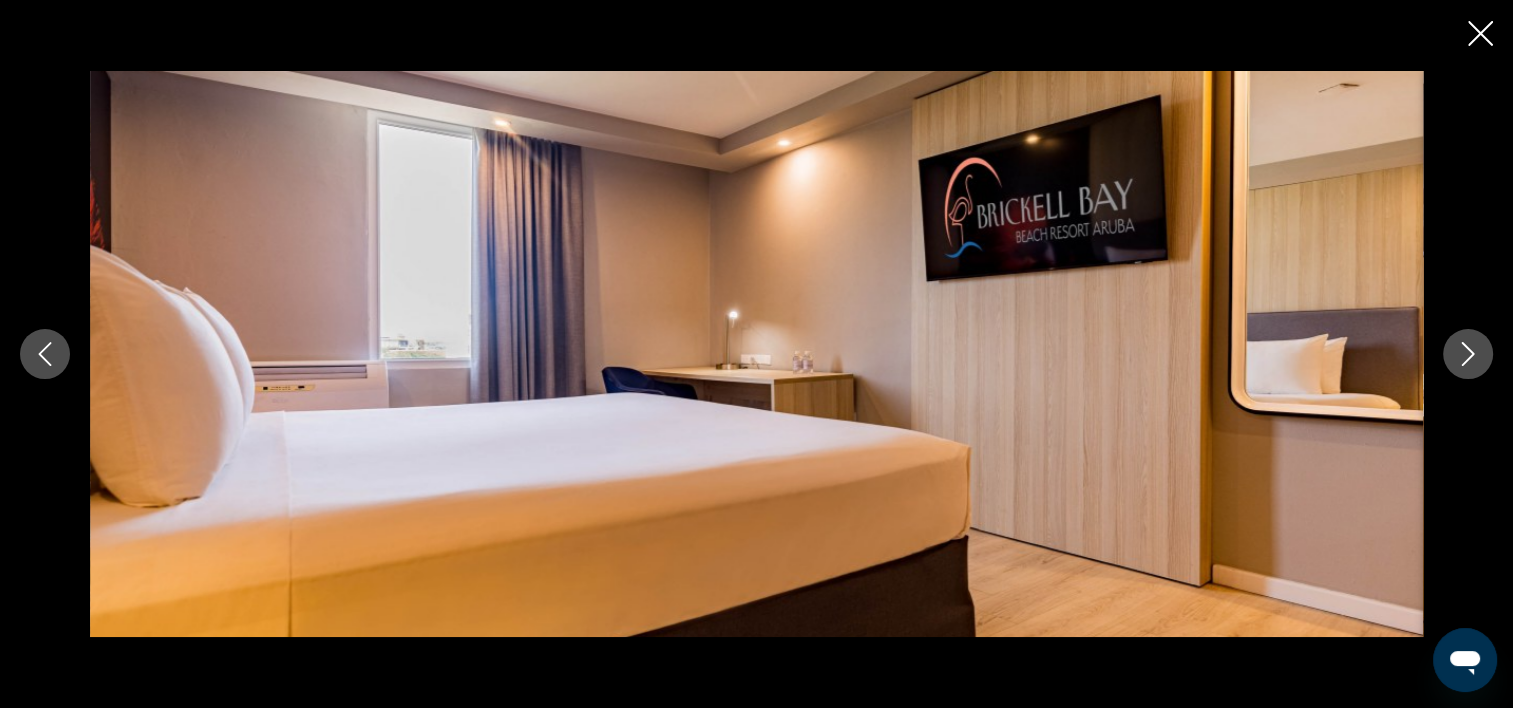 click 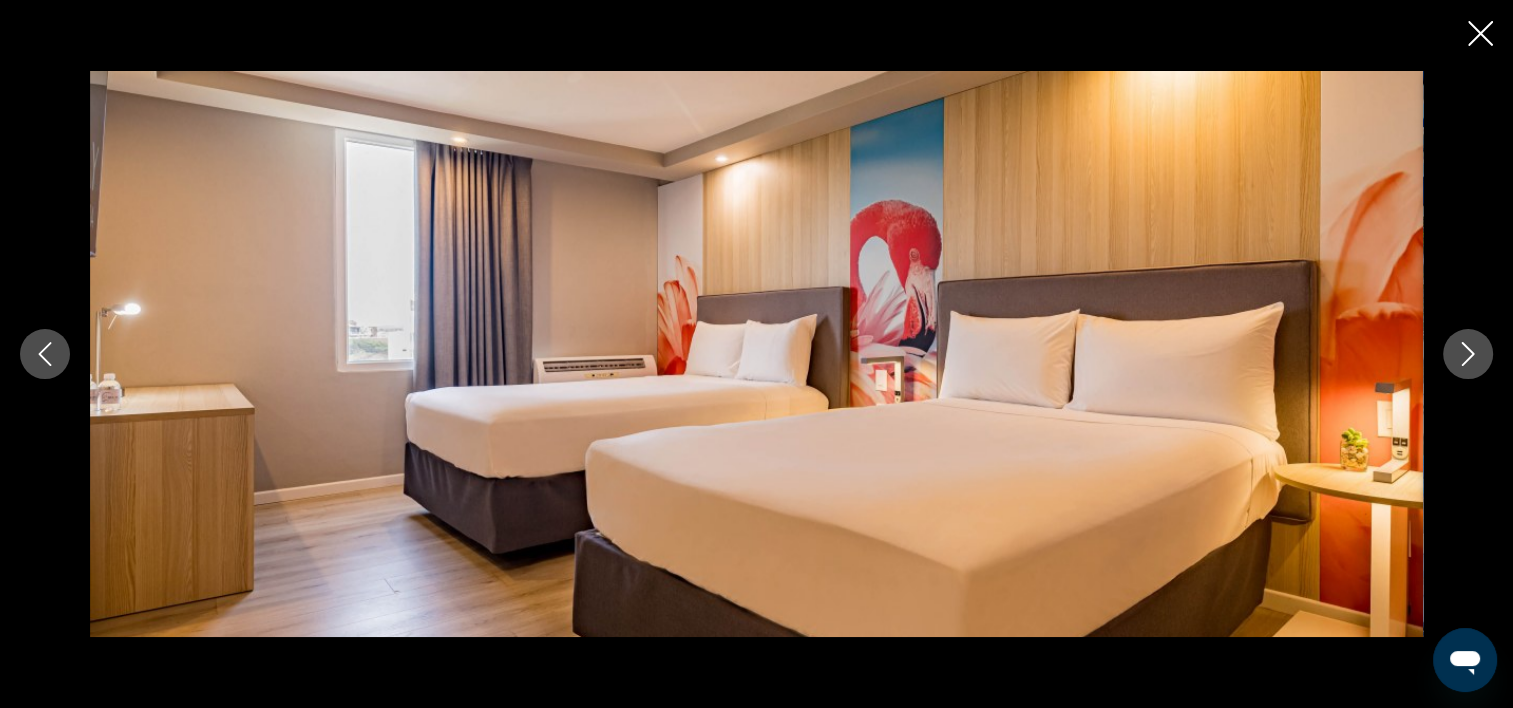 click 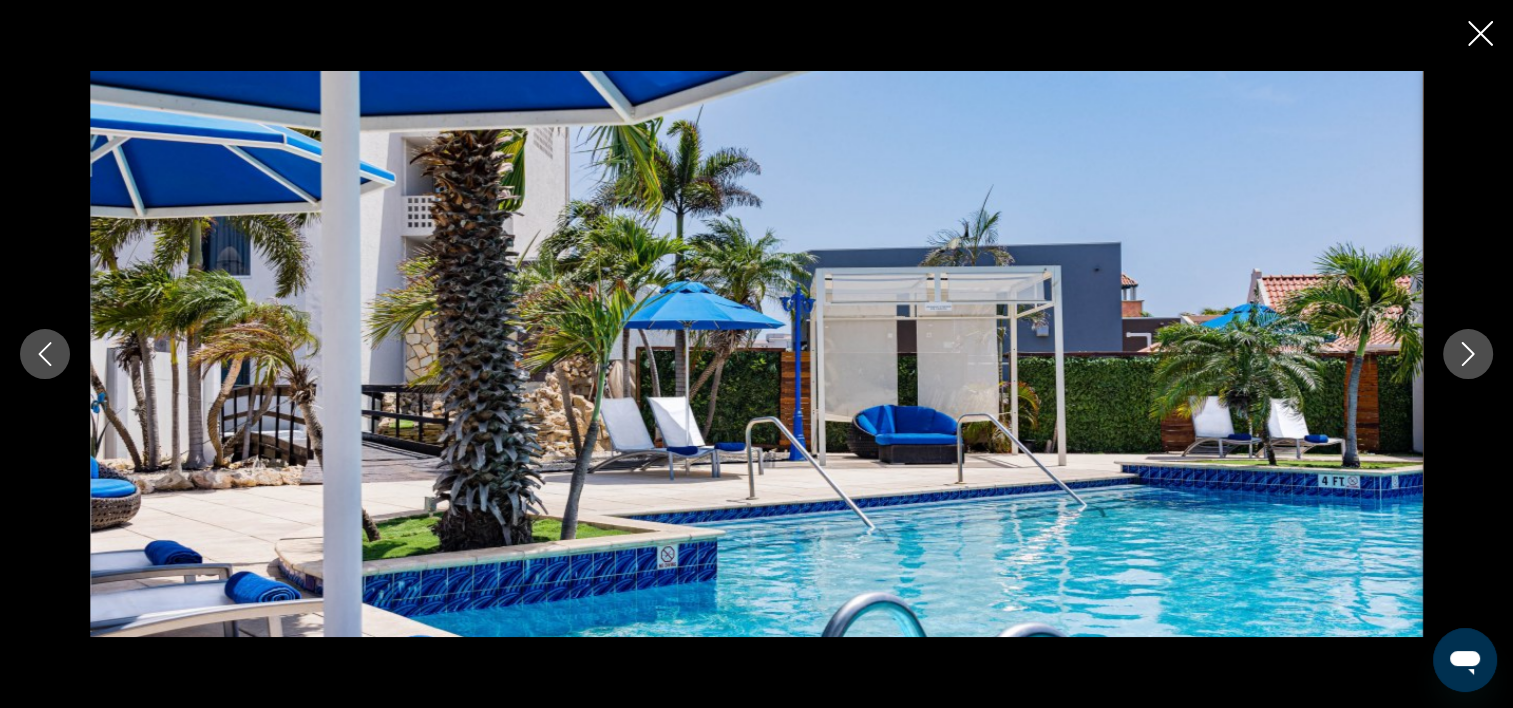 click 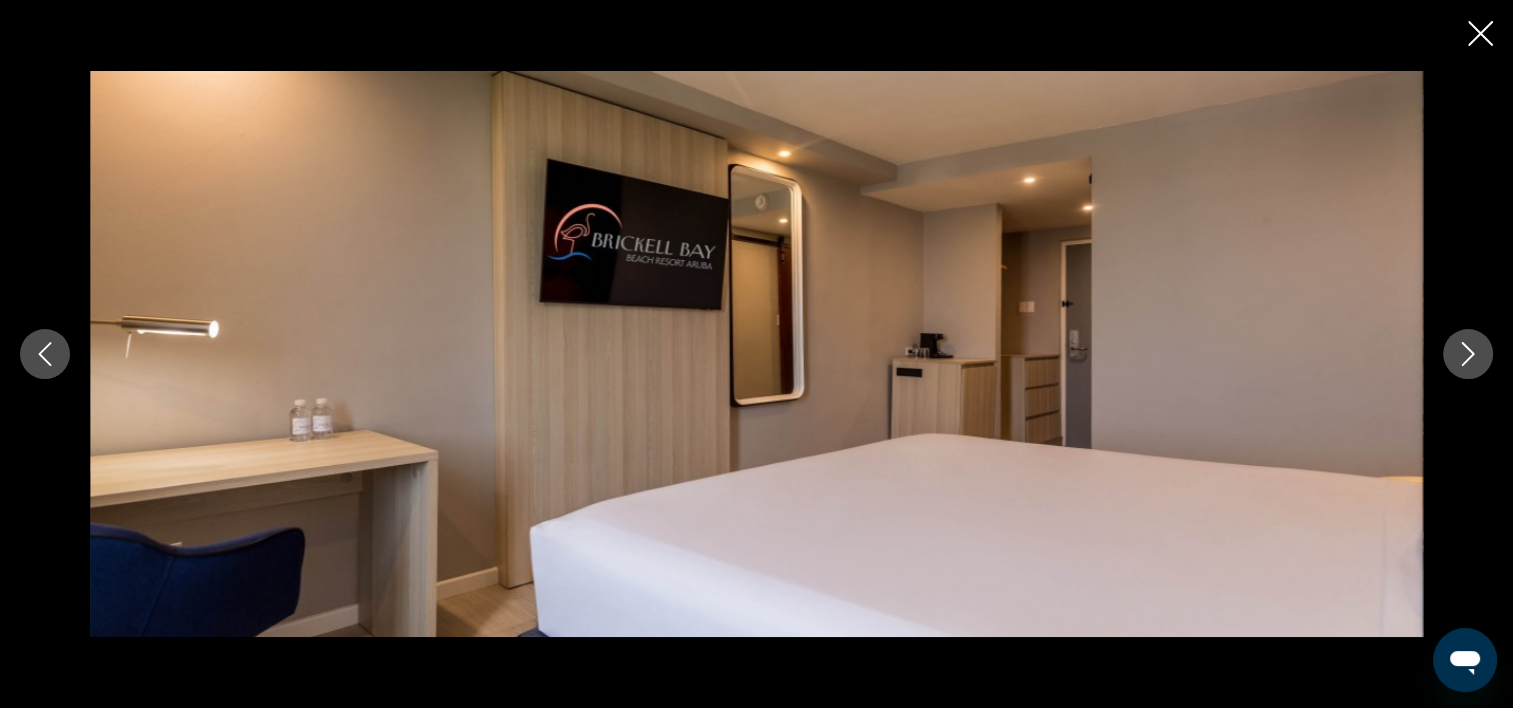 click 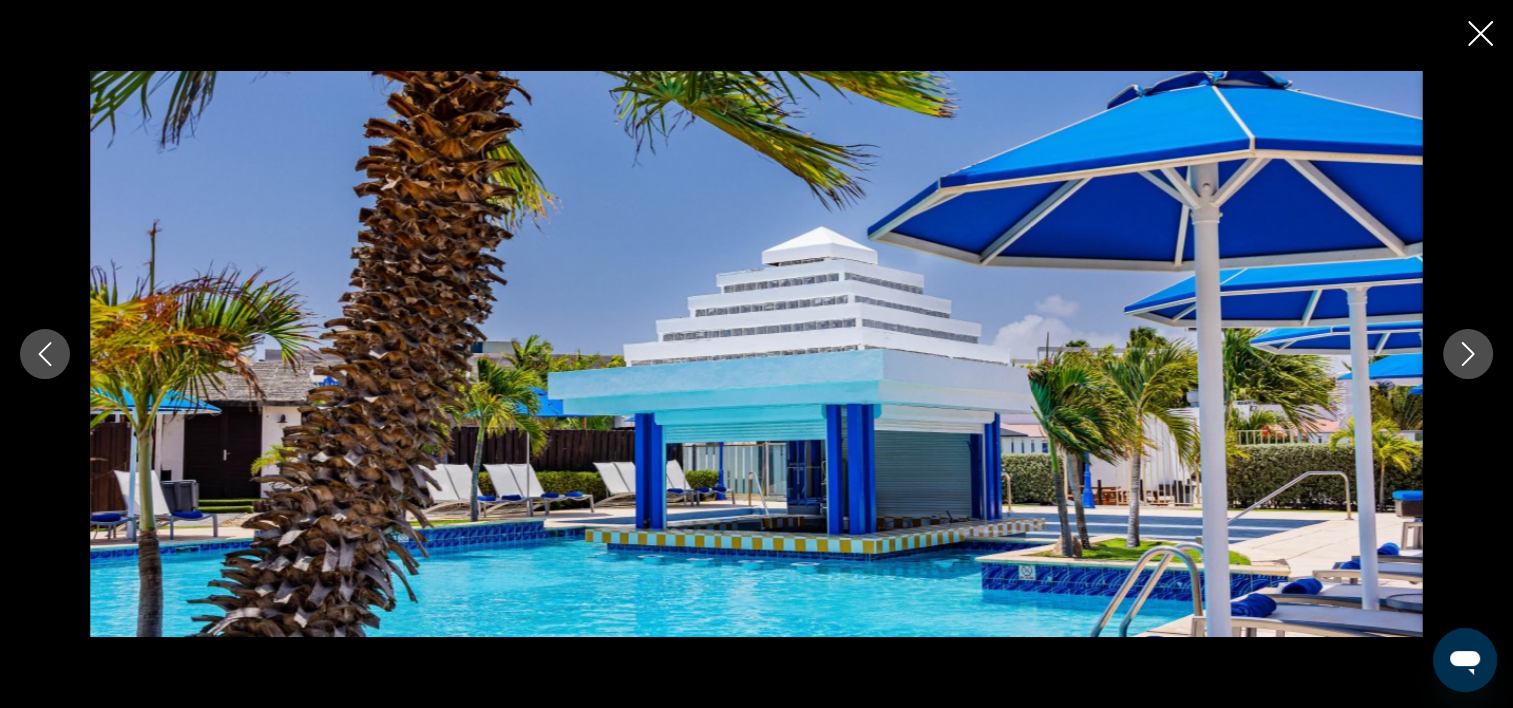click 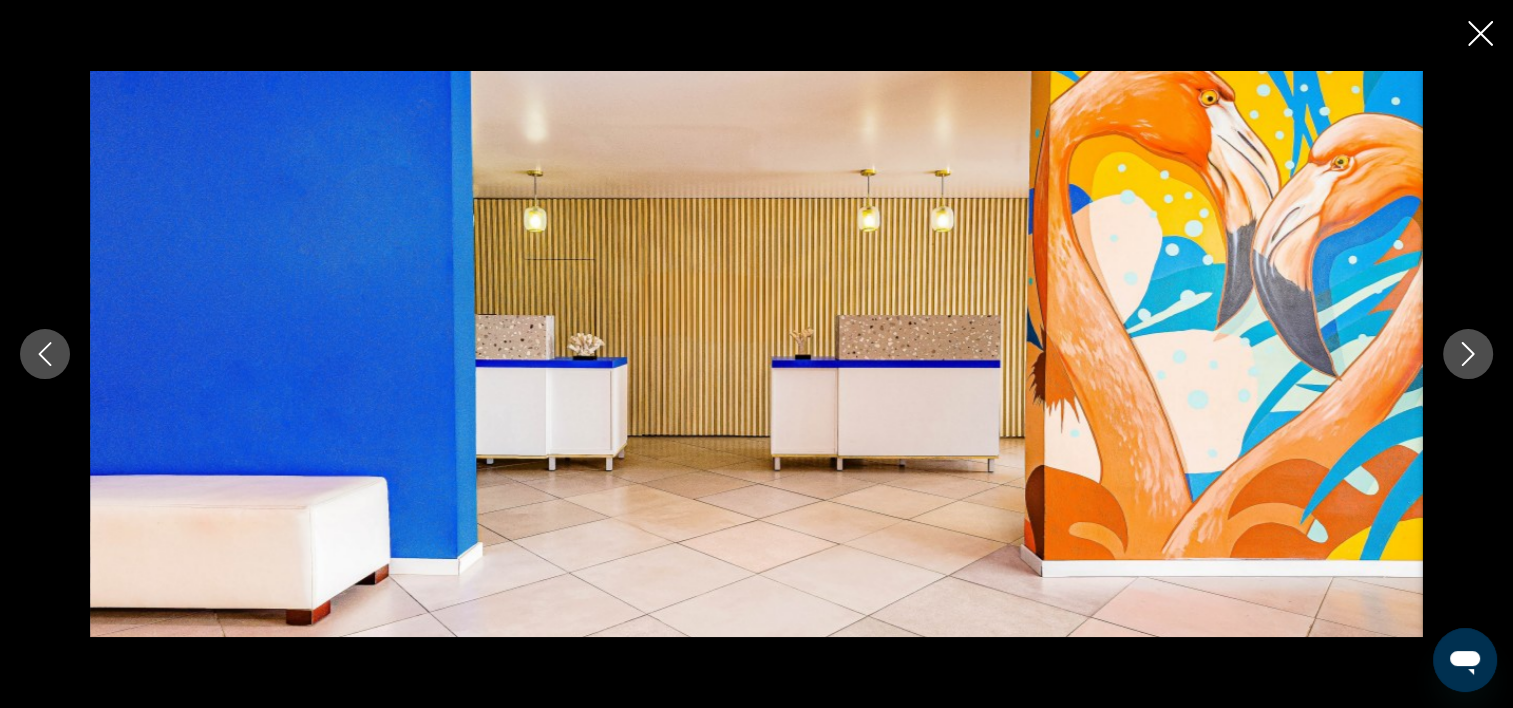 click 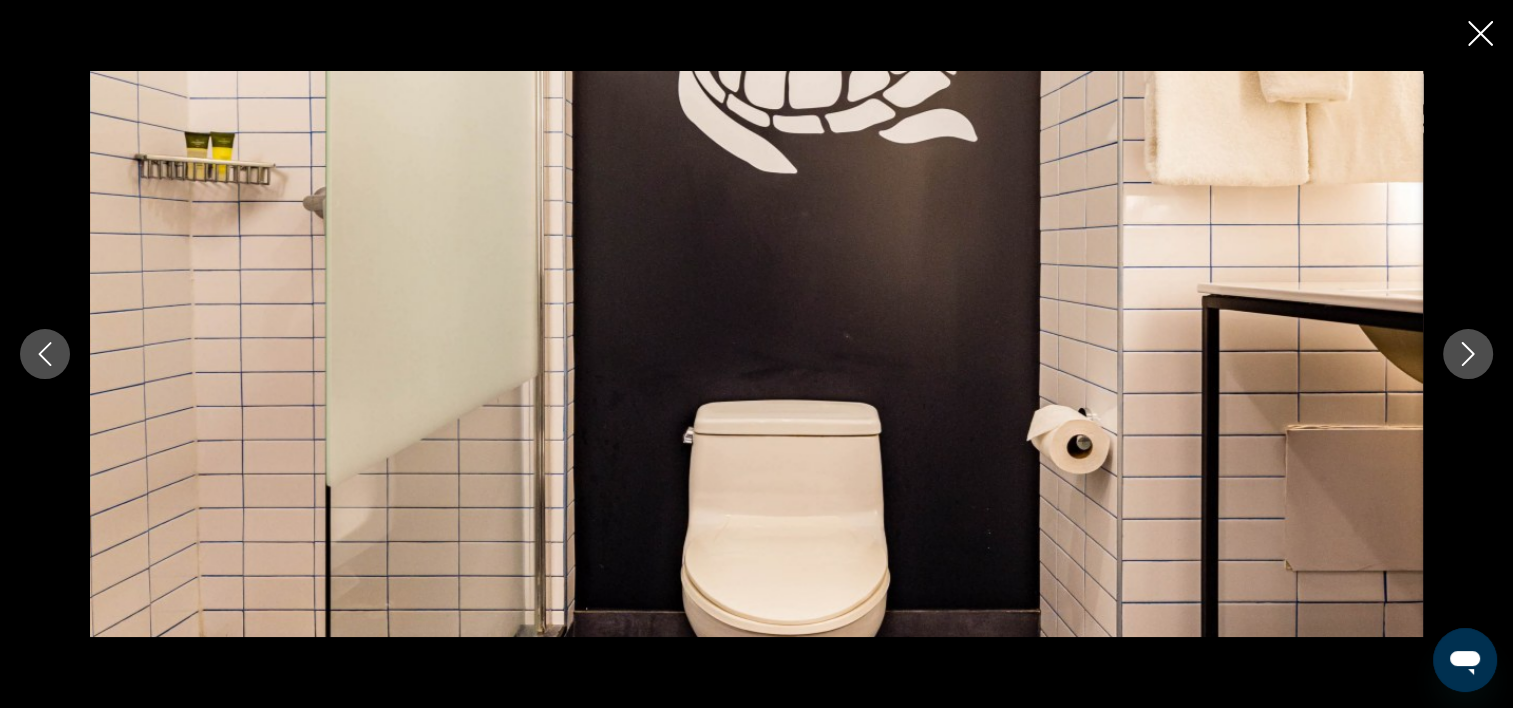 click 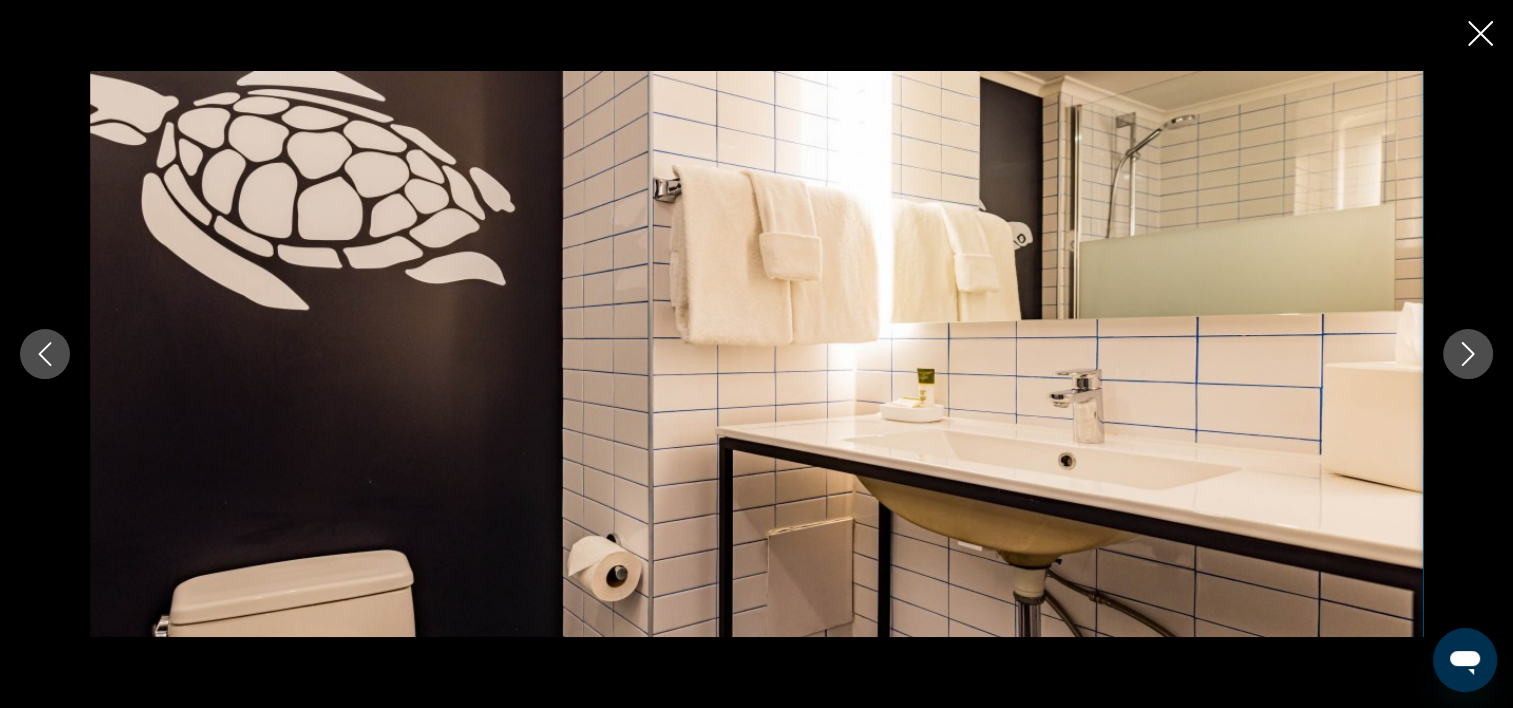 click 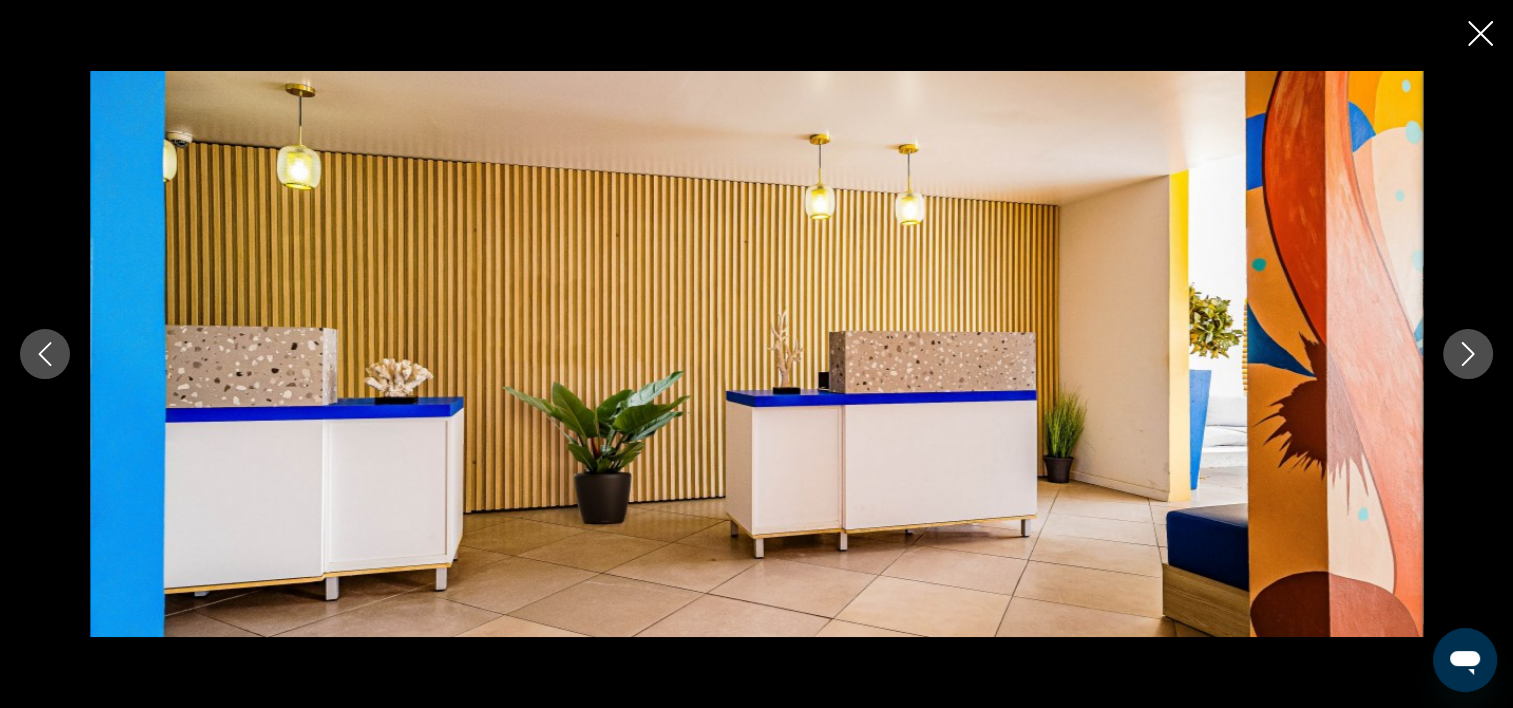 click 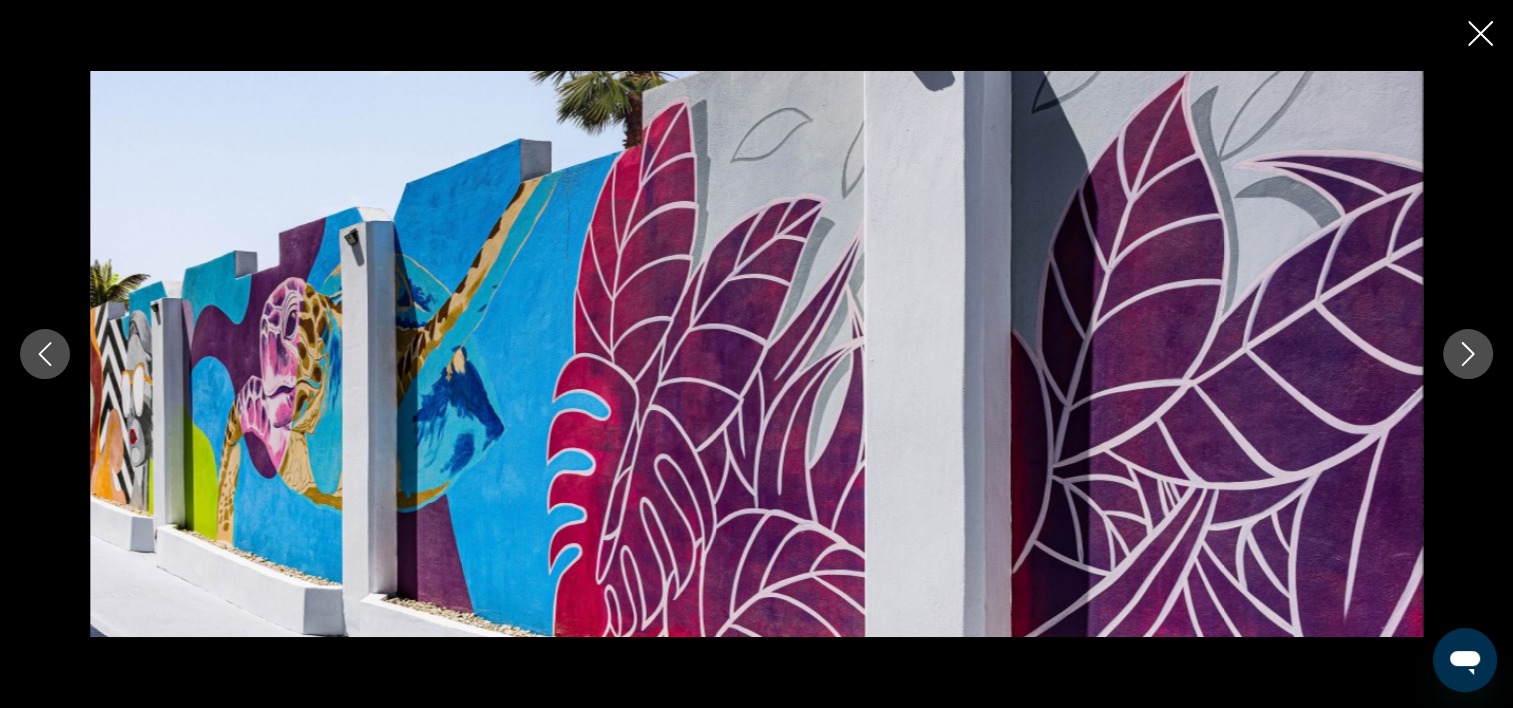 click 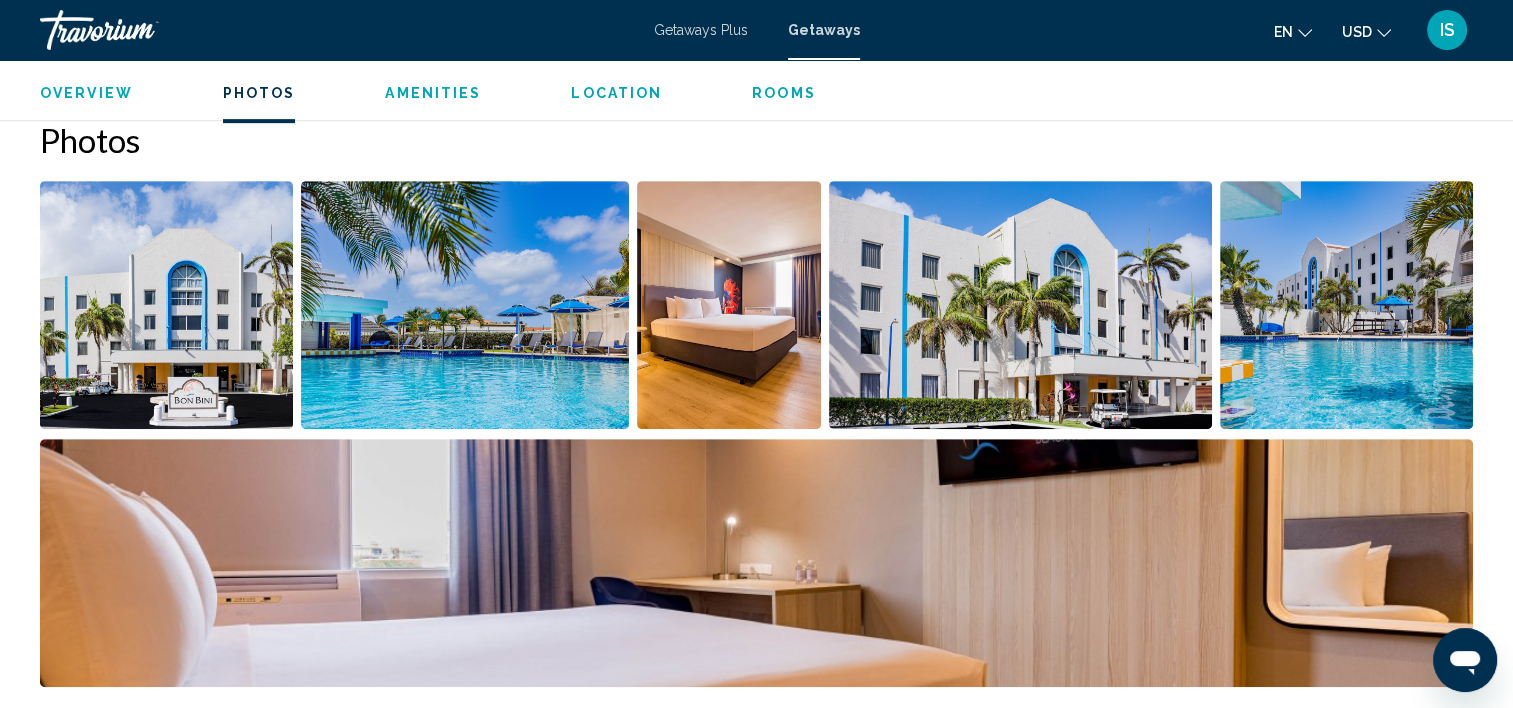 click on "Overview" at bounding box center [86, 93] 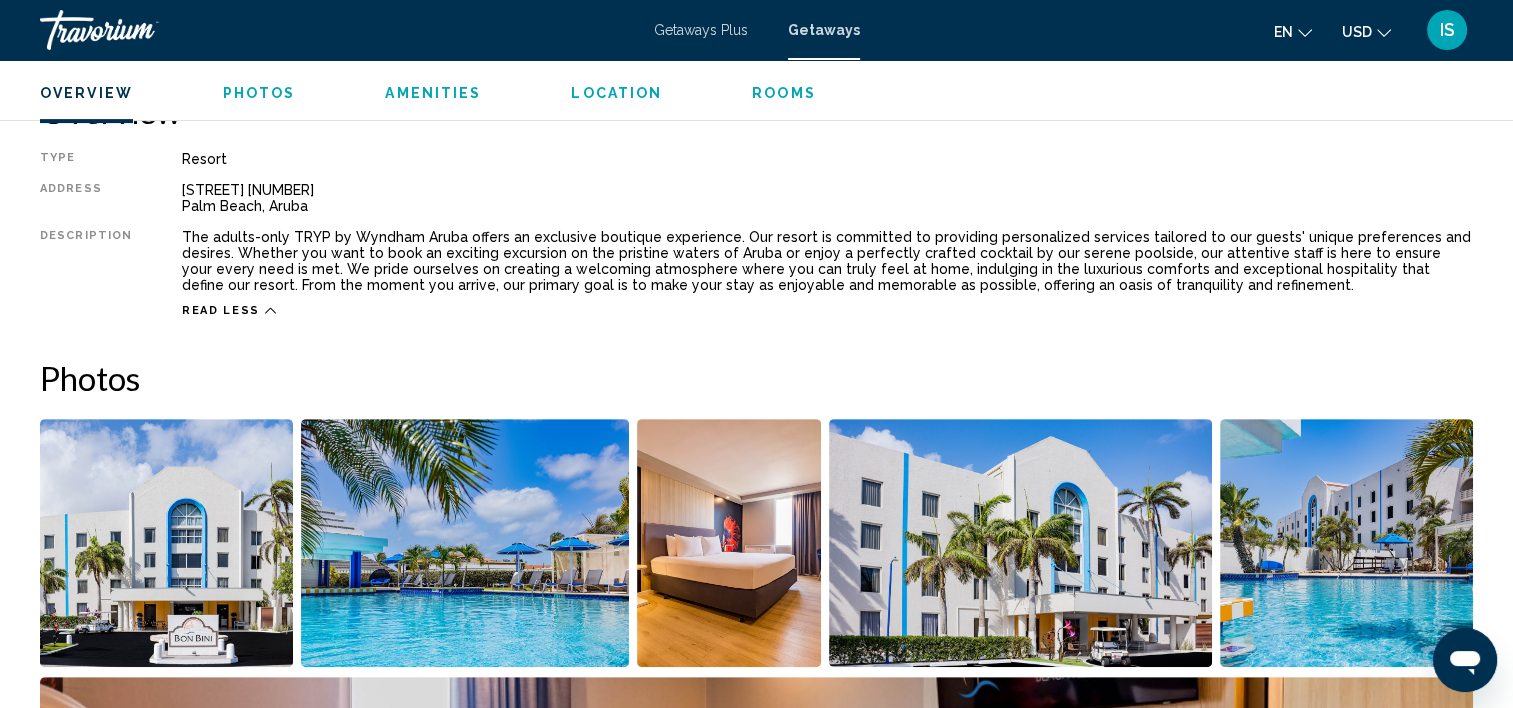 scroll, scrollTop: 640, scrollLeft: 0, axis: vertical 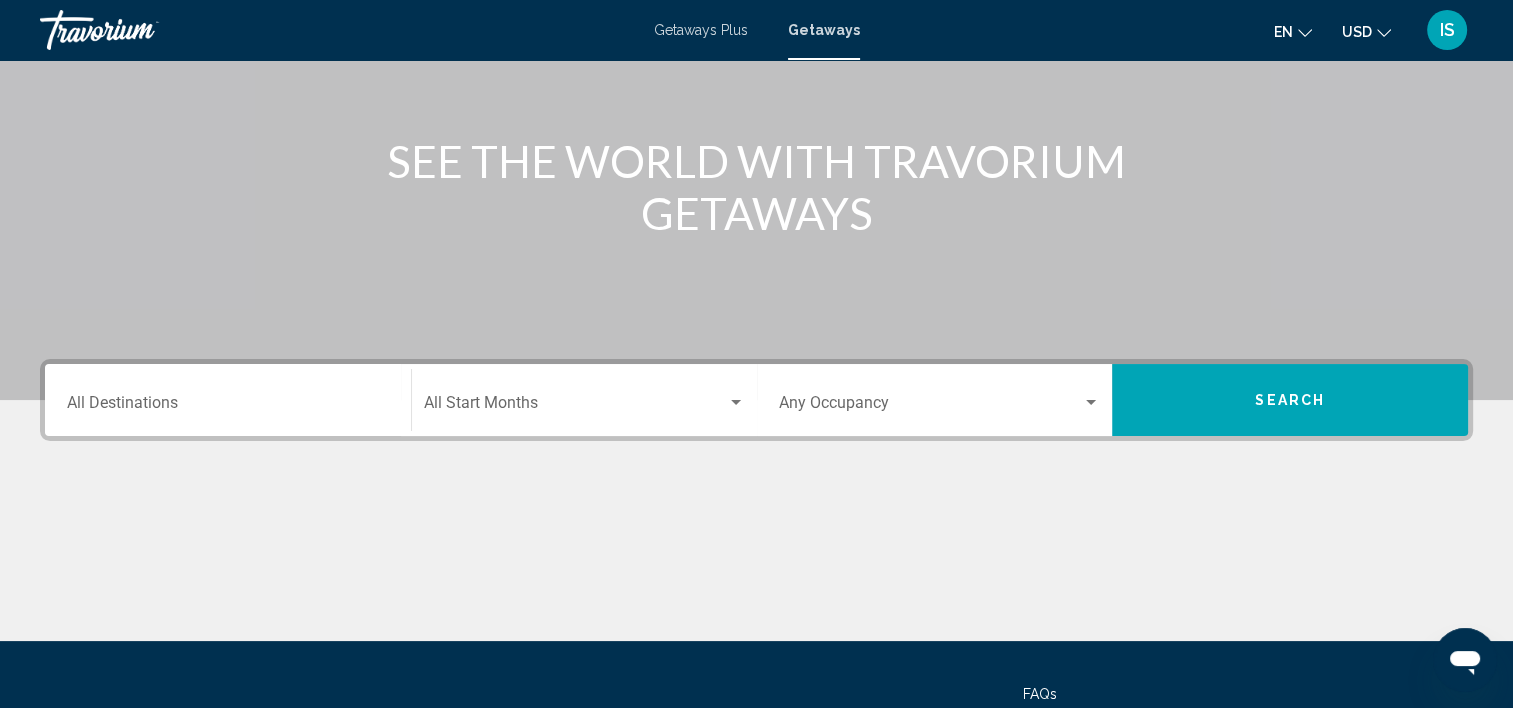 click on "Getaways Plus" at bounding box center [701, 30] 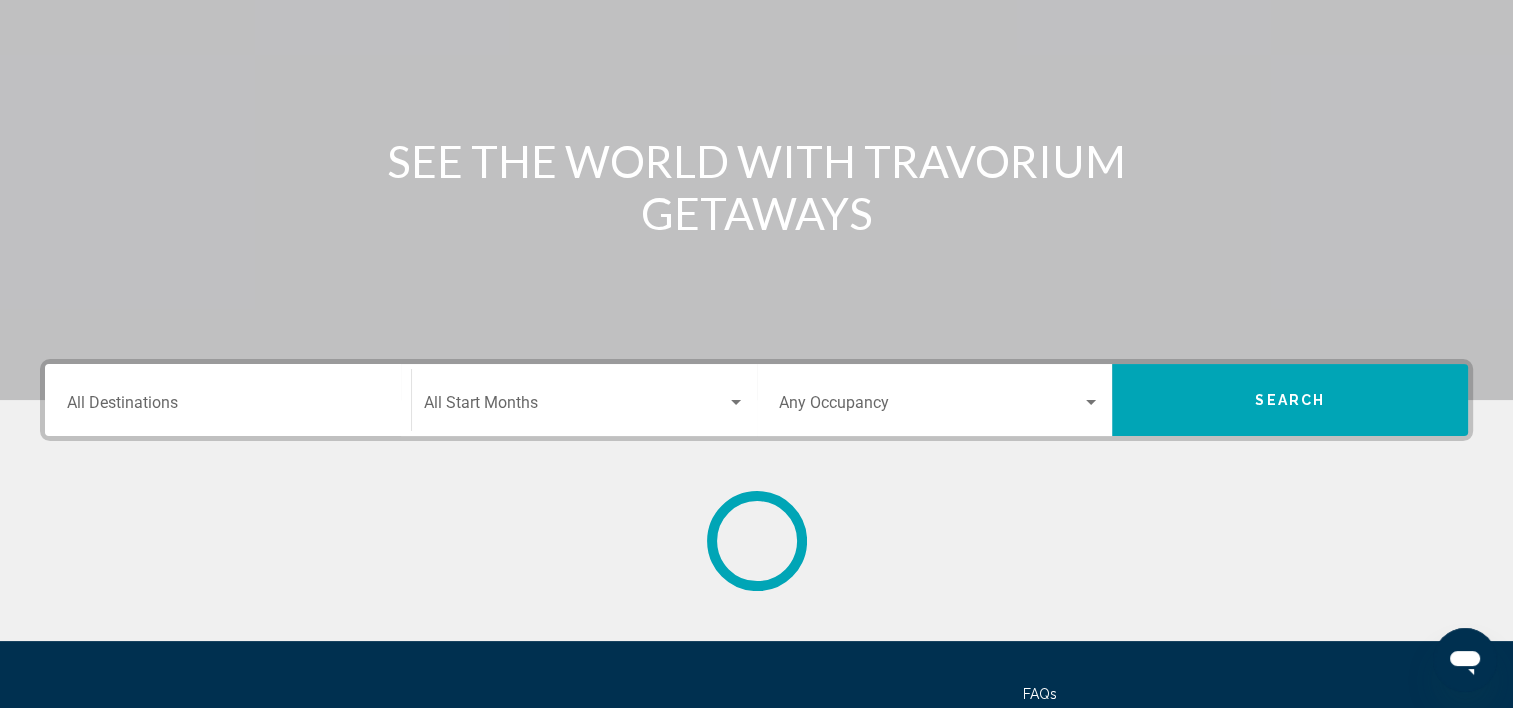 scroll, scrollTop: 0, scrollLeft: 0, axis: both 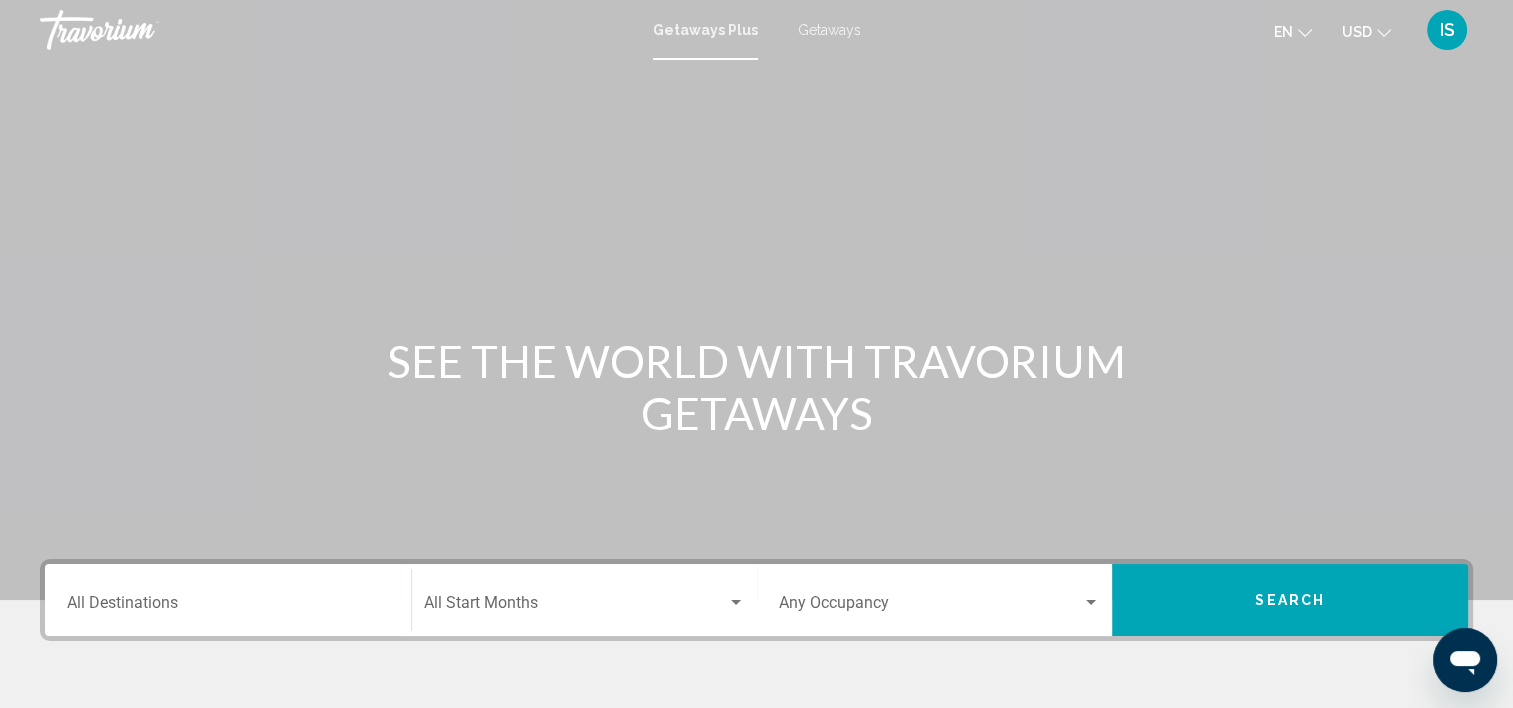 click on "Destination All Destinations" at bounding box center (228, 600) 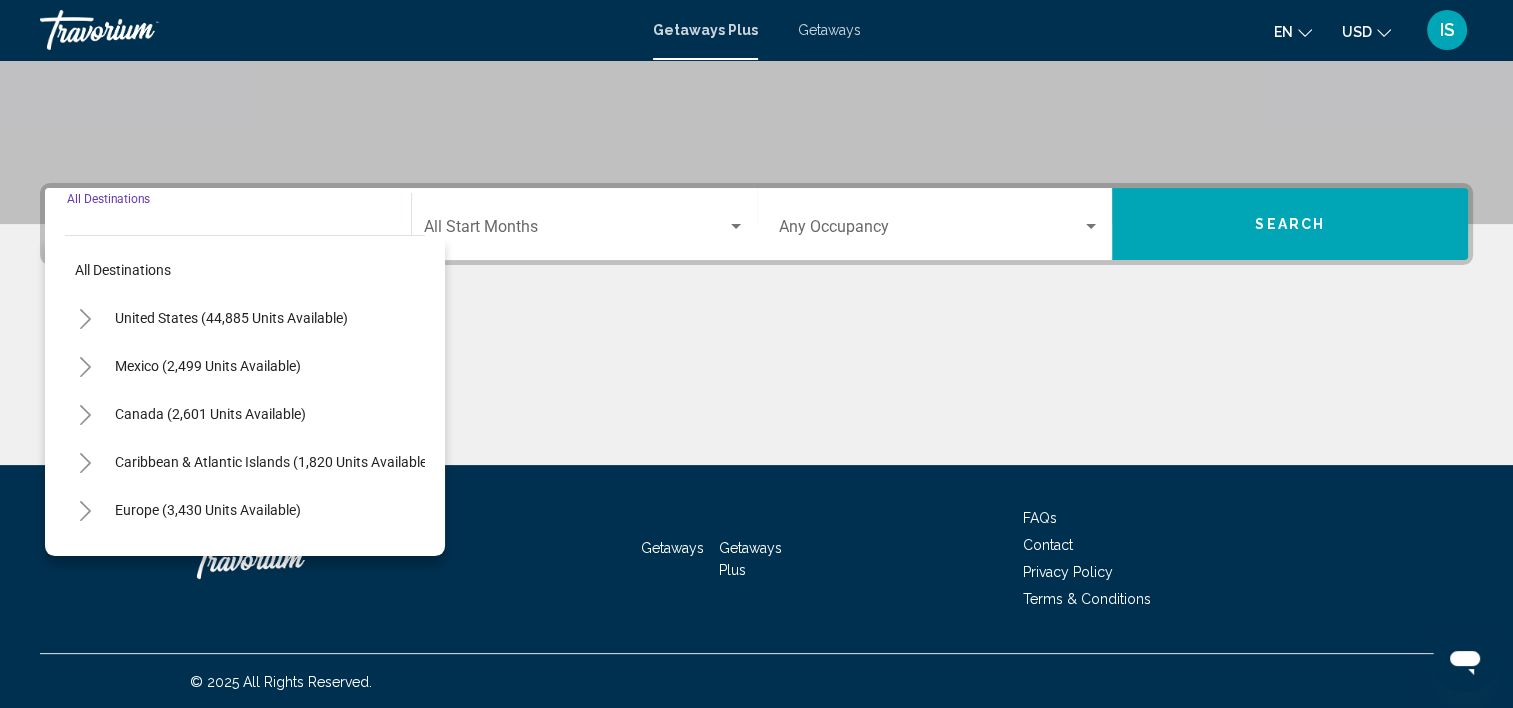 scroll, scrollTop: 377, scrollLeft: 0, axis: vertical 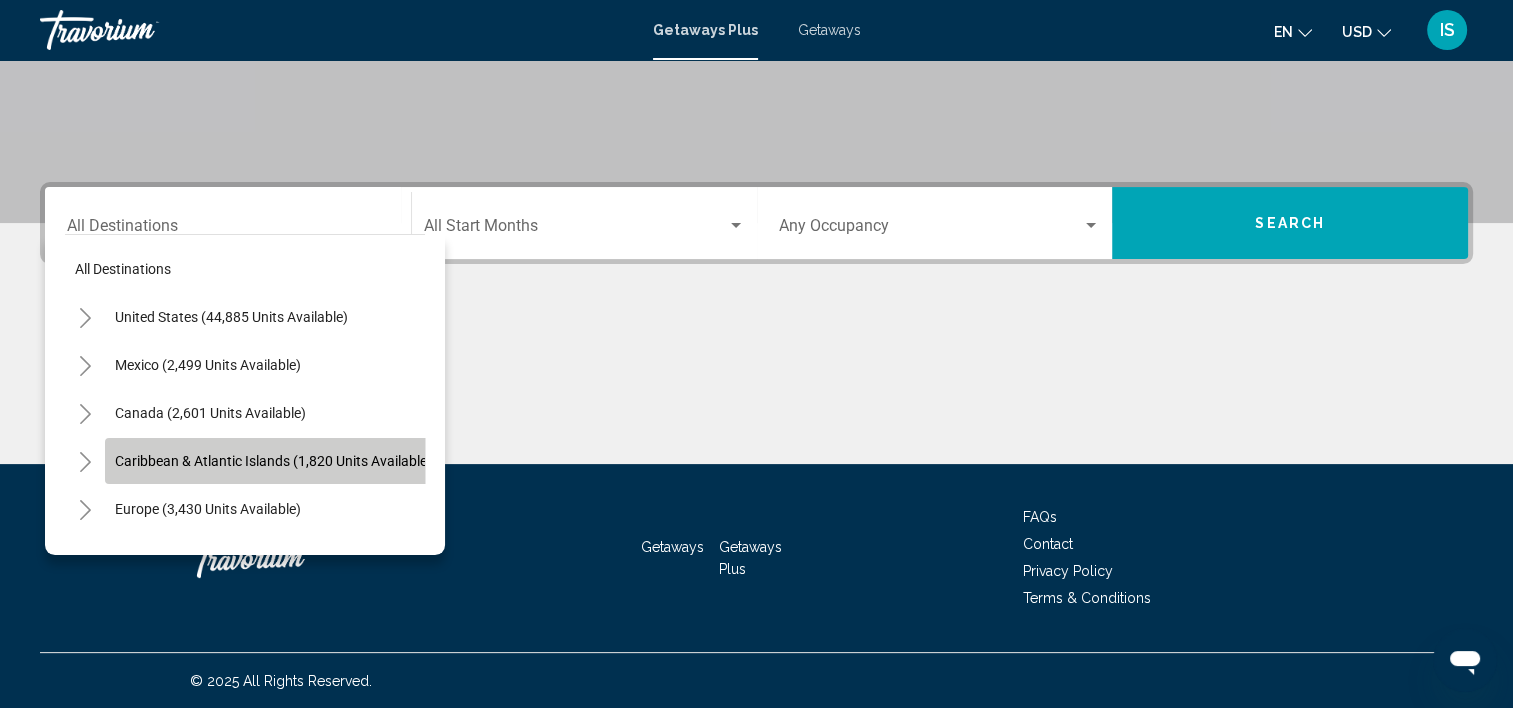 click on "Caribbean & Atlantic Islands (1,820 units available)" 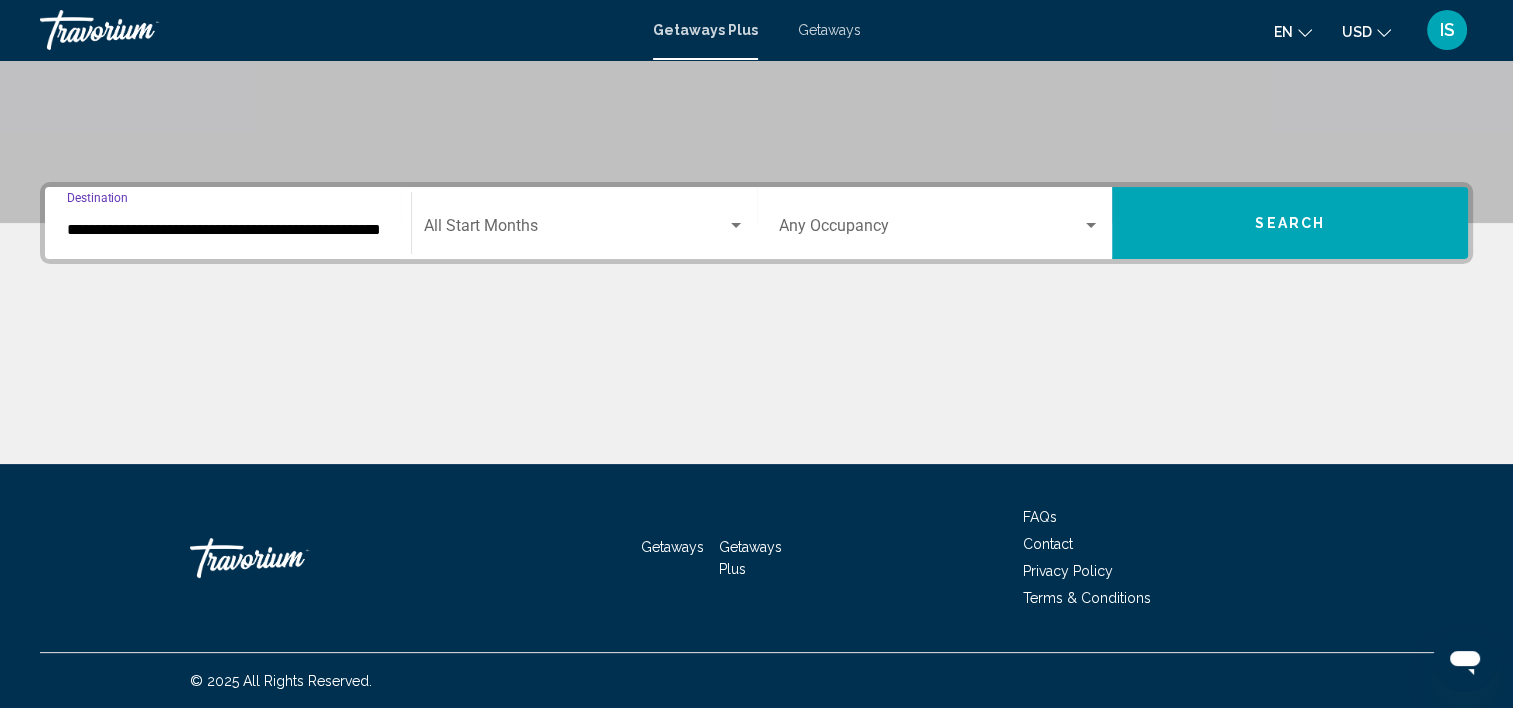click on "**********" at bounding box center [228, 223] 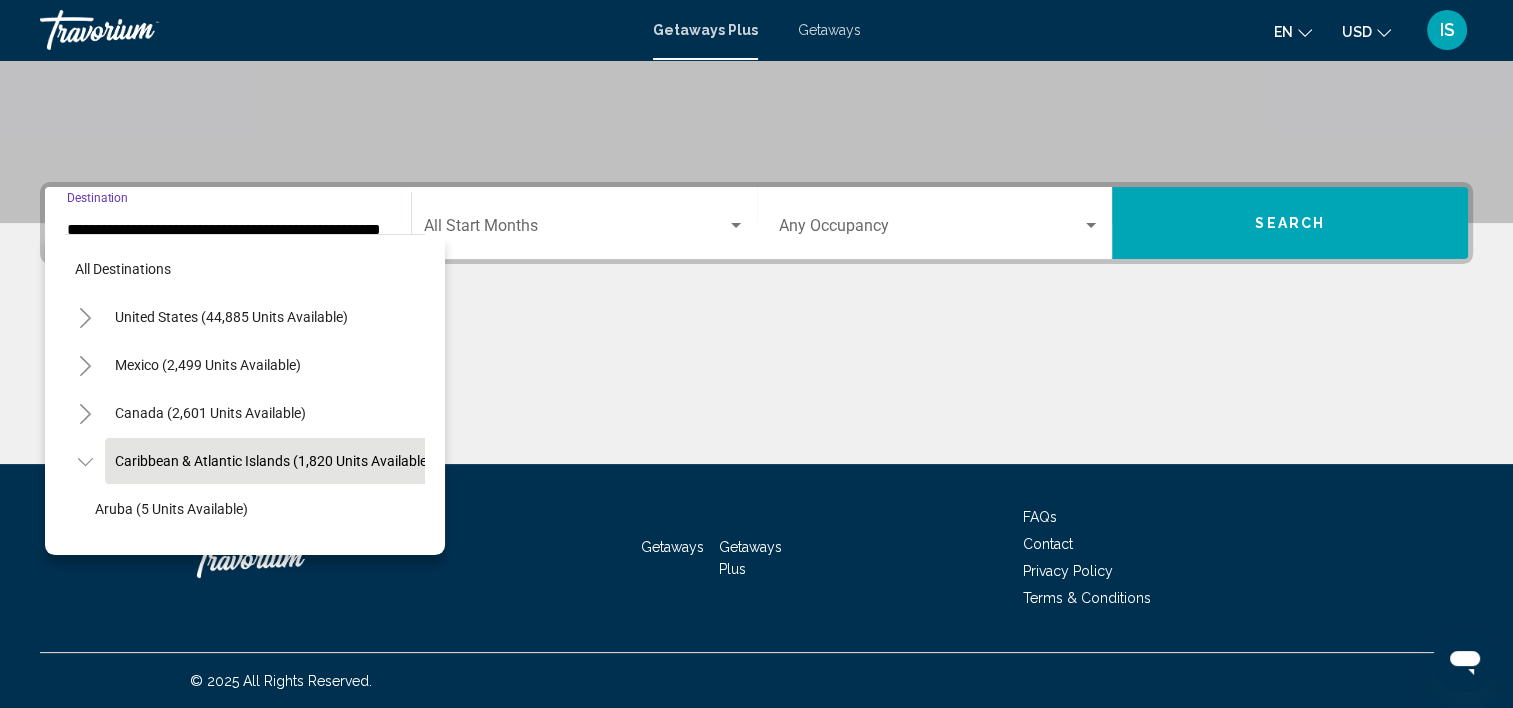 scroll, scrollTop: 0, scrollLeft: 38, axis: horizontal 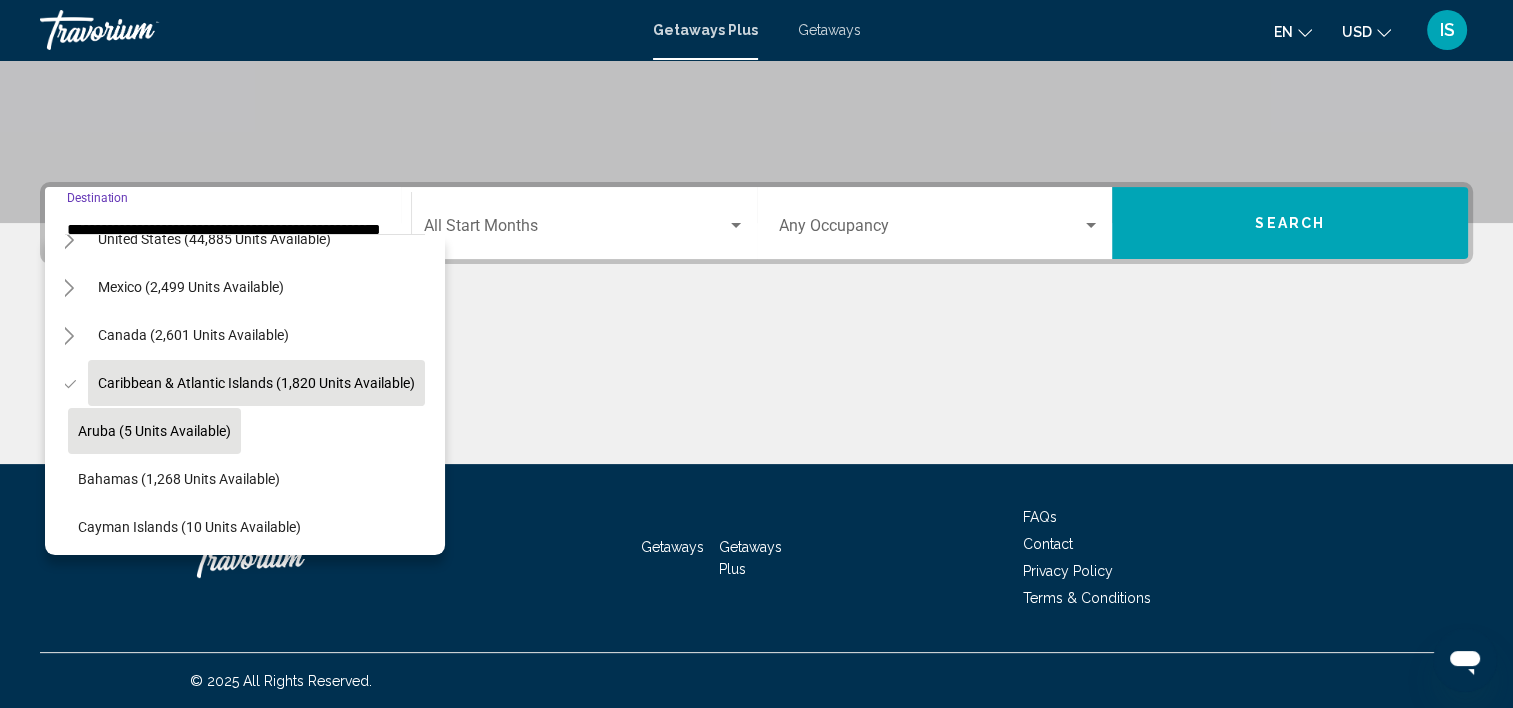 click on "Aruba (5 units available)" 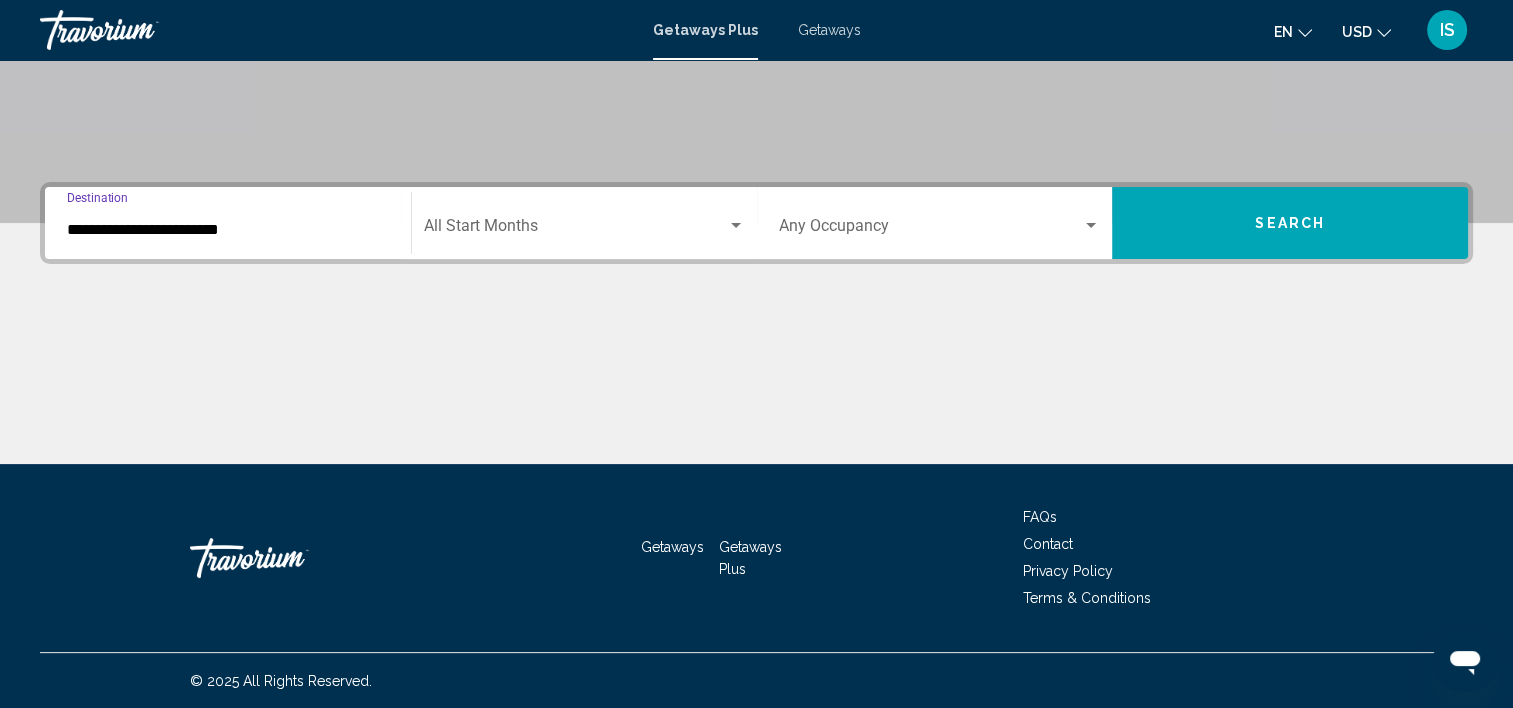 scroll, scrollTop: 0, scrollLeft: 0, axis: both 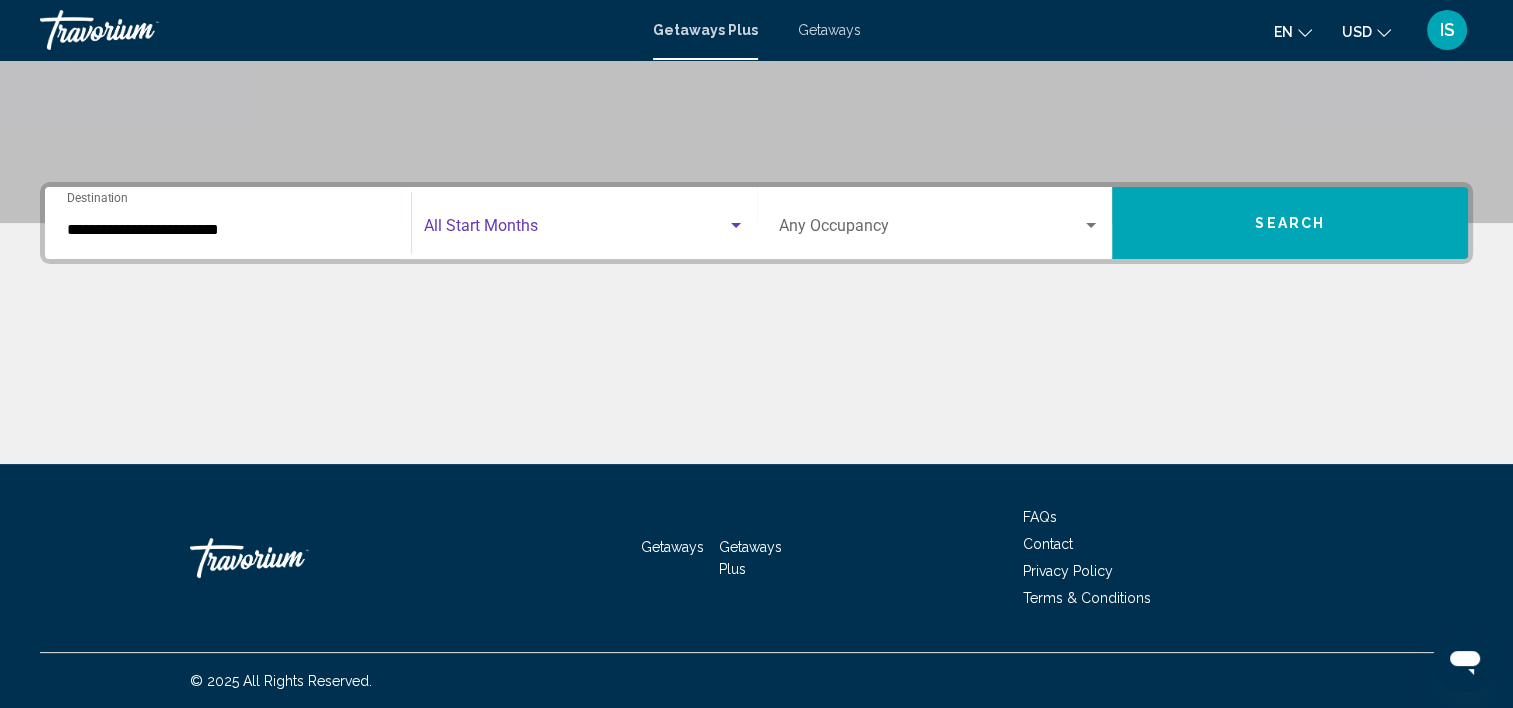 click at bounding box center (575, 230) 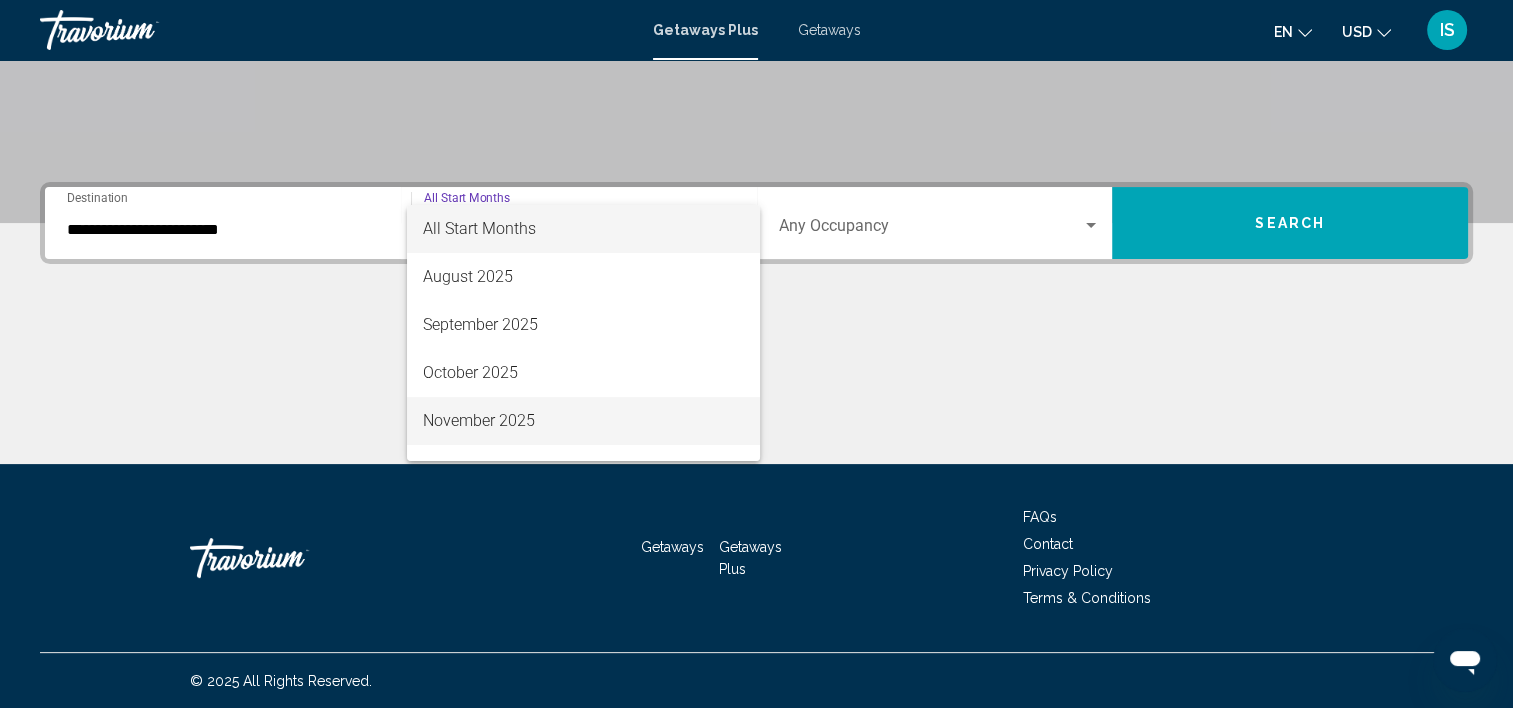 click on "November 2025" at bounding box center (583, 421) 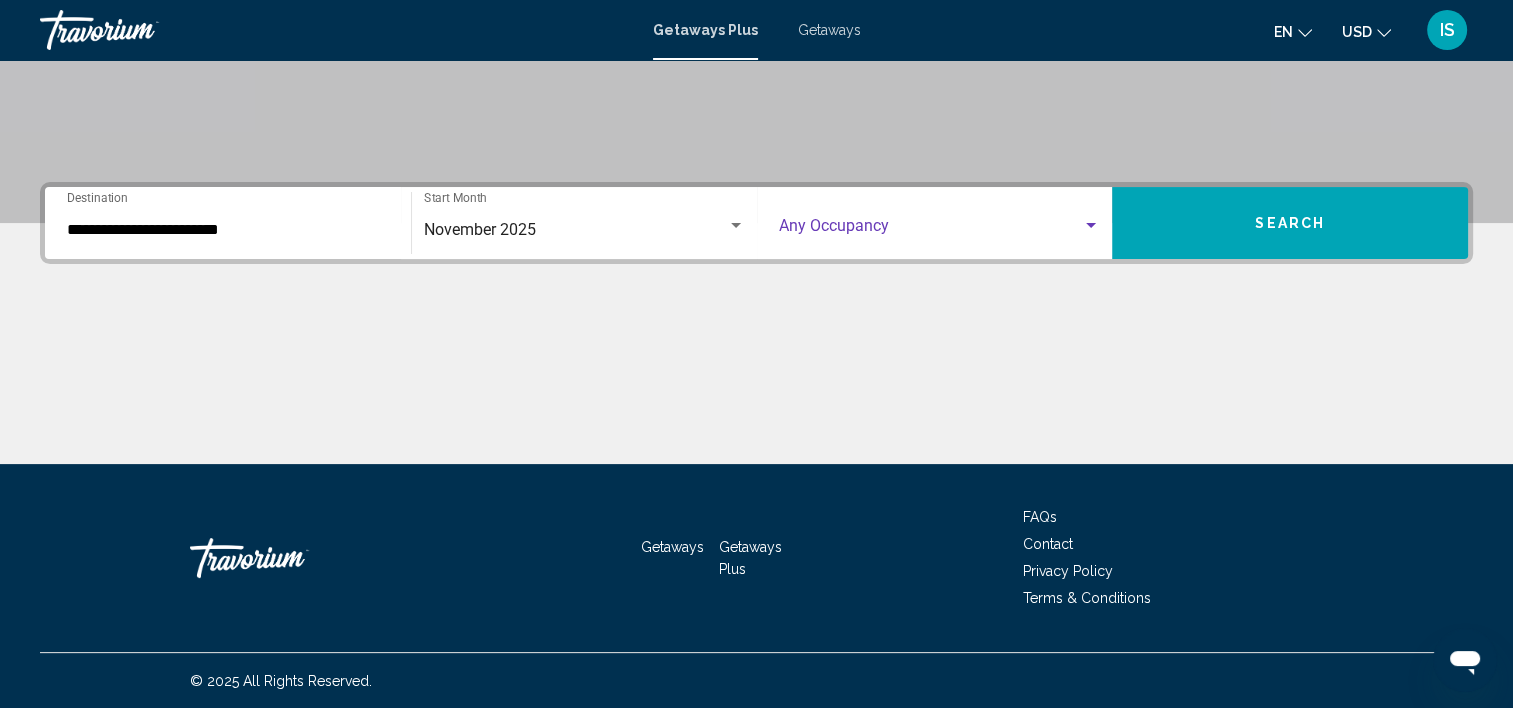 click at bounding box center (931, 230) 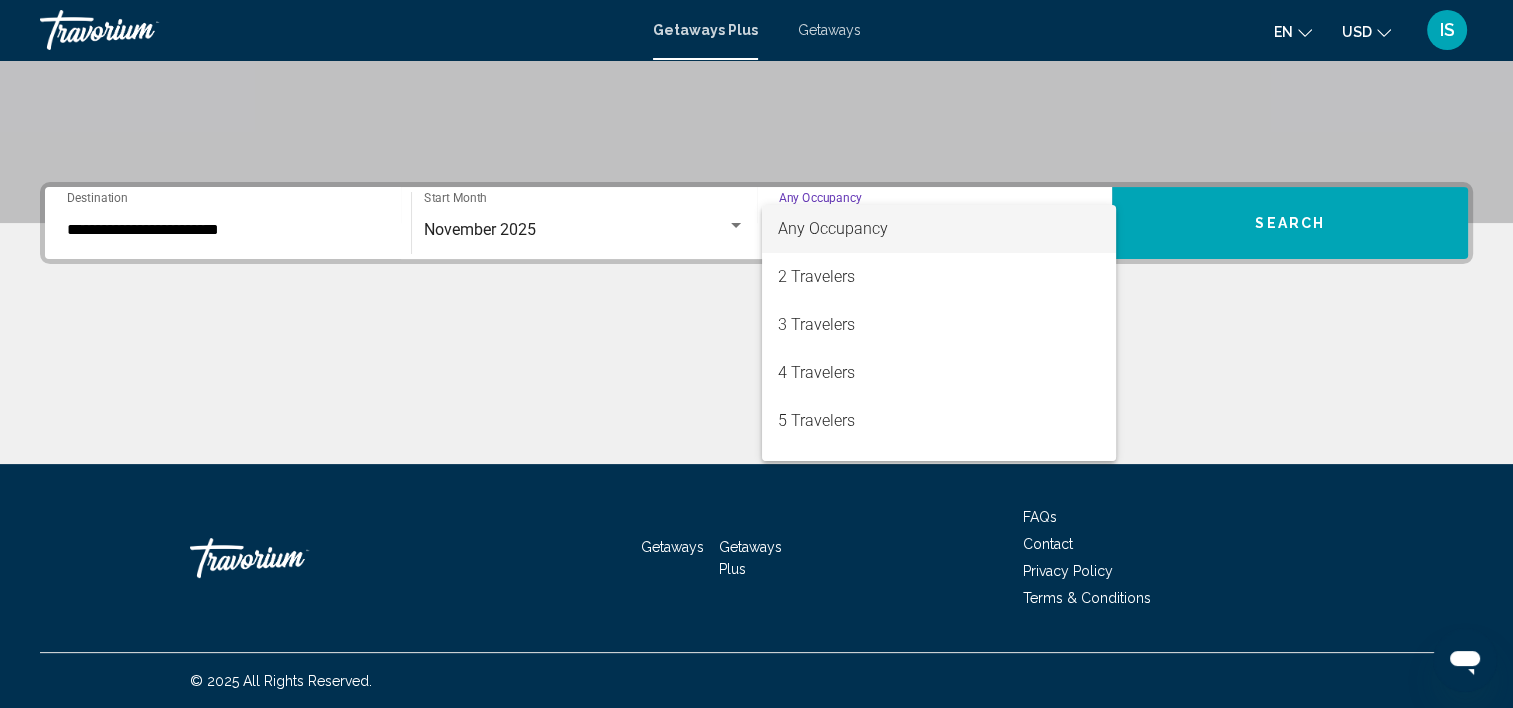 click at bounding box center (756, 354) 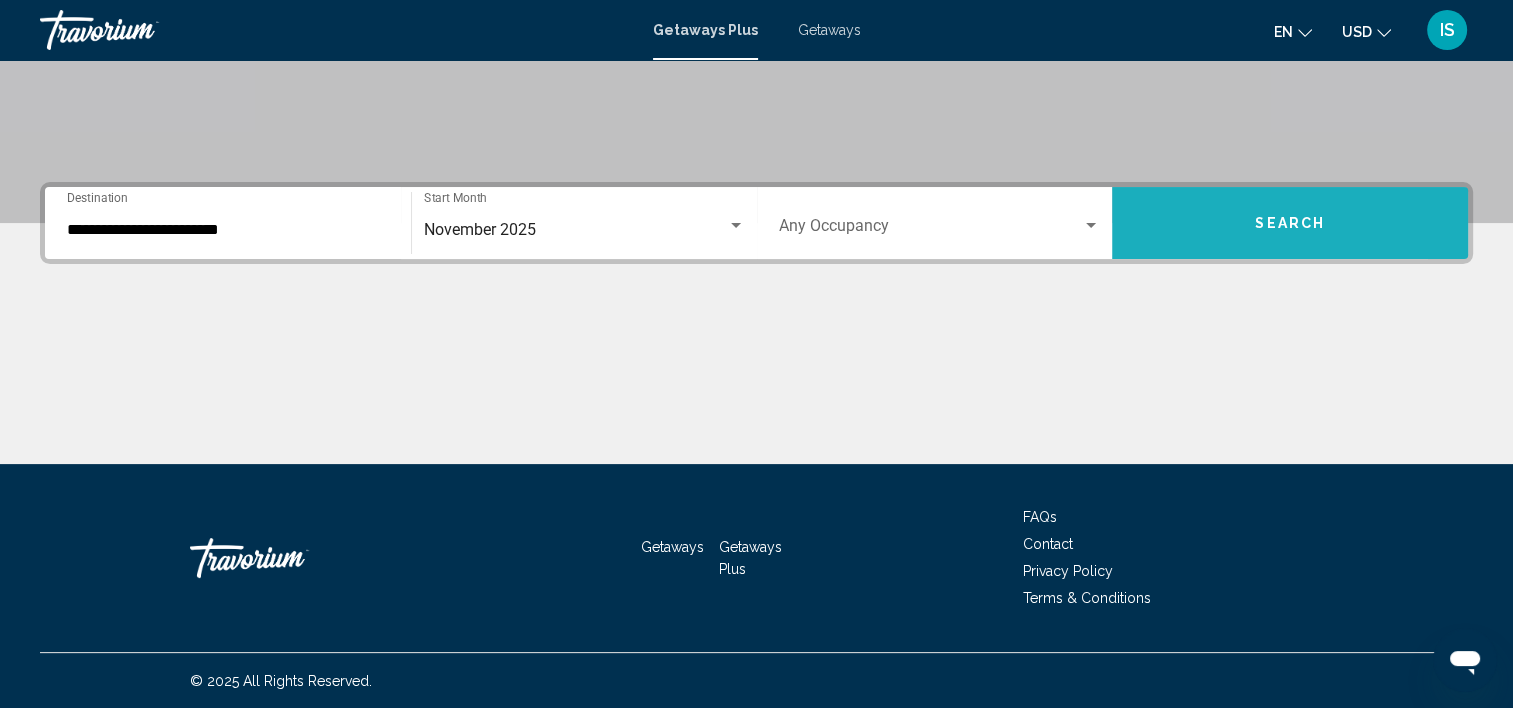 click on "Search" at bounding box center (1290, 223) 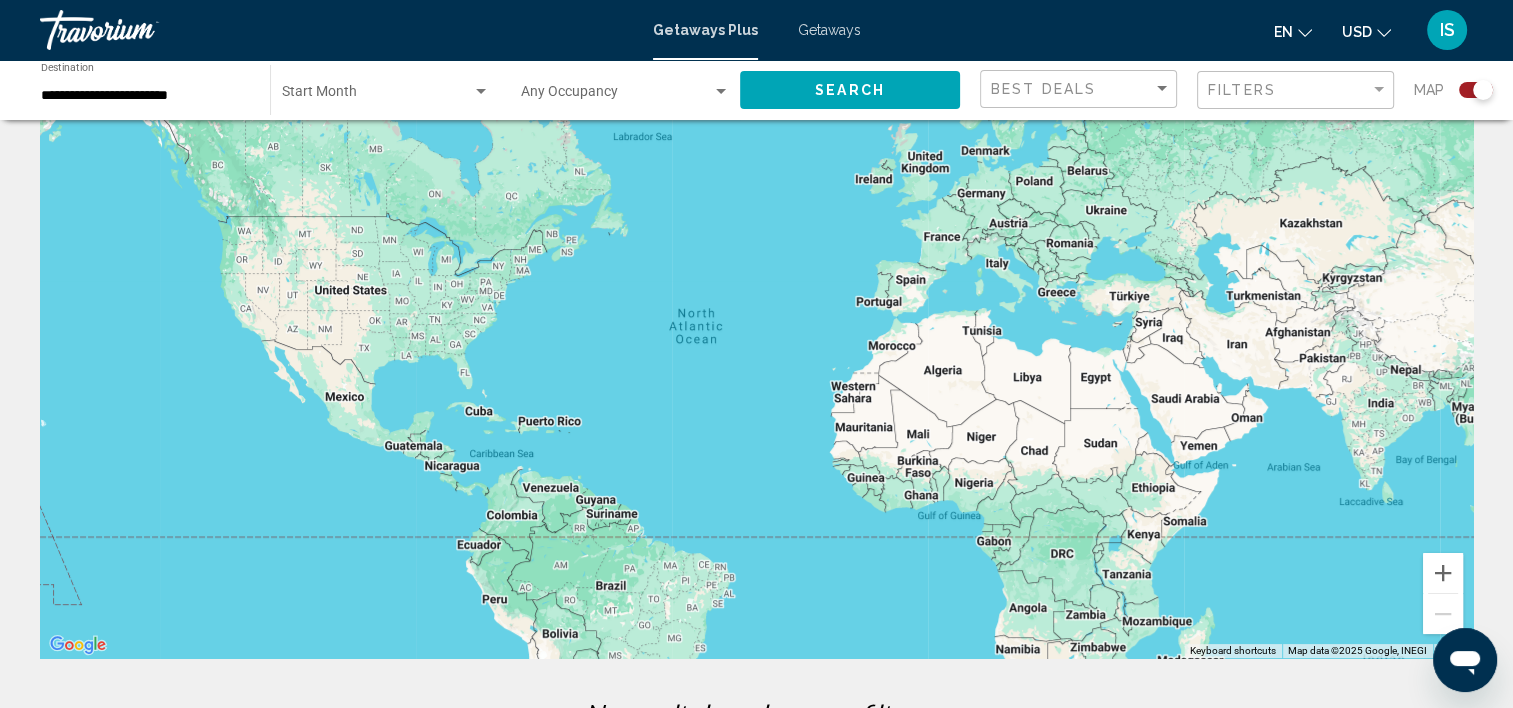 scroll, scrollTop: 0, scrollLeft: 0, axis: both 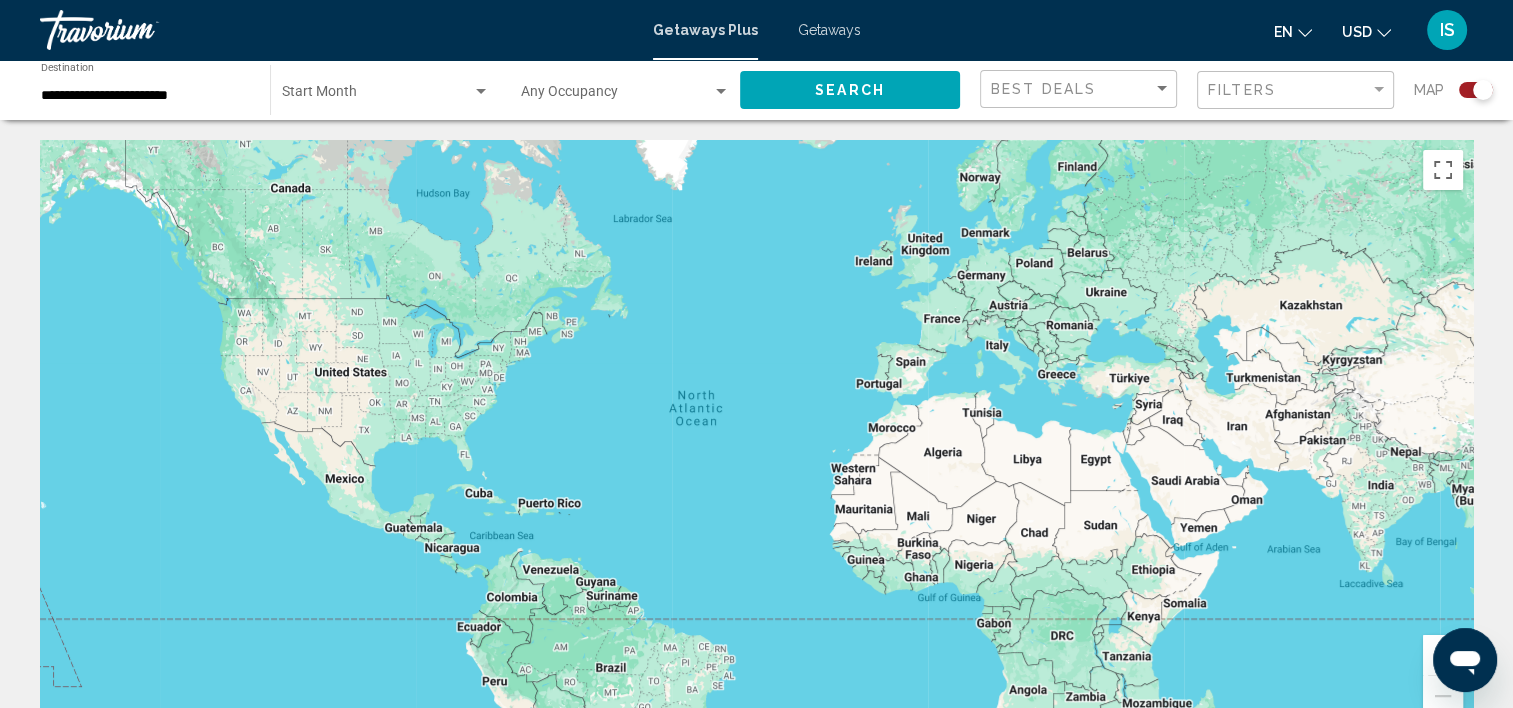 click at bounding box center (377, 96) 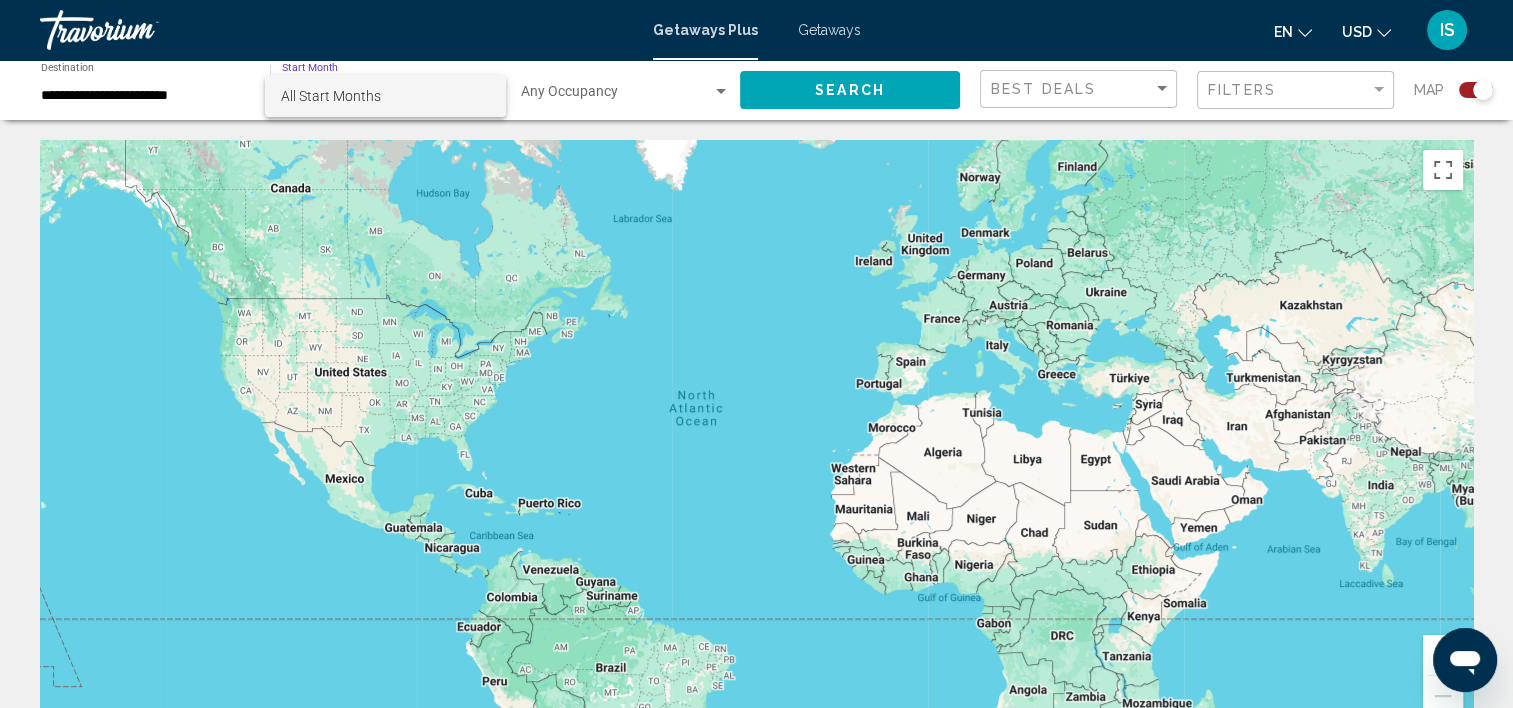 click on "All Start Months" at bounding box center [385, 96] 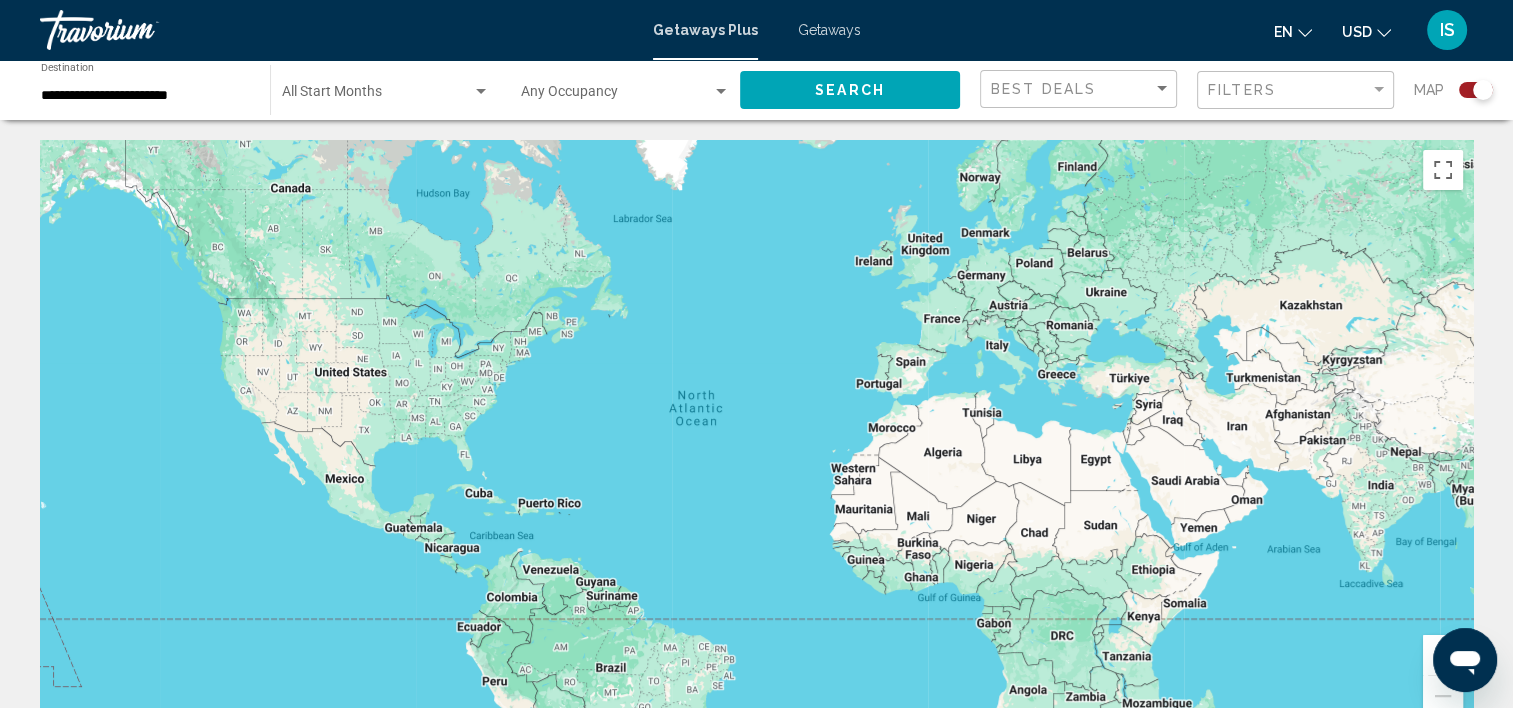 click on "Occupancy Any Occupancy" 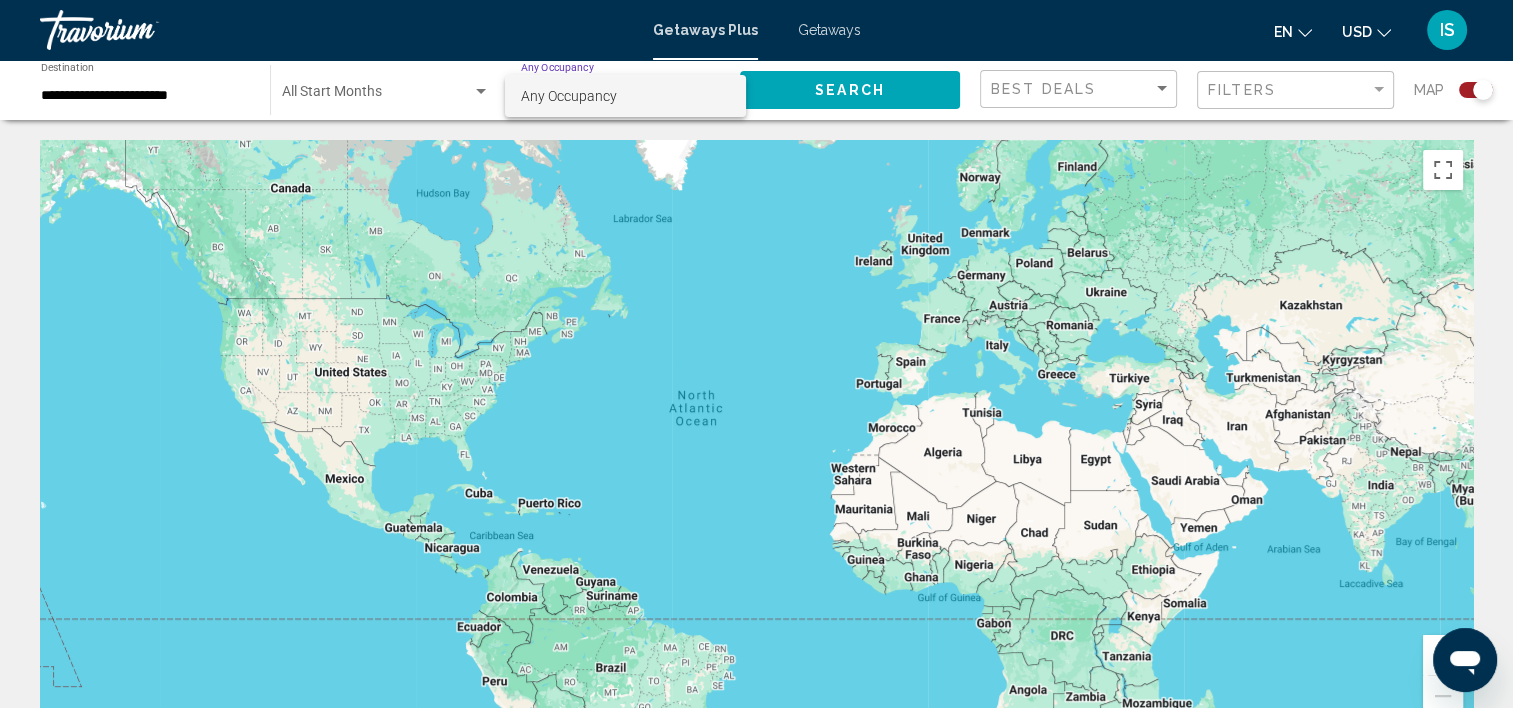 click at bounding box center [756, 354] 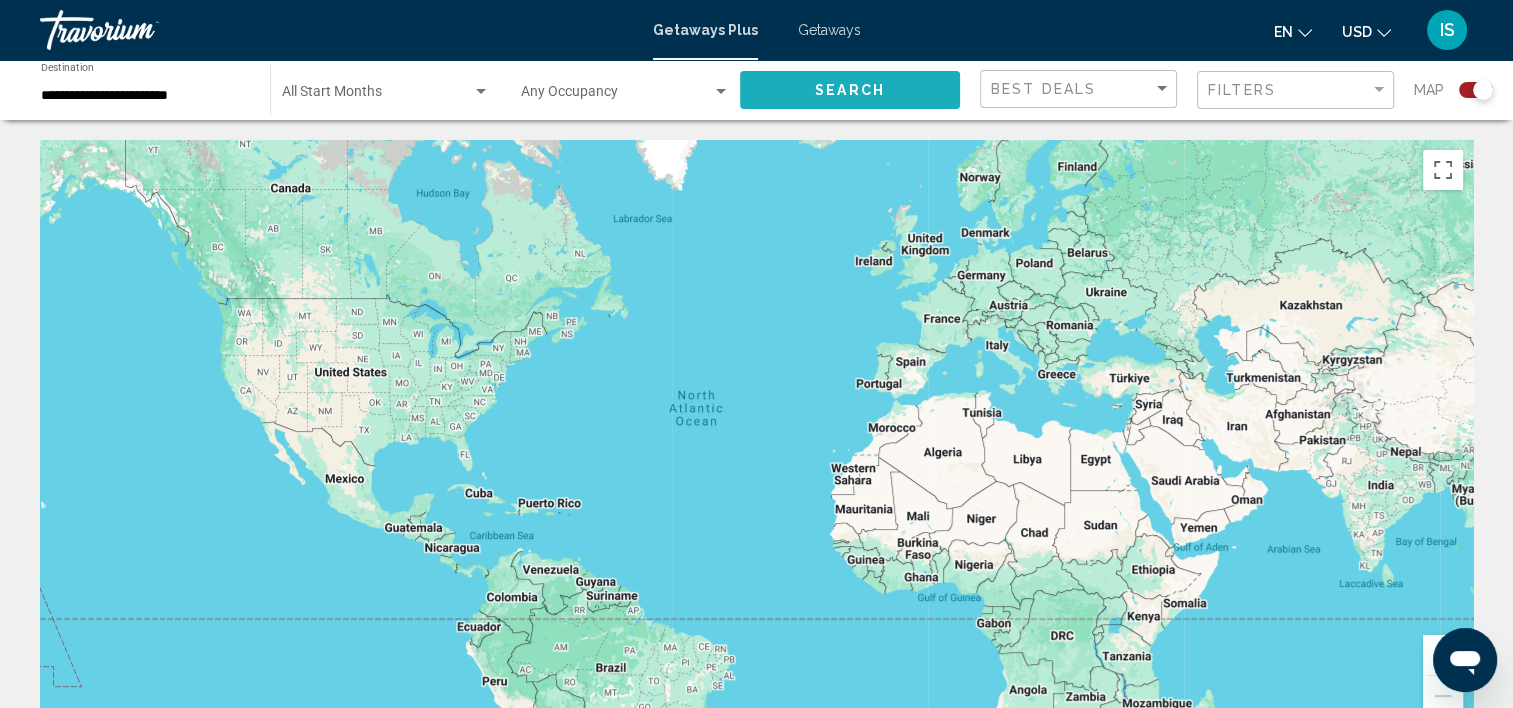 click on "Search" 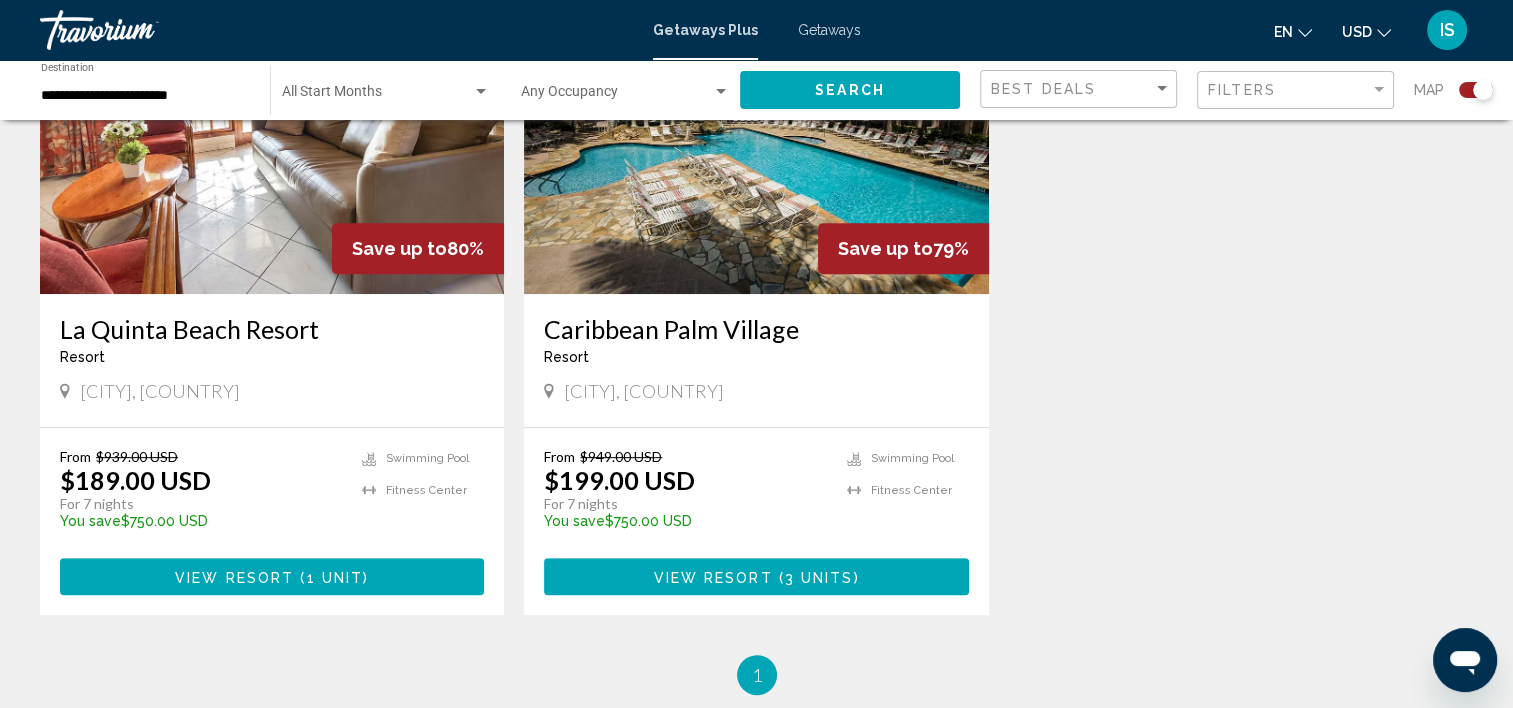 scroll, scrollTop: 900, scrollLeft: 0, axis: vertical 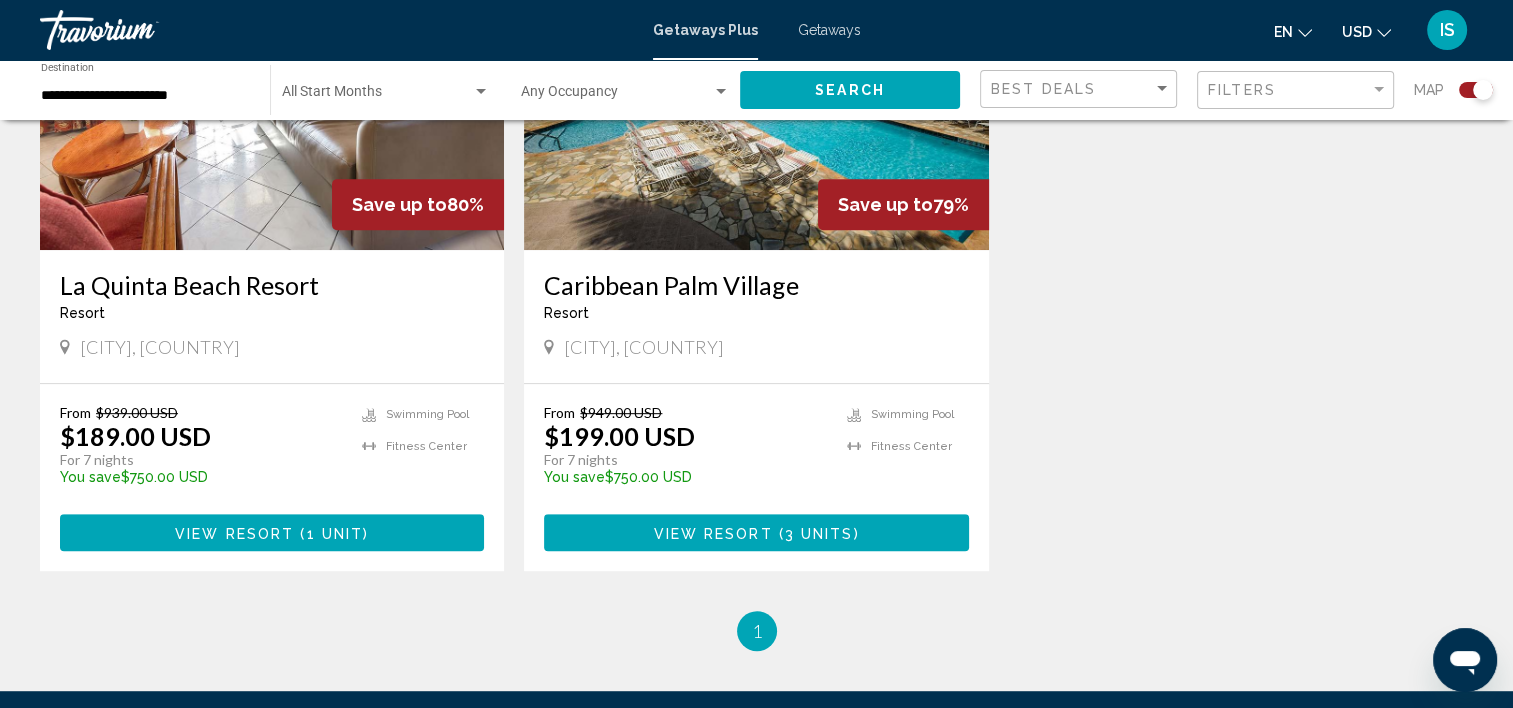 click on "View Resort" at bounding box center [712, 533] 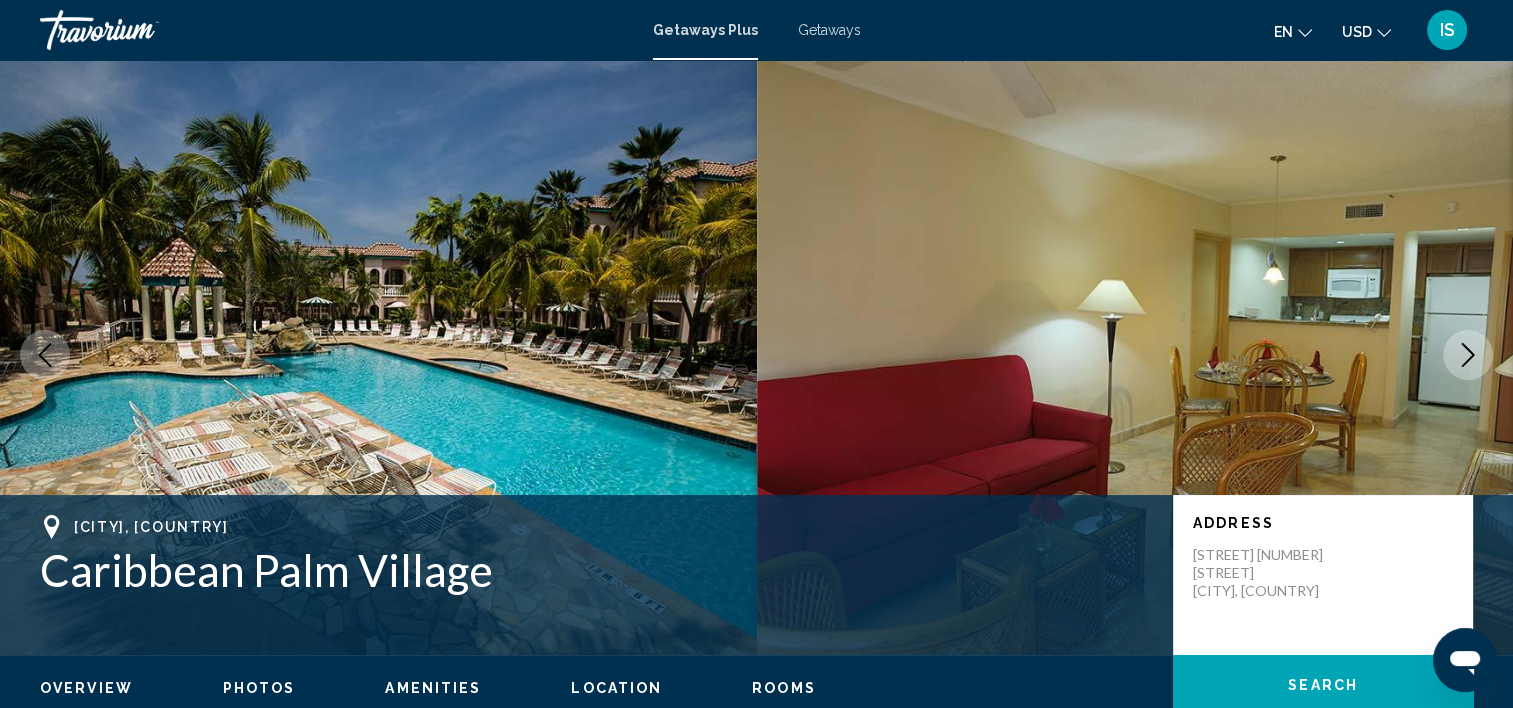 scroll, scrollTop: 105, scrollLeft: 0, axis: vertical 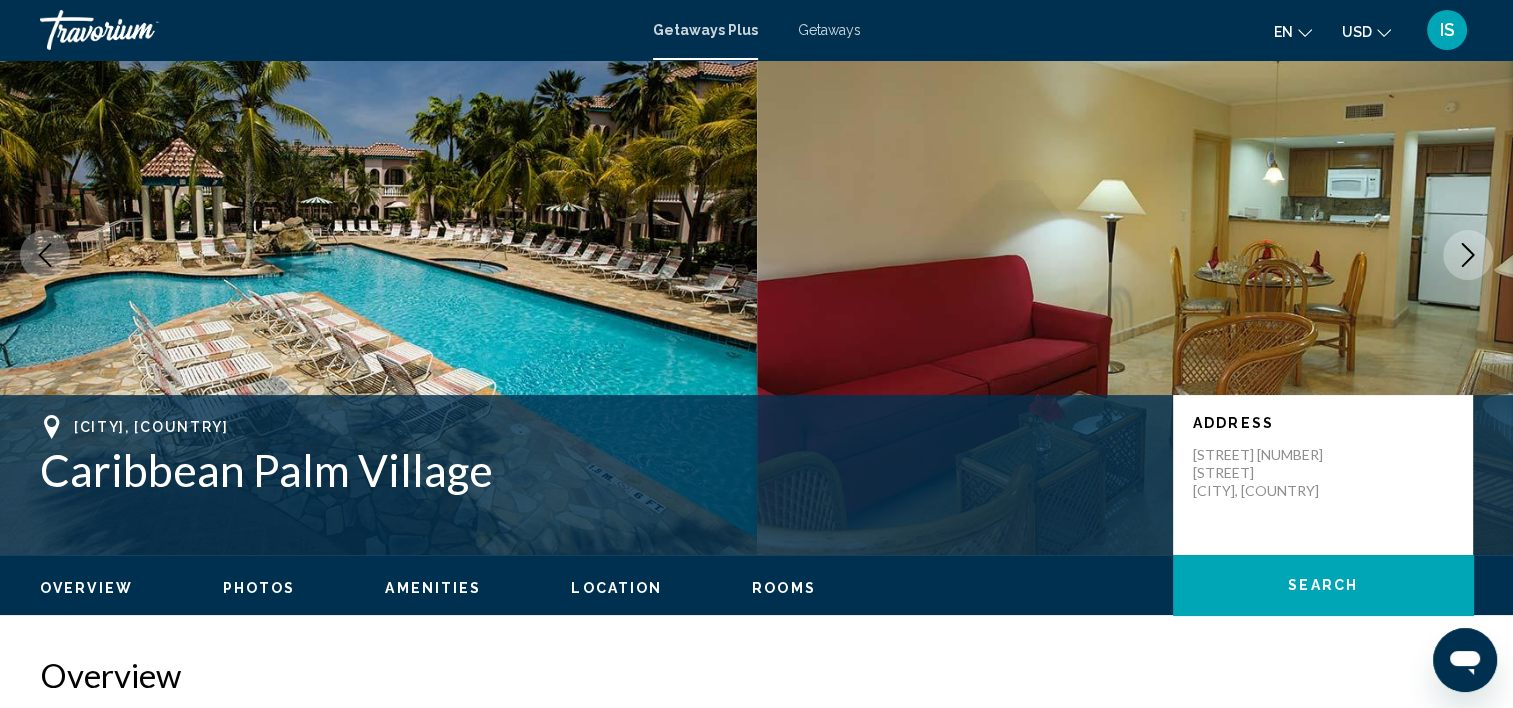 click 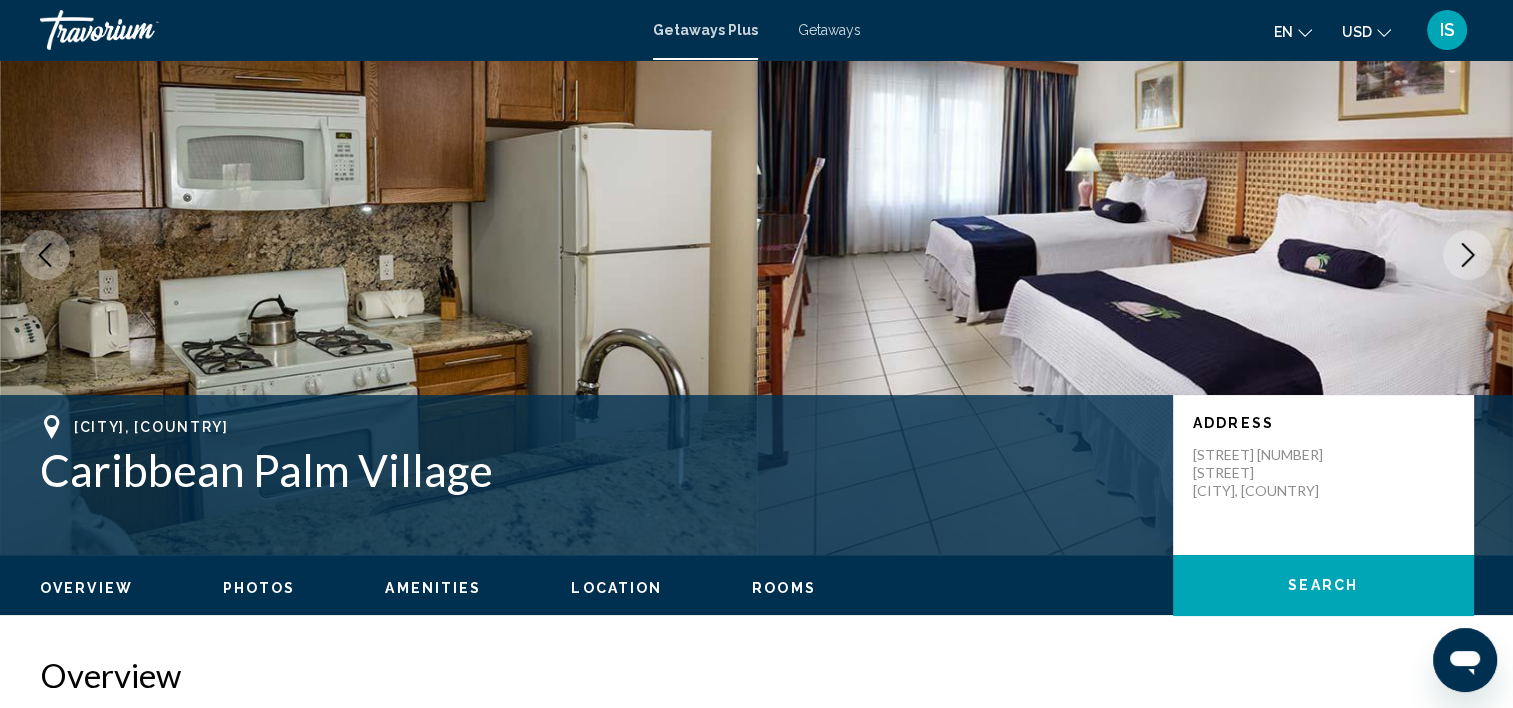 click 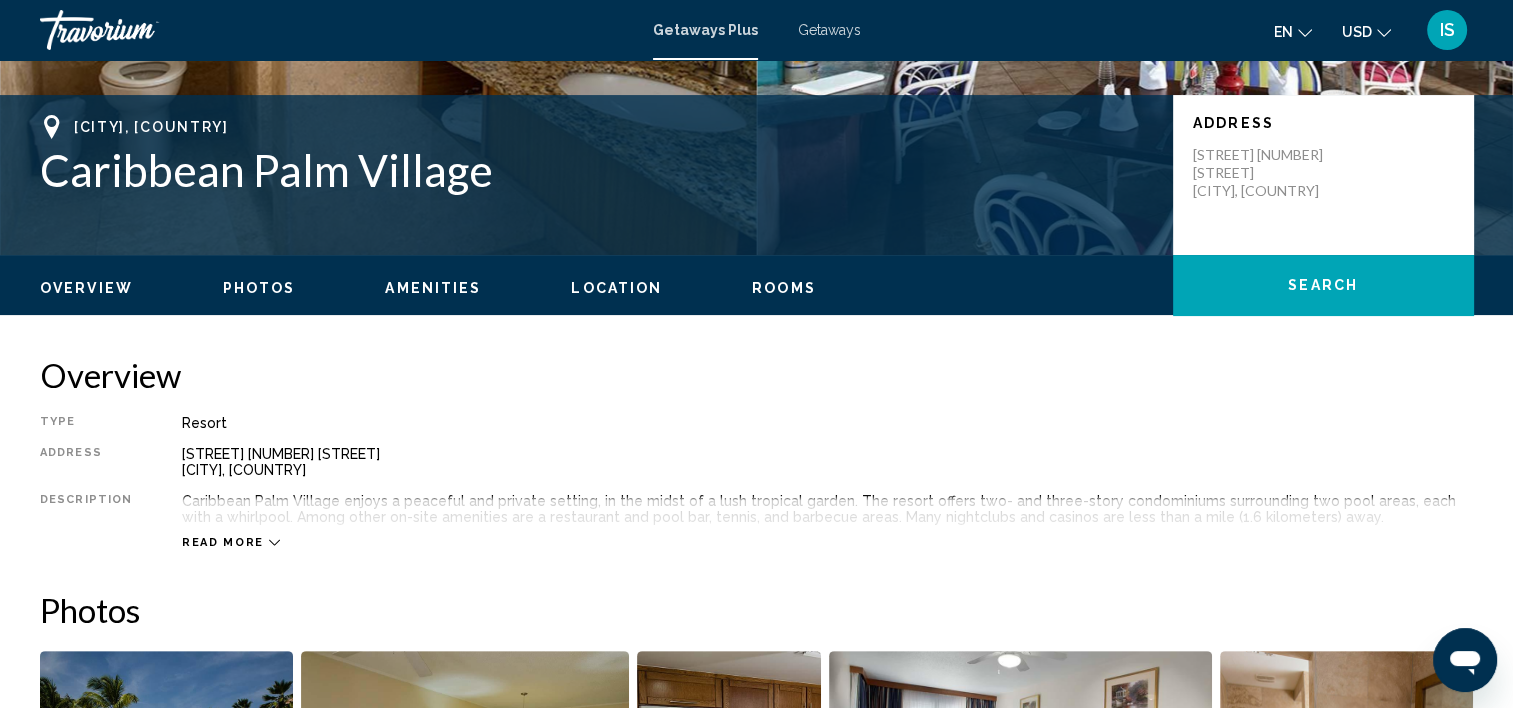 scroll, scrollTop: 505, scrollLeft: 0, axis: vertical 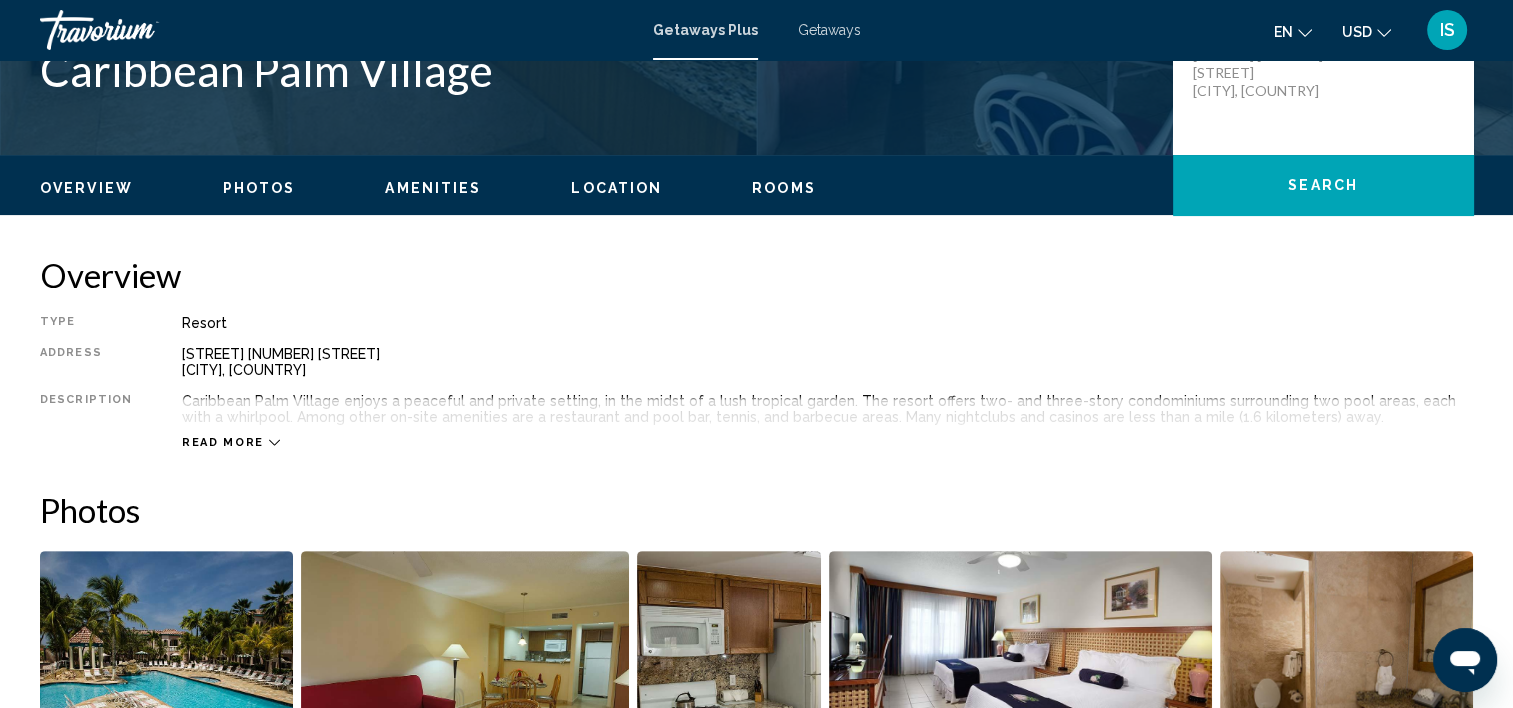click on "Read more" at bounding box center (223, 442) 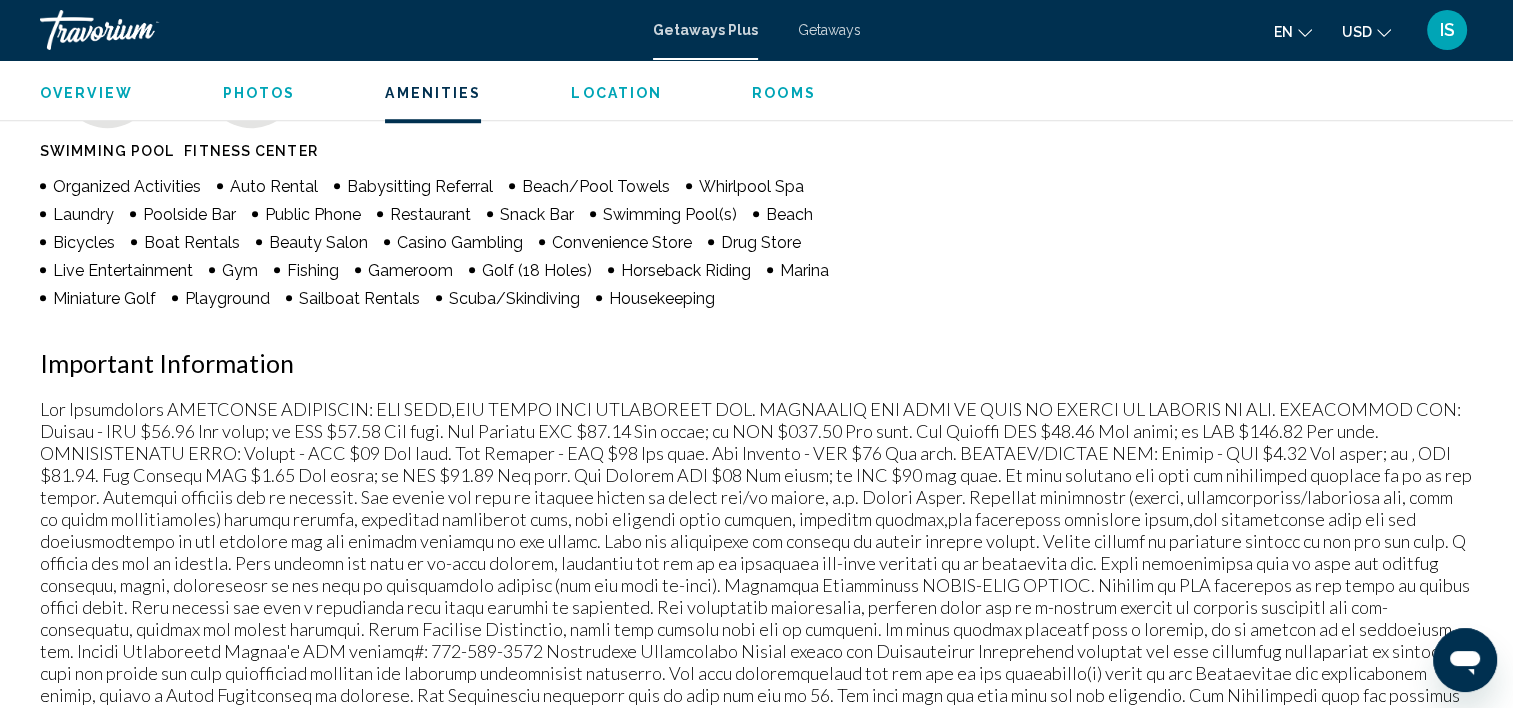 scroll, scrollTop: 1305, scrollLeft: 0, axis: vertical 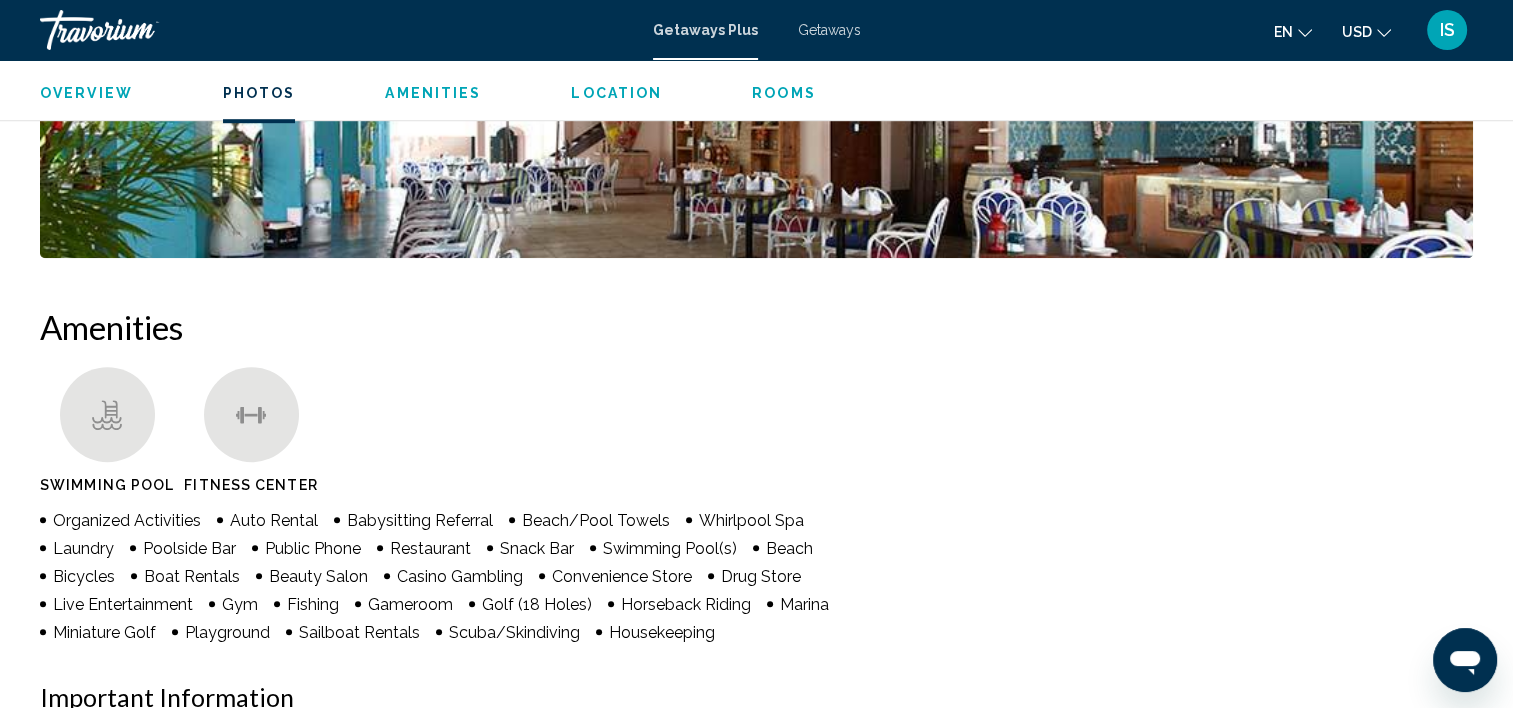 click on "Overview" at bounding box center (86, 93) 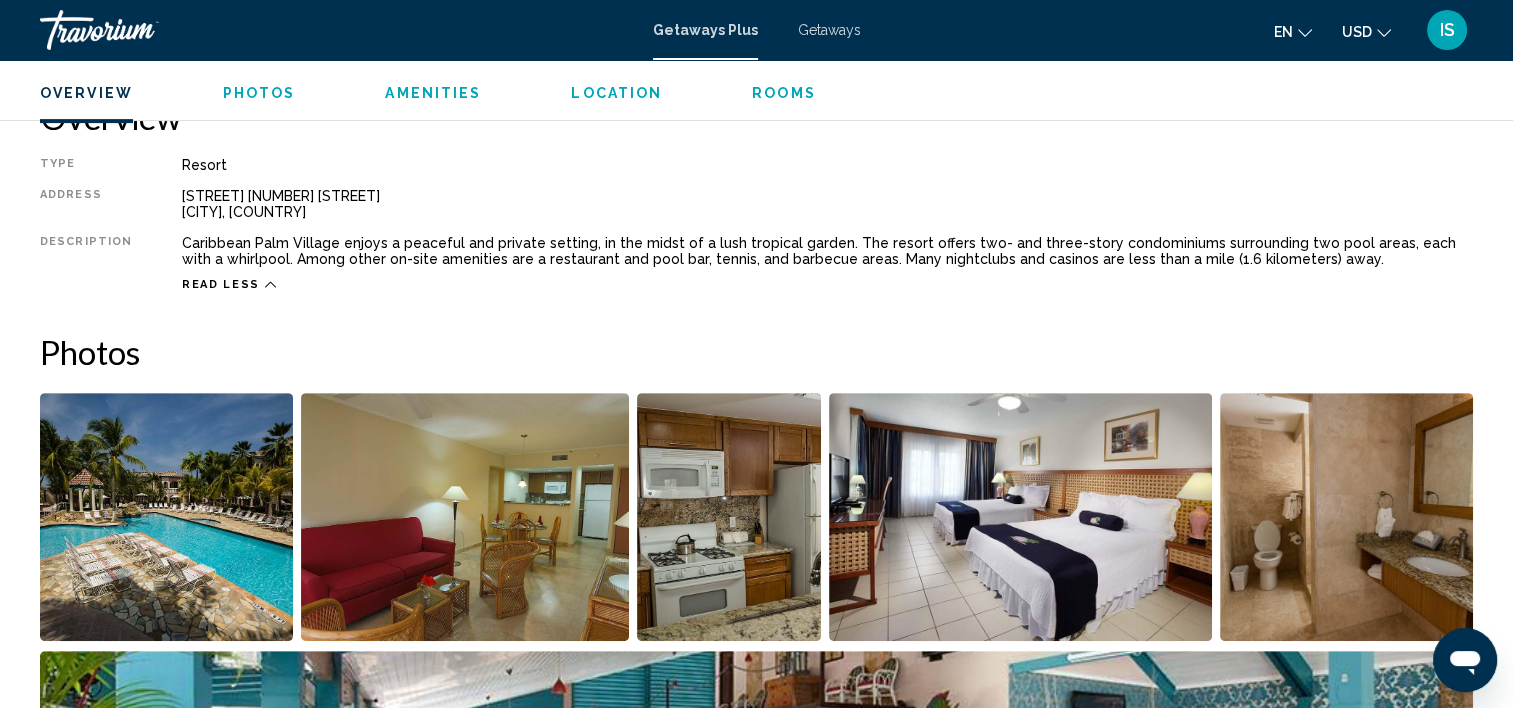 scroll, scrollTop: 640, scrollLeft: 0, axis: vertical 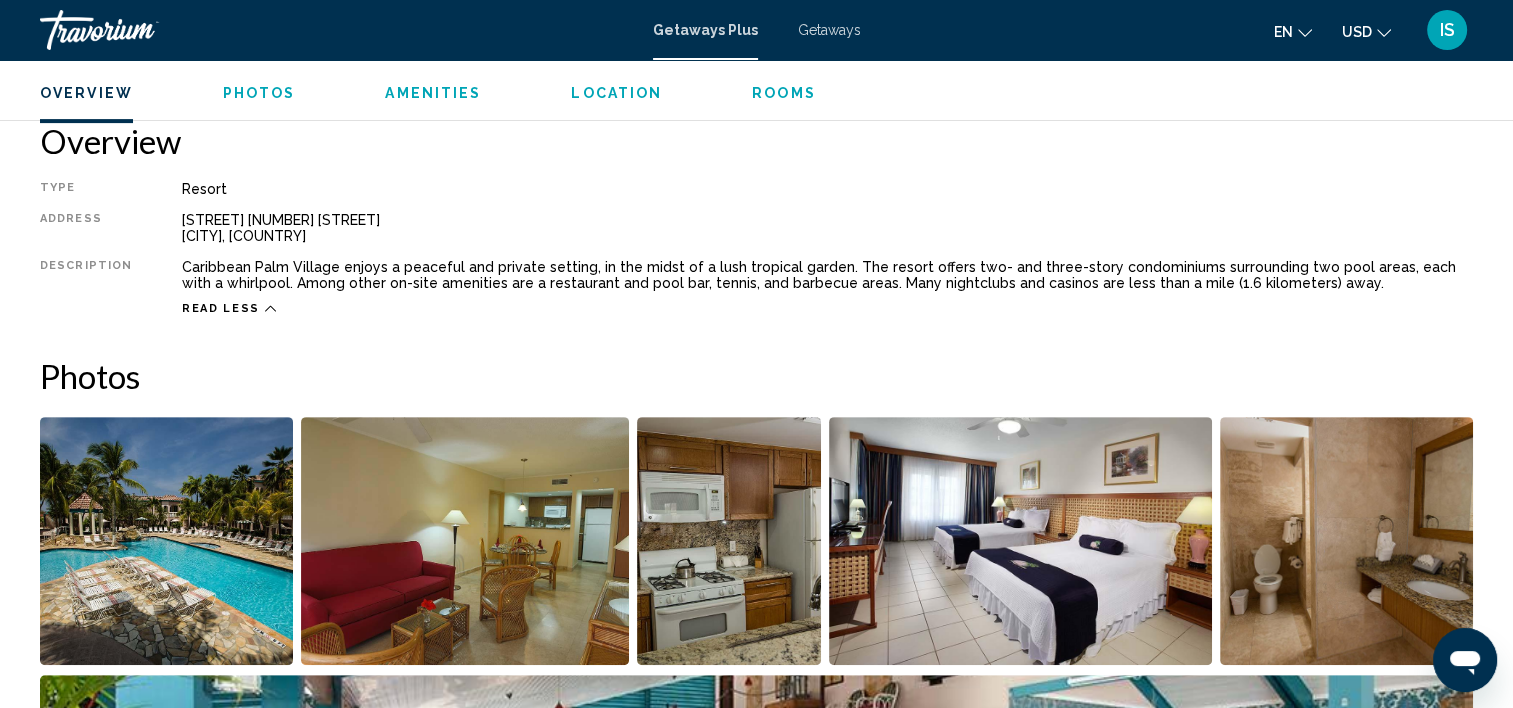 click on "Getaways Plus" at bounding box center [705, 30] 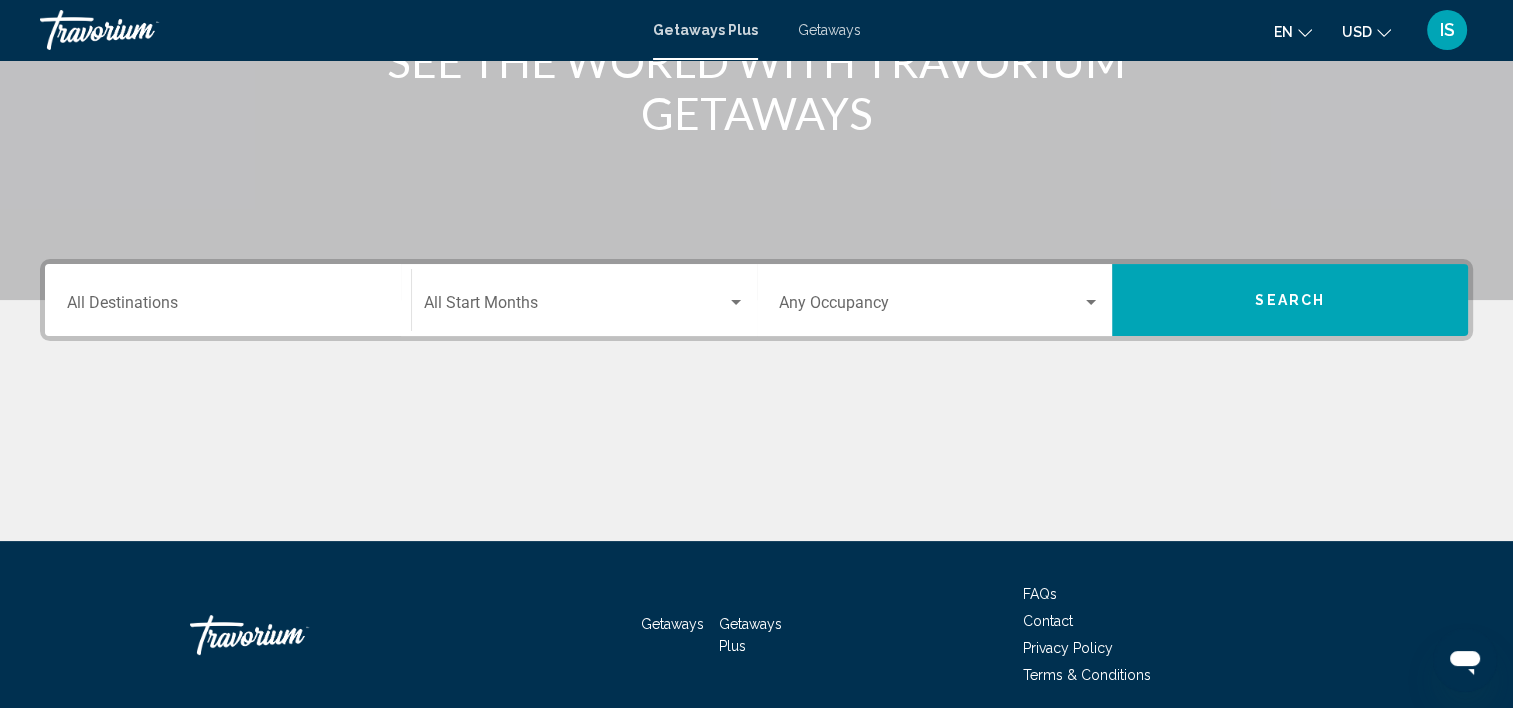 scroll, scrollTop: 0, scrollLeft: 0, axis: both 